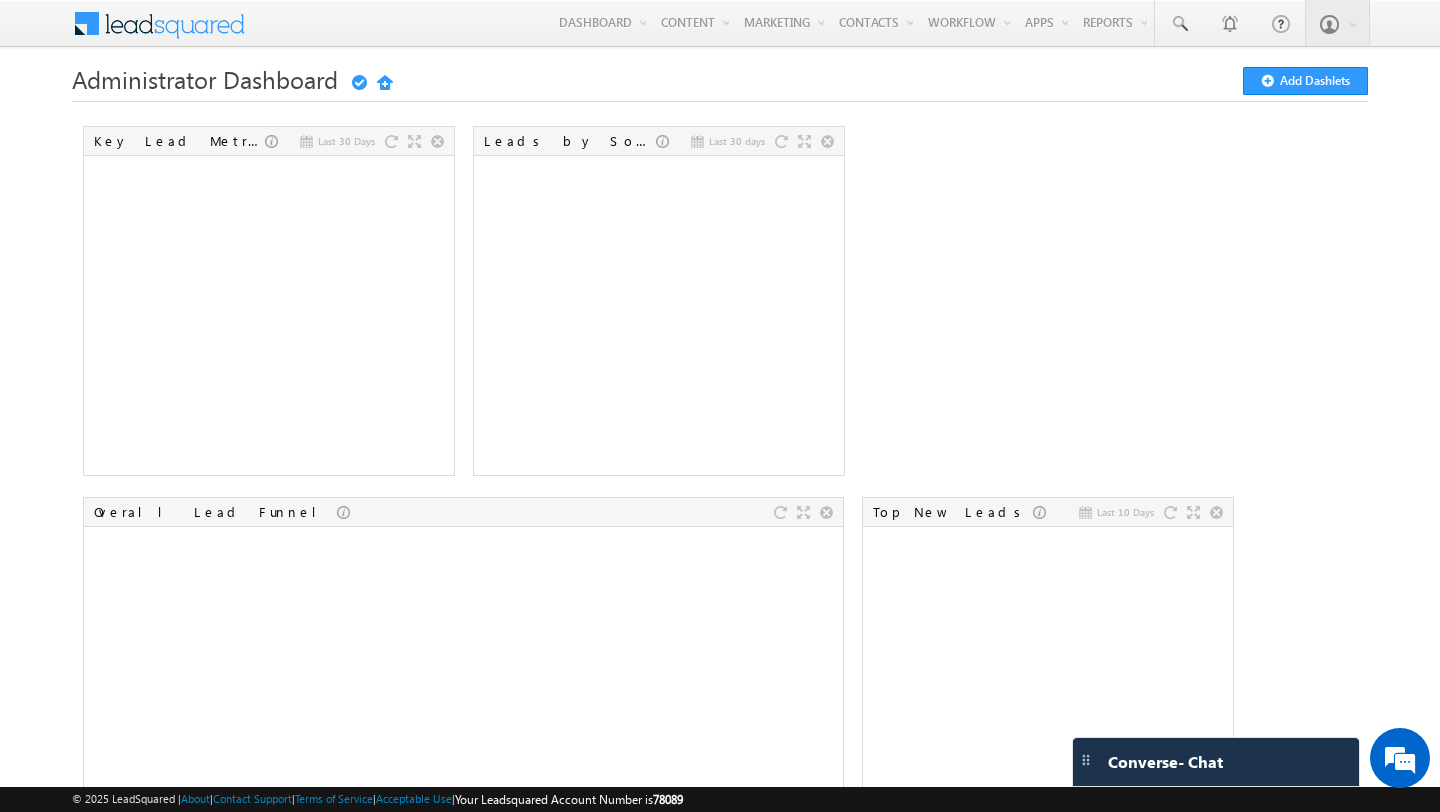 scroll, scrollTop: 0, scrollLeft: 0, axis: both 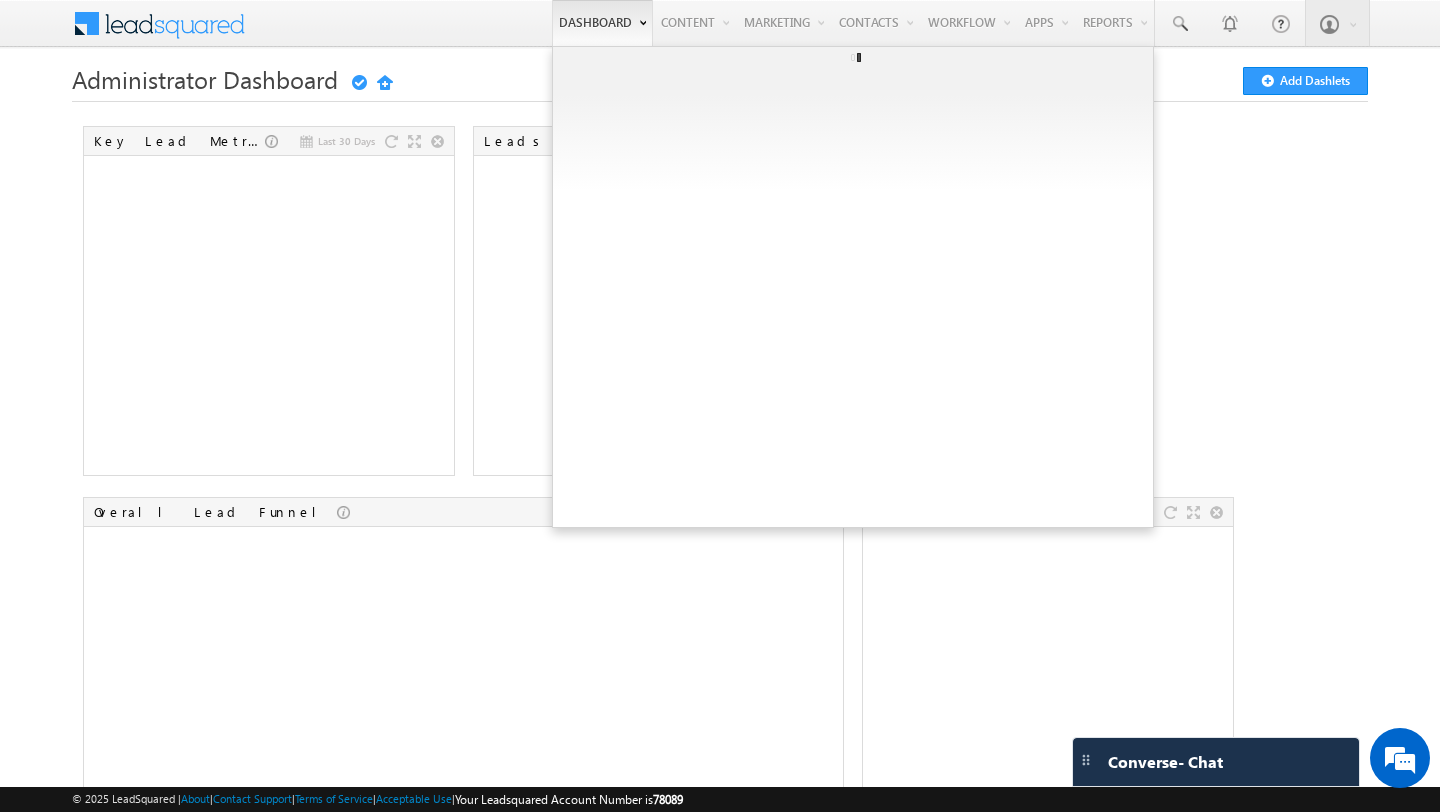 click on "Dashboard" at bounding box center (602, 23) 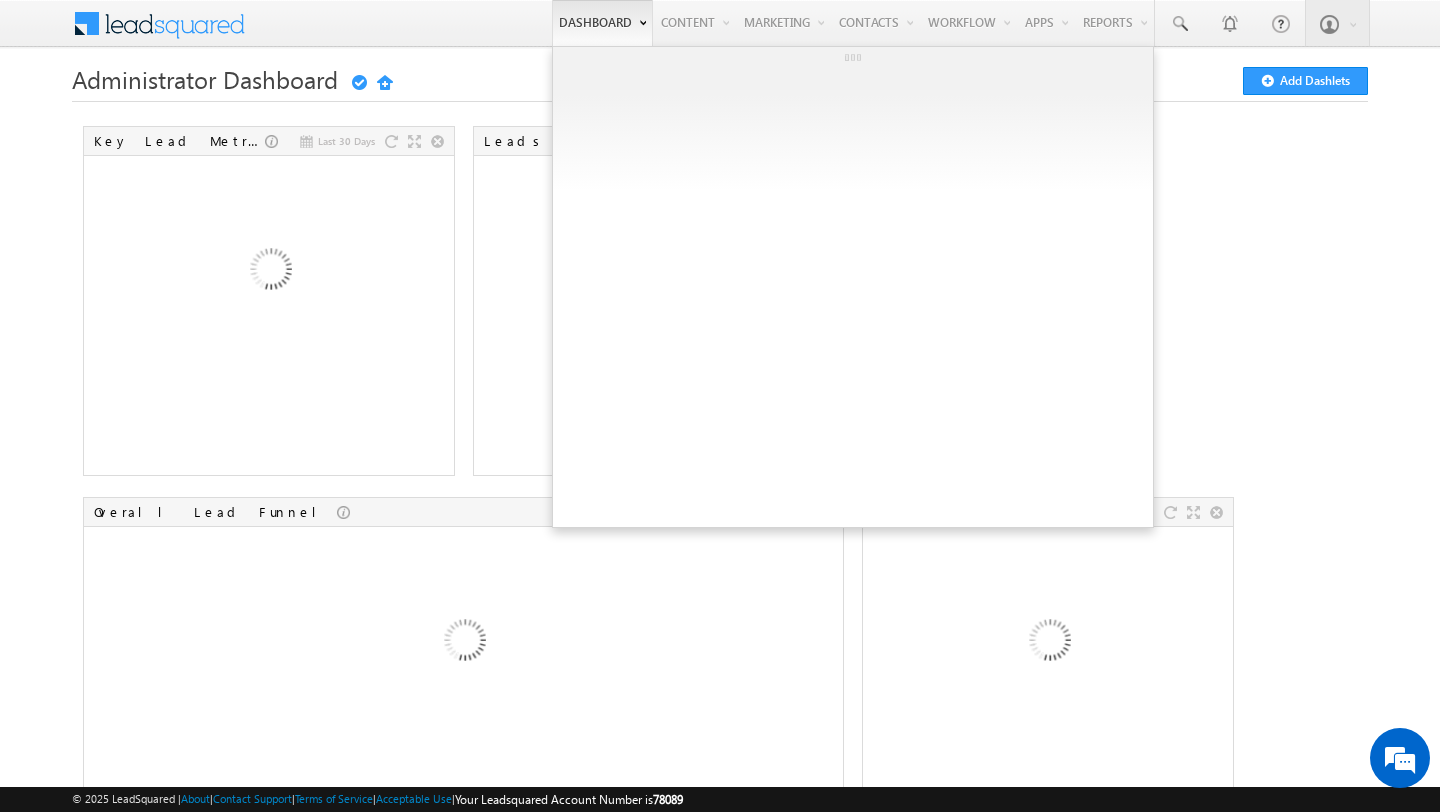 scroll, scrollTop: 0, scrollLeft: 0, axis: both 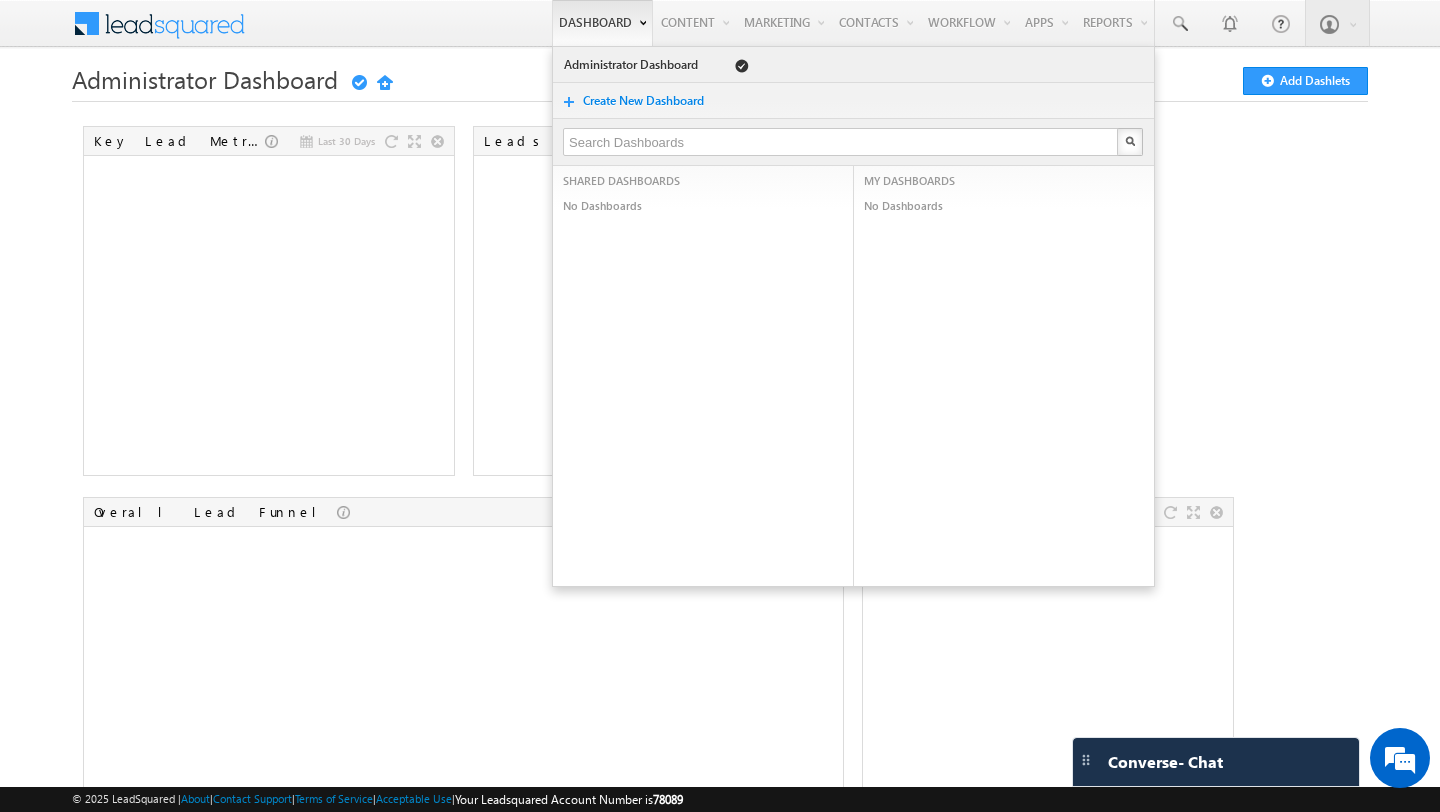 click on "Dashboard" at bounding box center [602, 23] 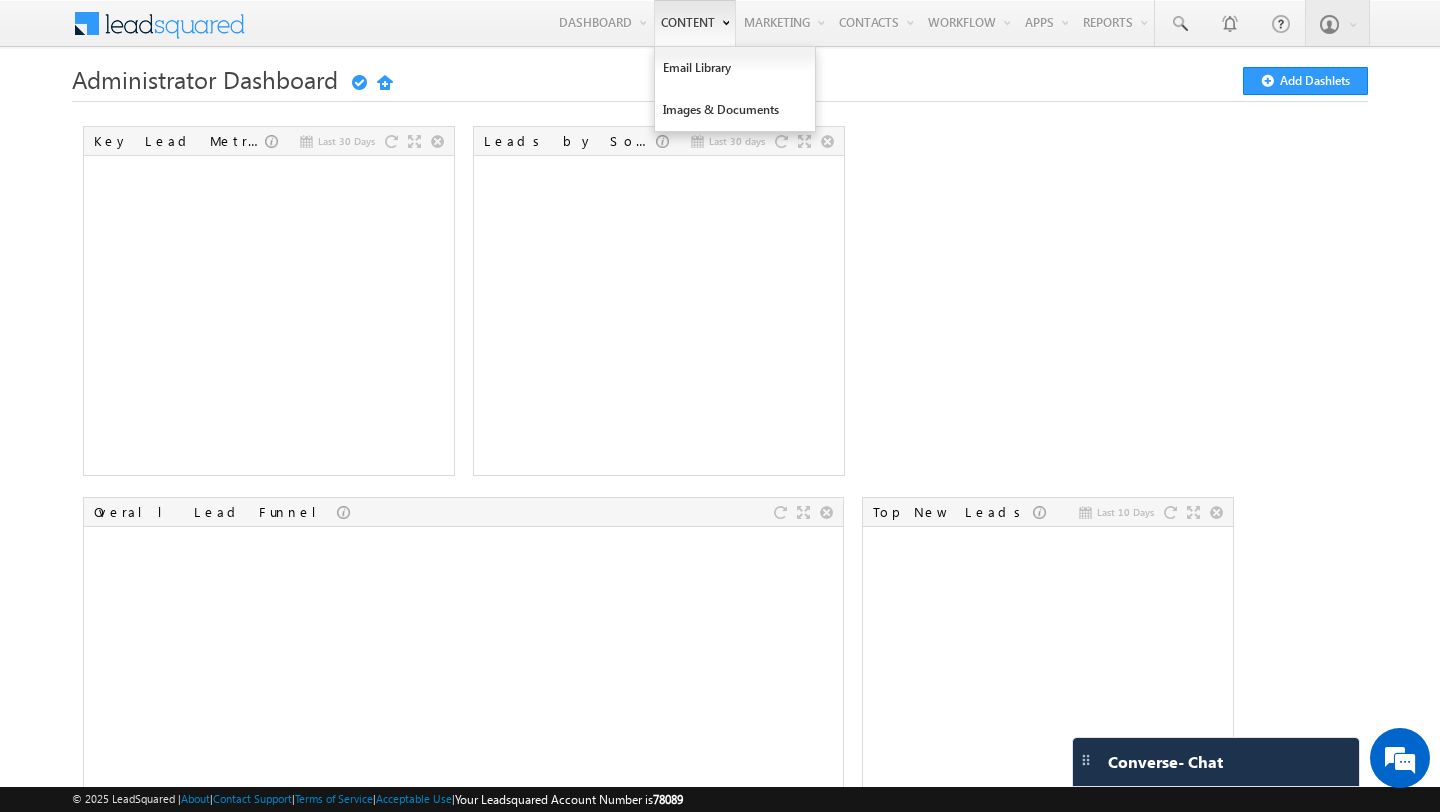 click on "Content" at bounding box center (695, 23) 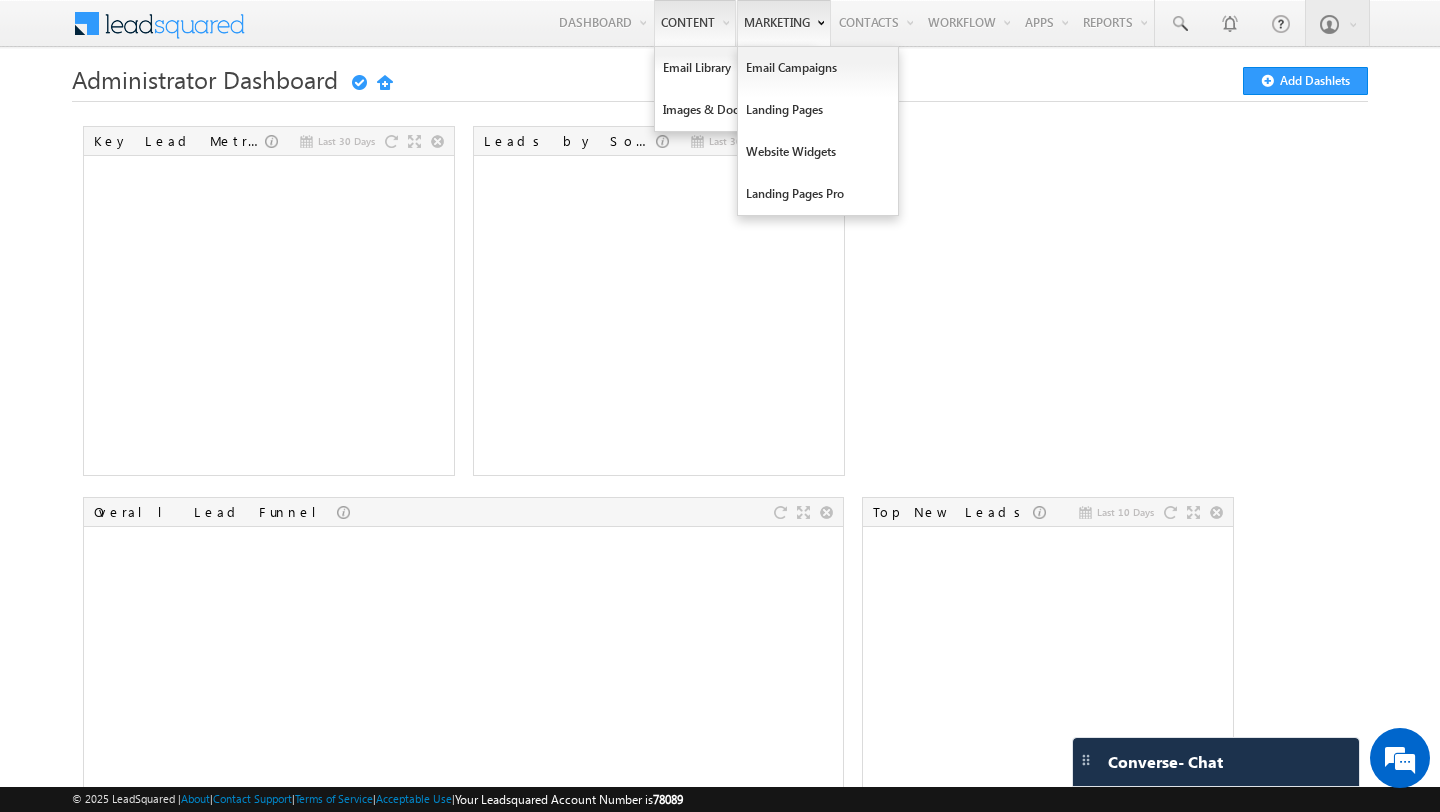 click on "Marketing" at bounding box center [784, 23] 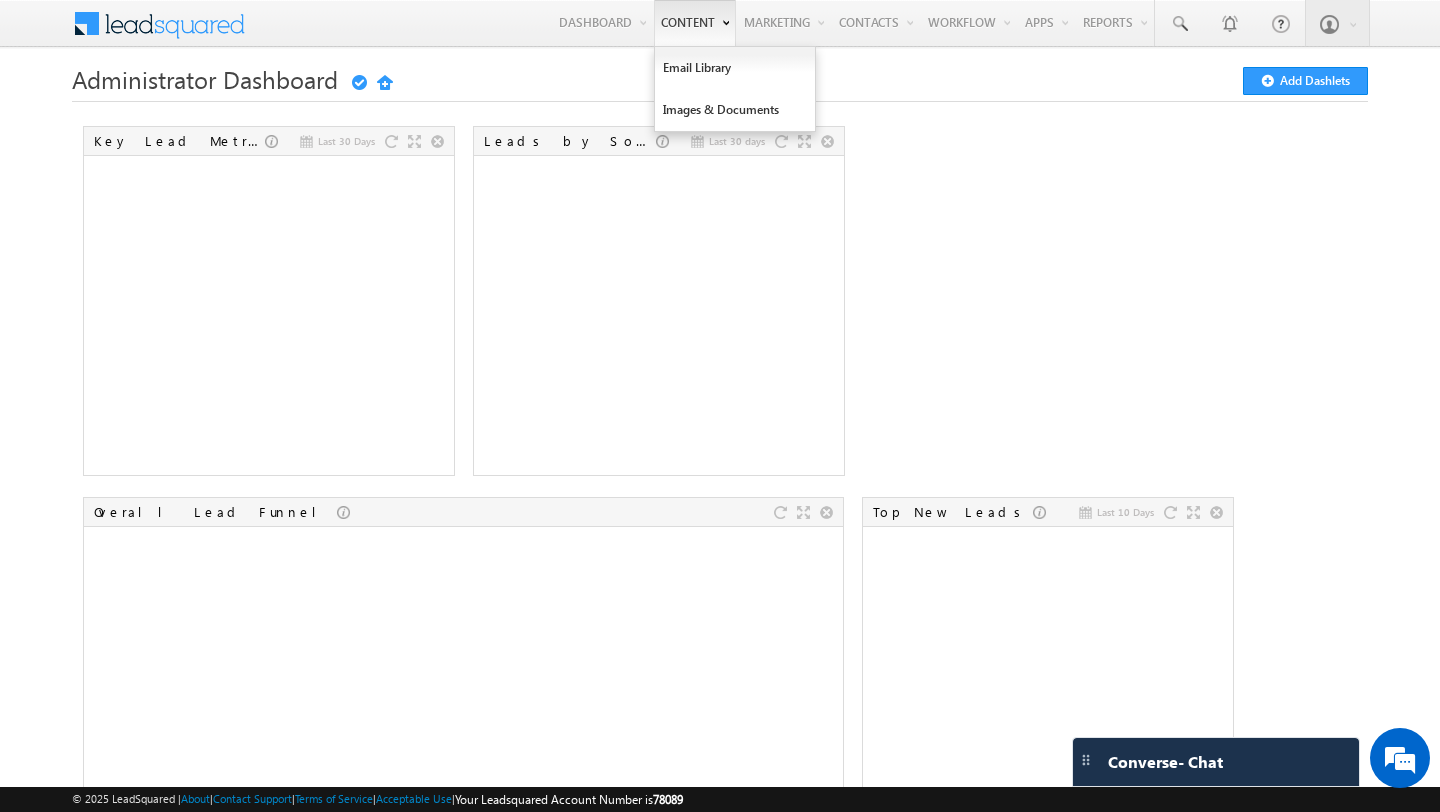 click on "Content" at bounding box center (695, 23) 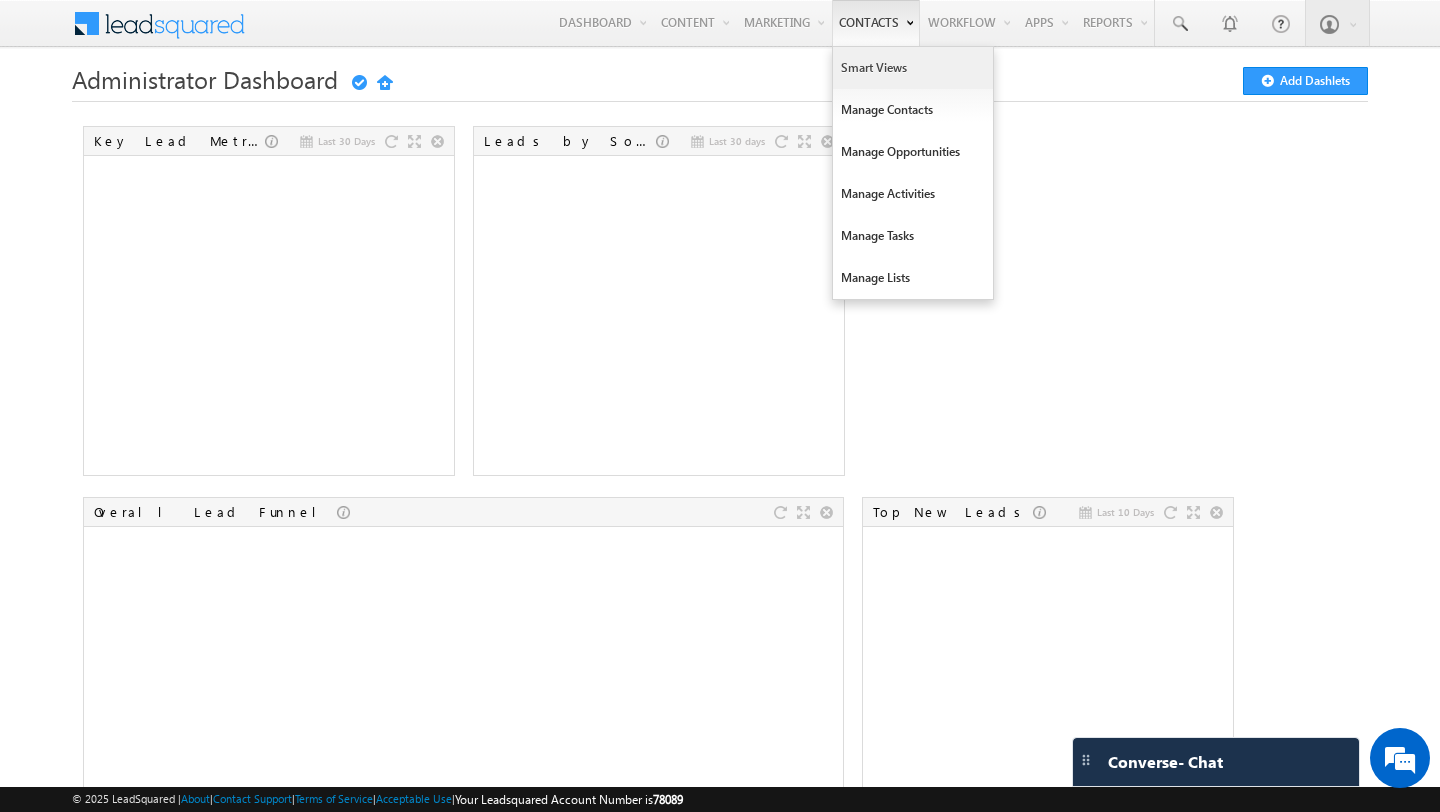 click on "Smart Views" at bounding box center (913, 68) 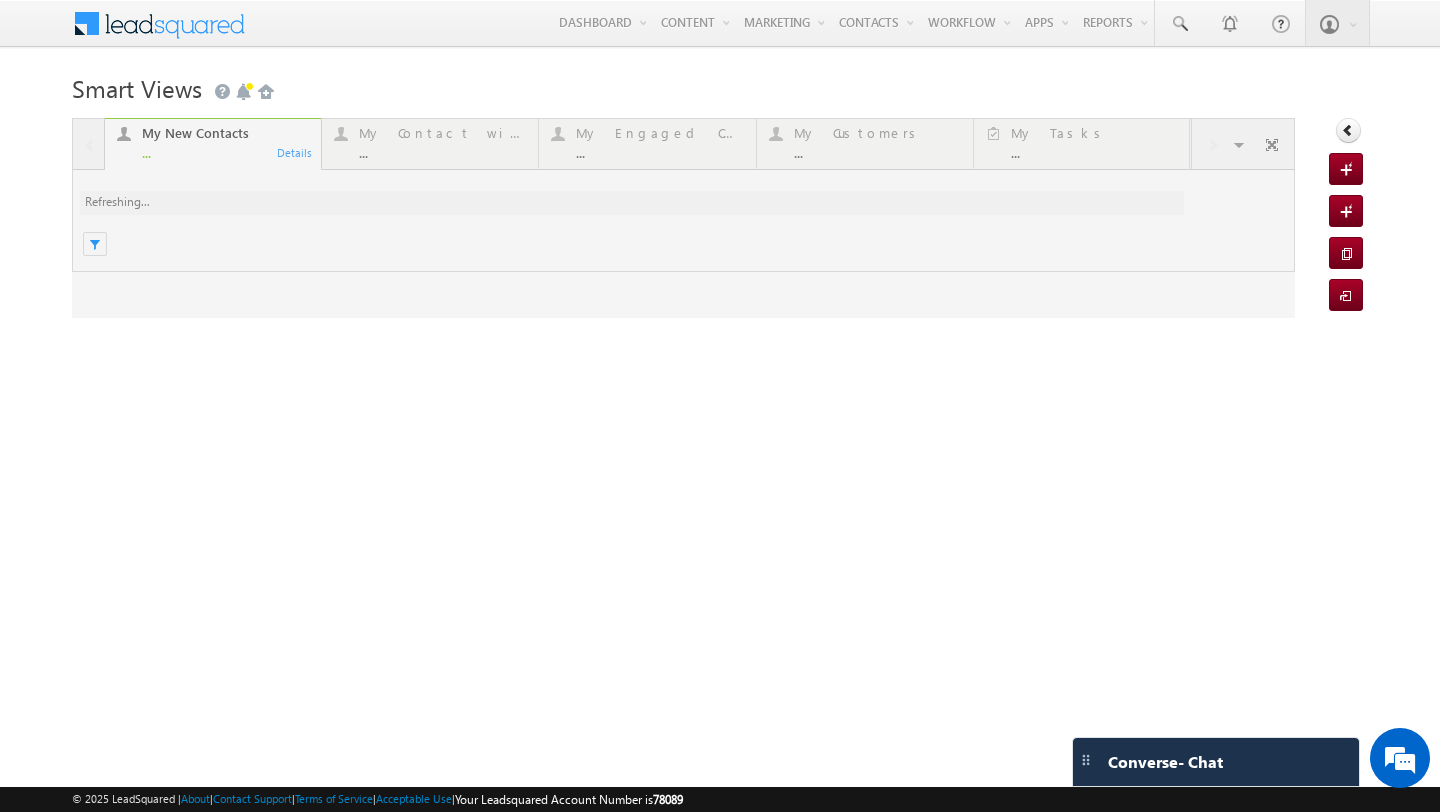 scroll, scrollTop: 0, scrollLeft: 0, axis: both 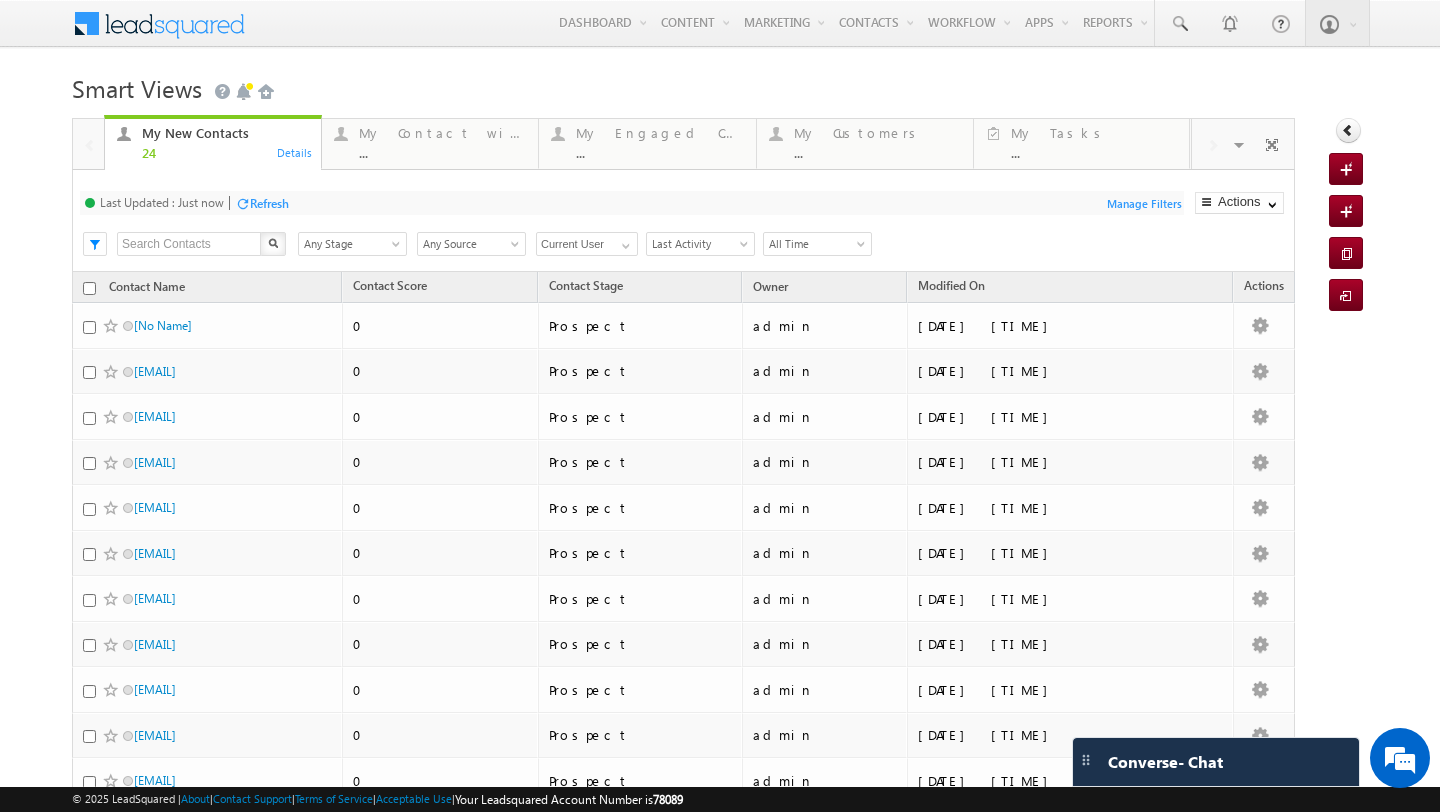 click on "Refresh" at bounding box center [262, 202] 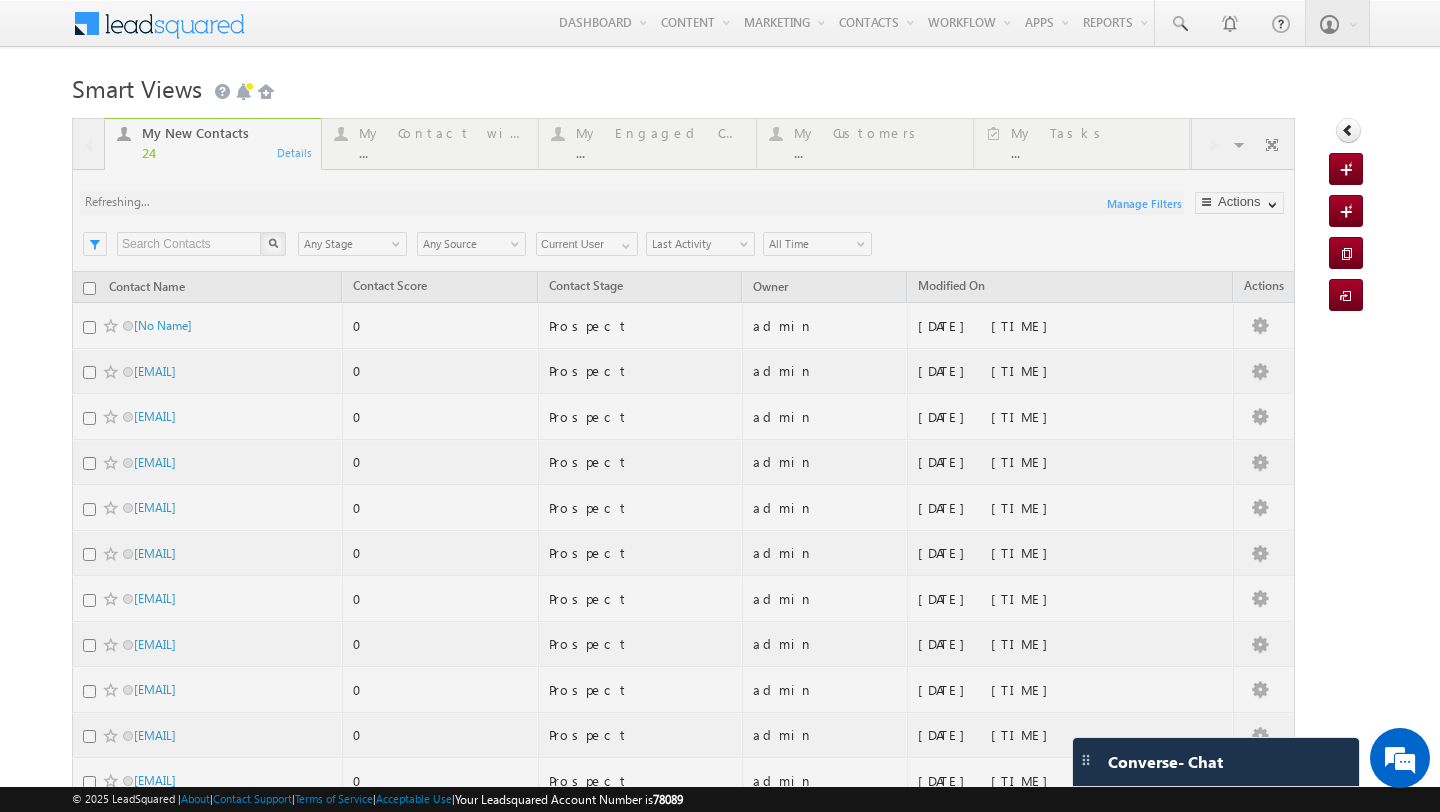 click at bounding box center [683, 812] 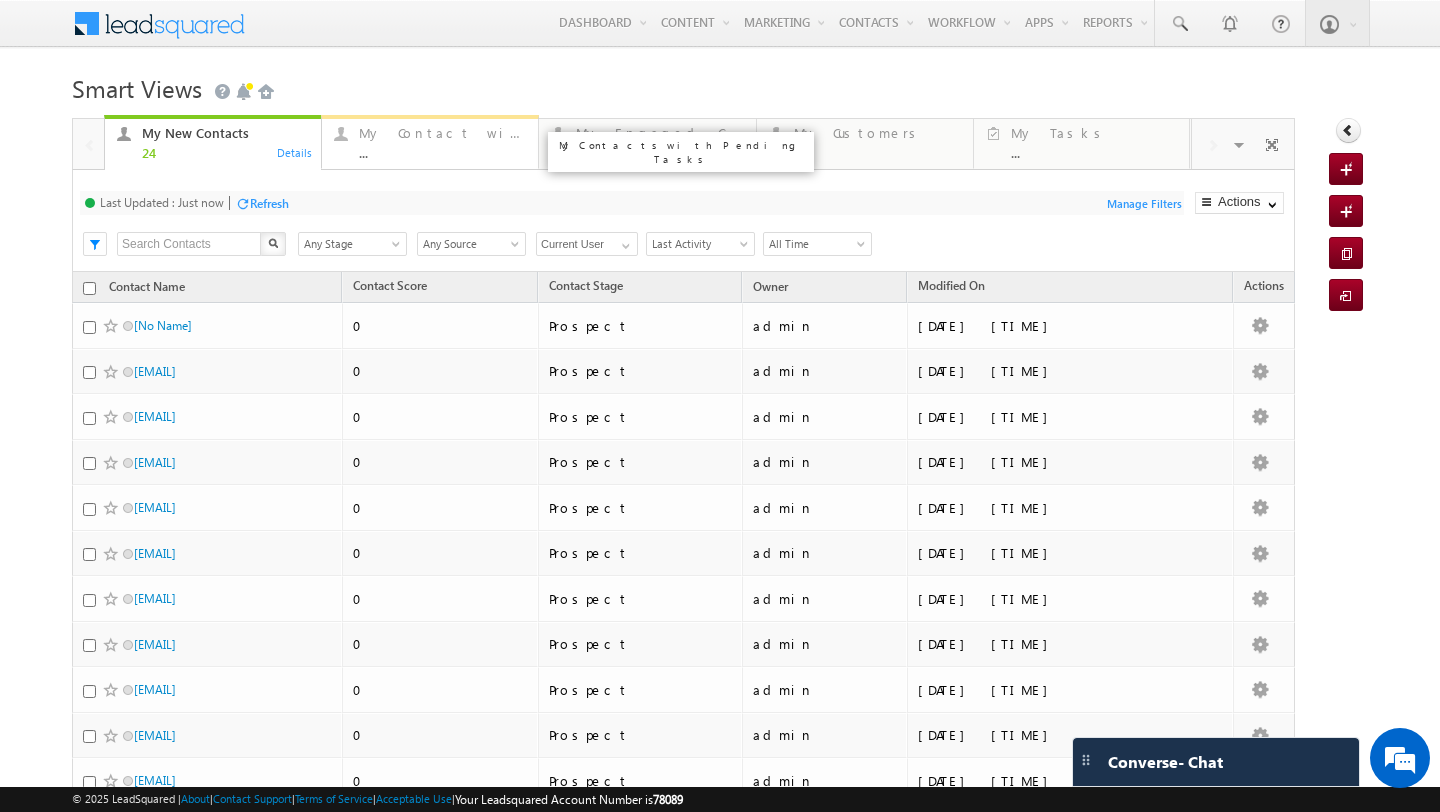 click on "My Contact with Pending Tasks" at bounding box center (442, 133) 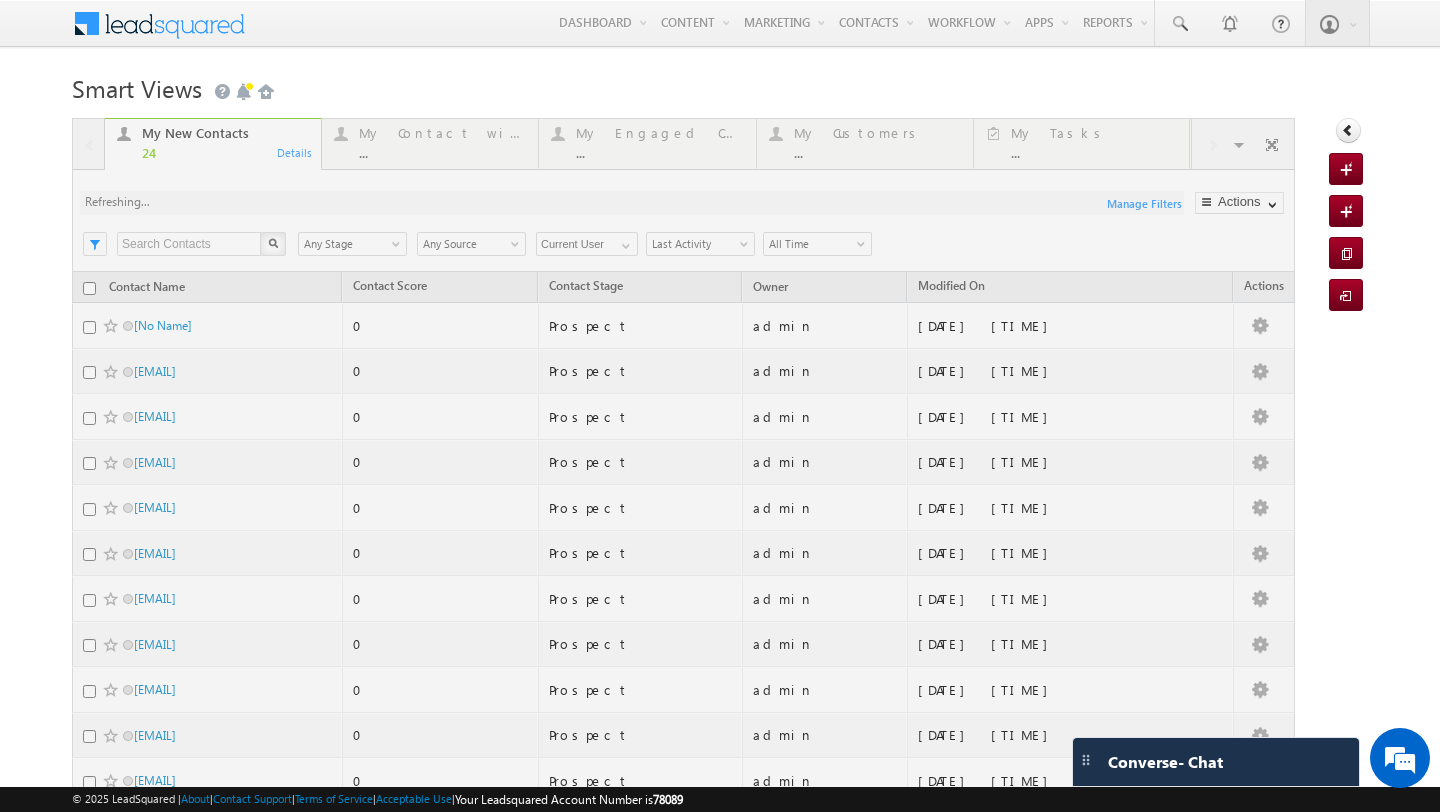 scroll, scrollTop: 0, scrollLeft: 0, axis: both 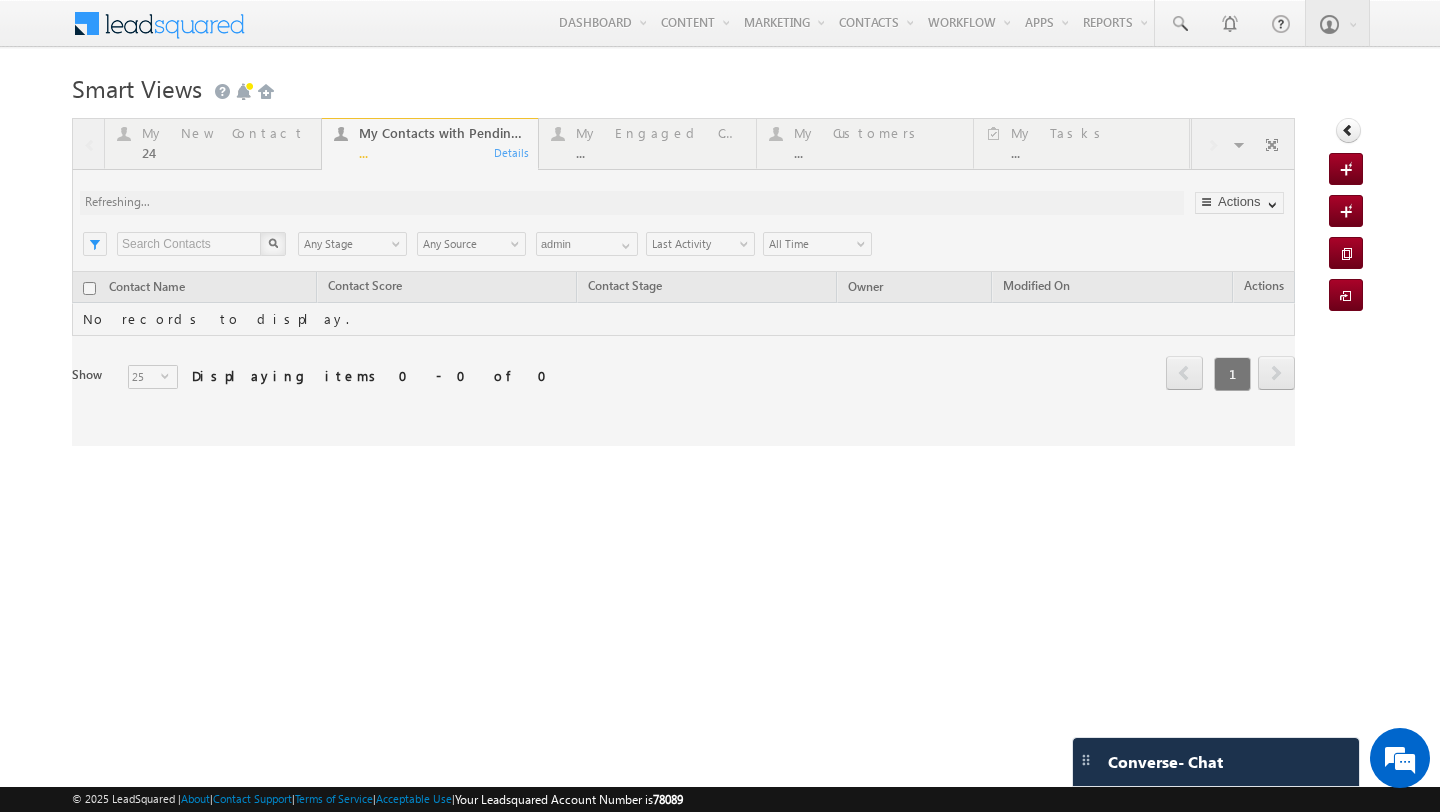 click at bounding box center (683, 282) 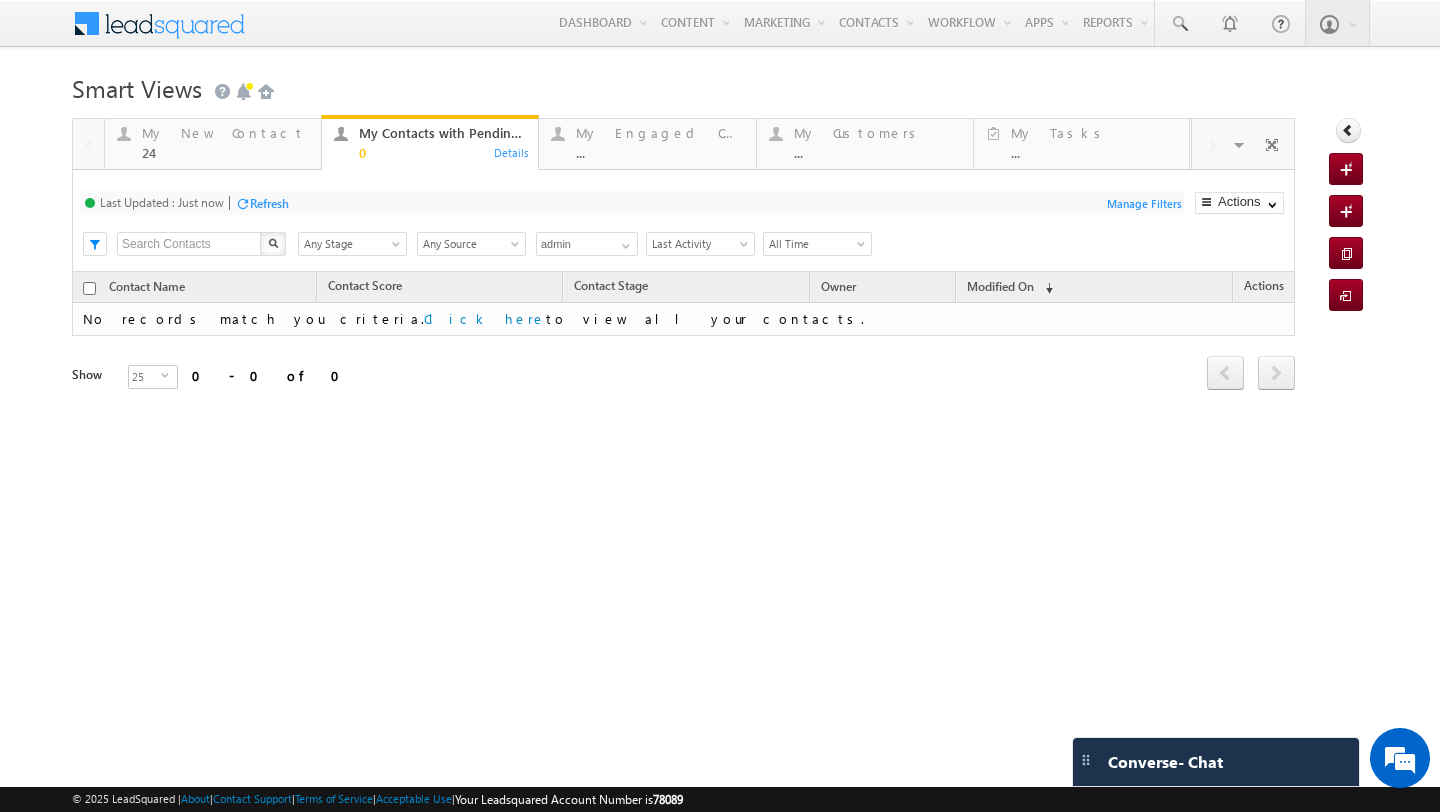 click at bounding box center (398, 248) 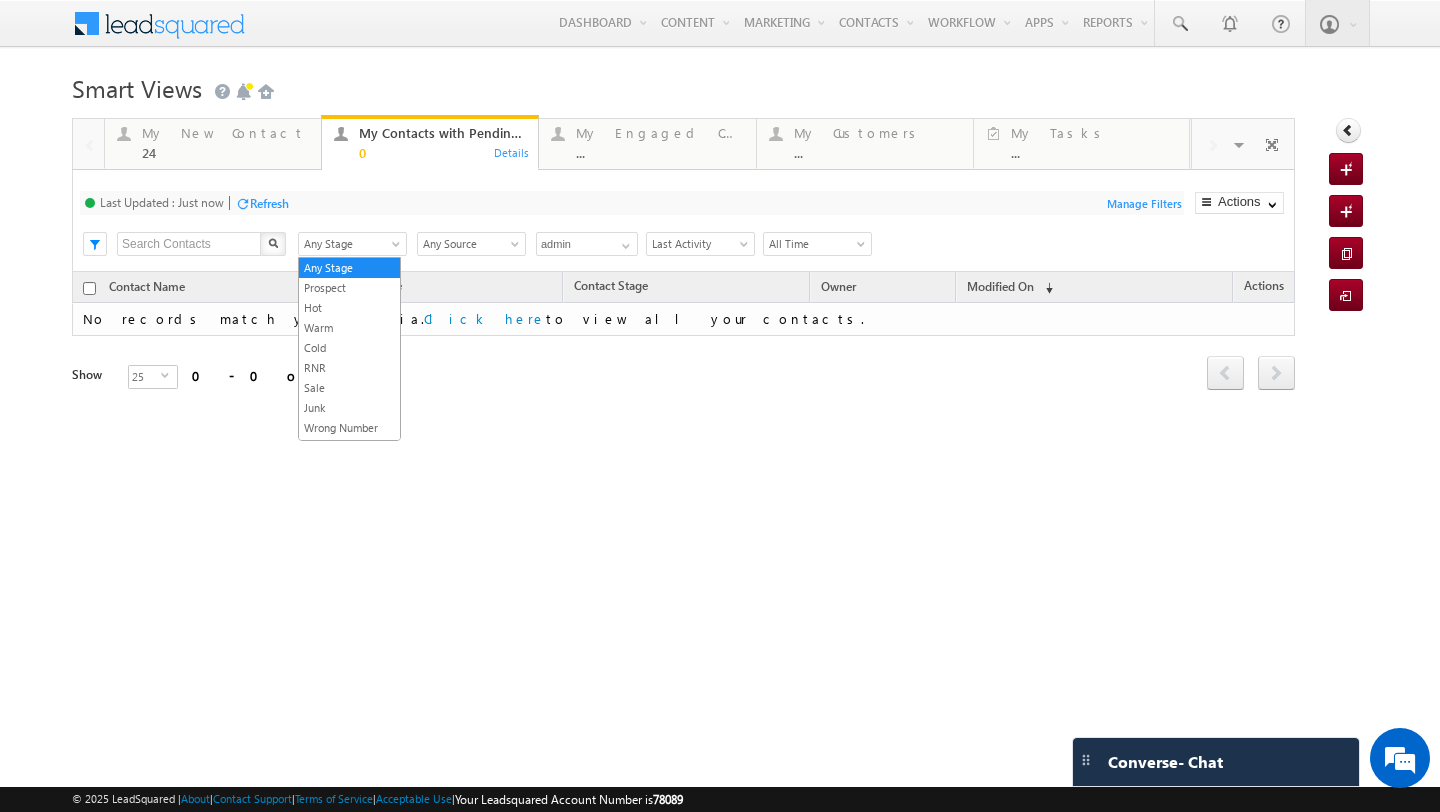 click on "Last Updated : Just now Refresh Refreshing..." at bounding box center (632, 203) 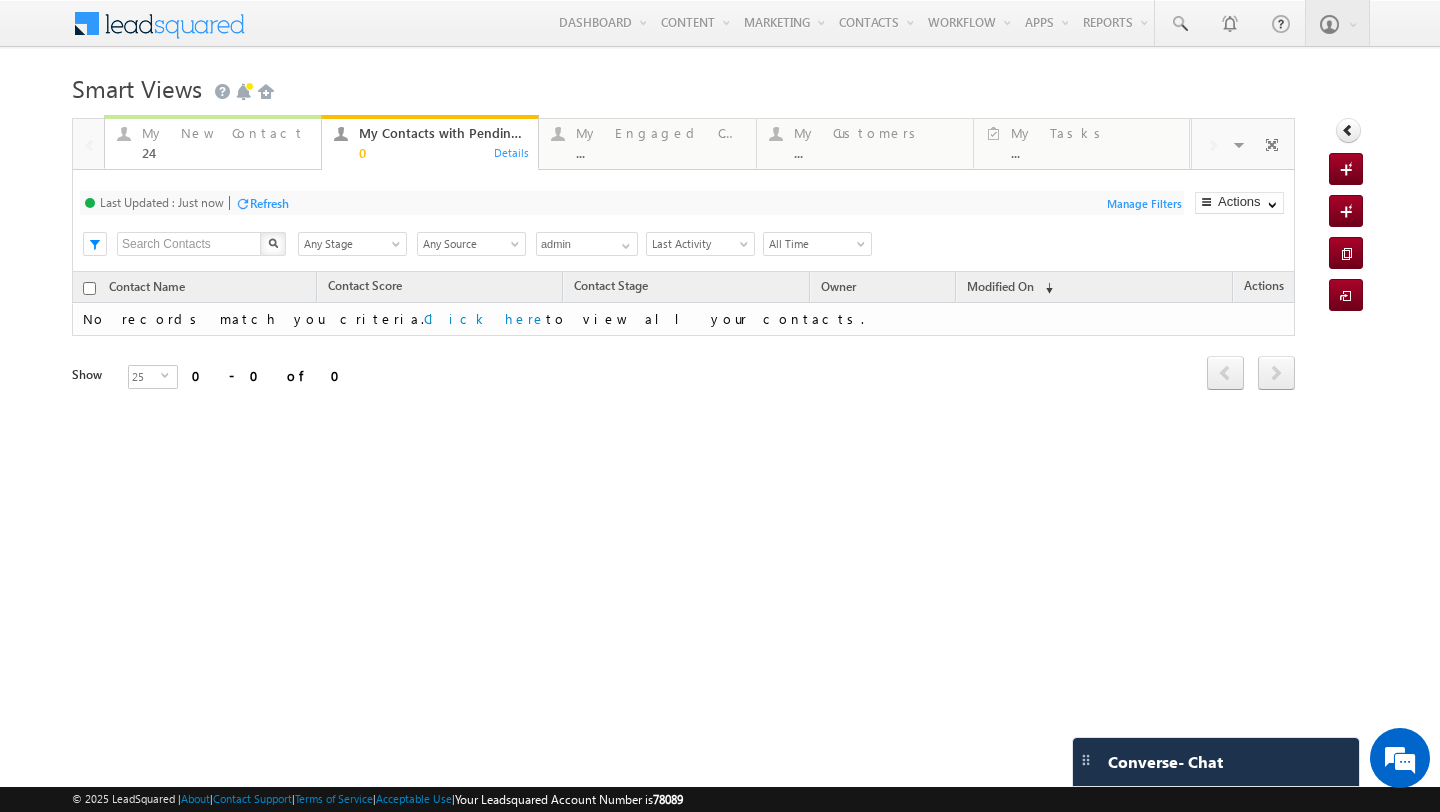 click on "24" at bounding box center [225, 152] 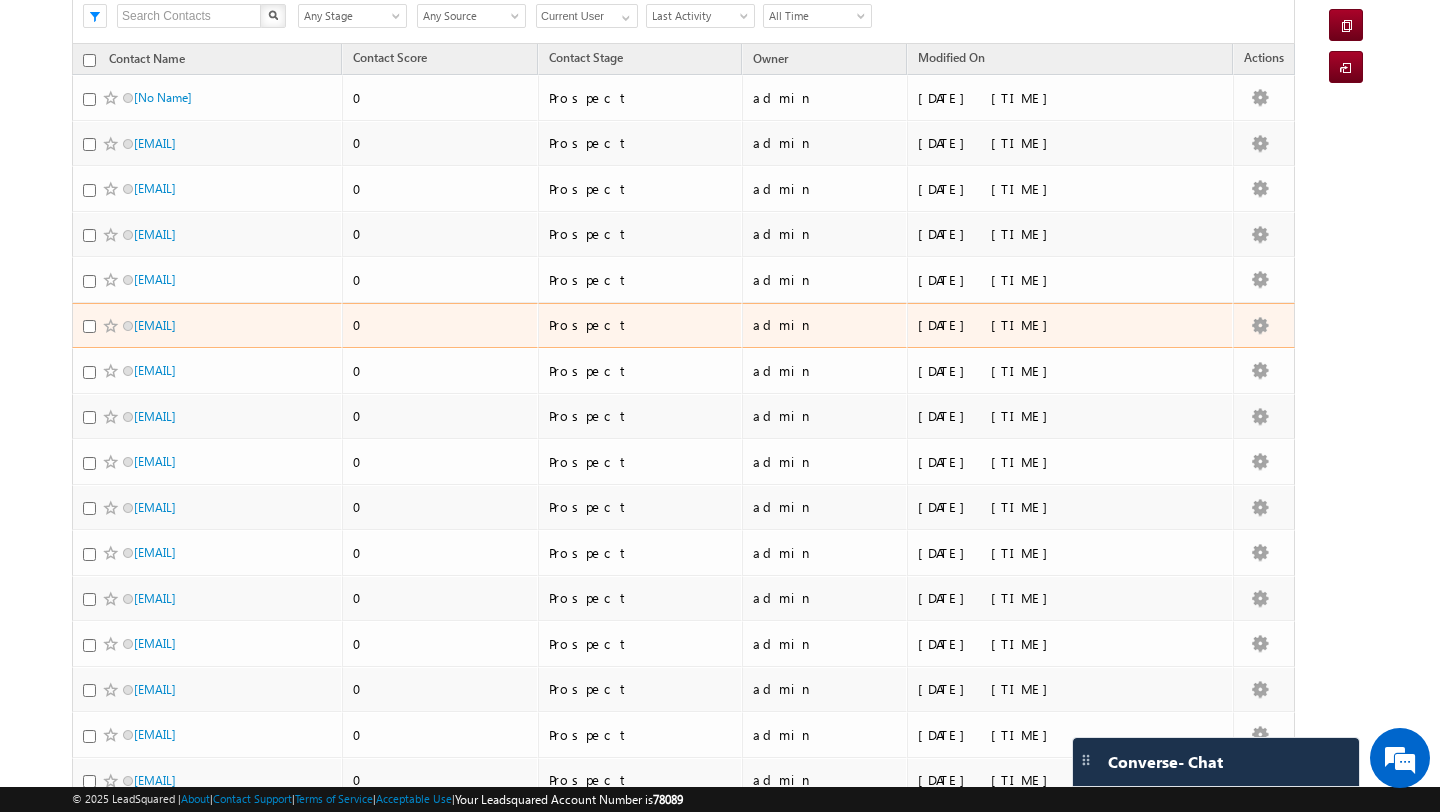 scroll, scrollTop: 0, scrollLeft: 0, axis: both 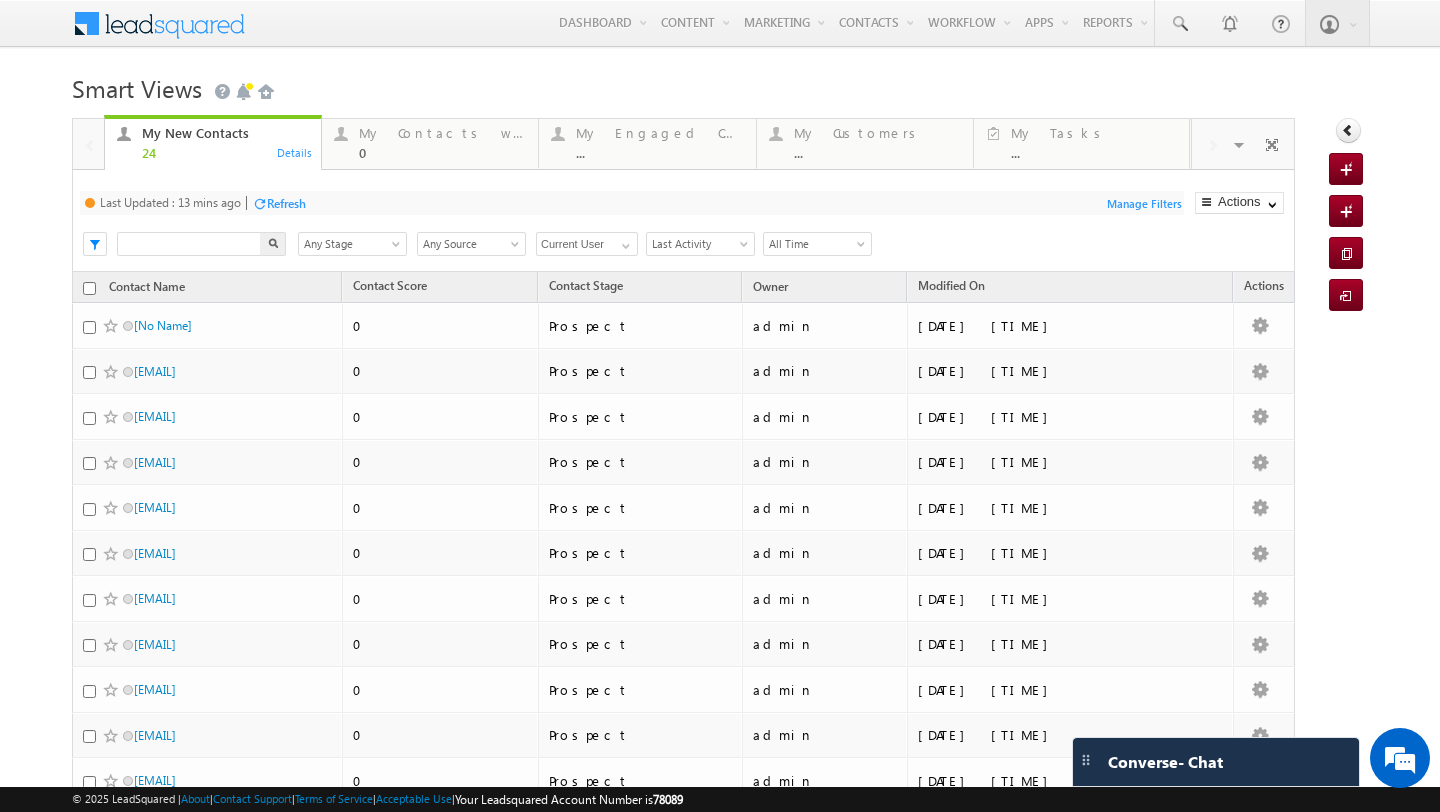 click at bounding box center (189, 244) 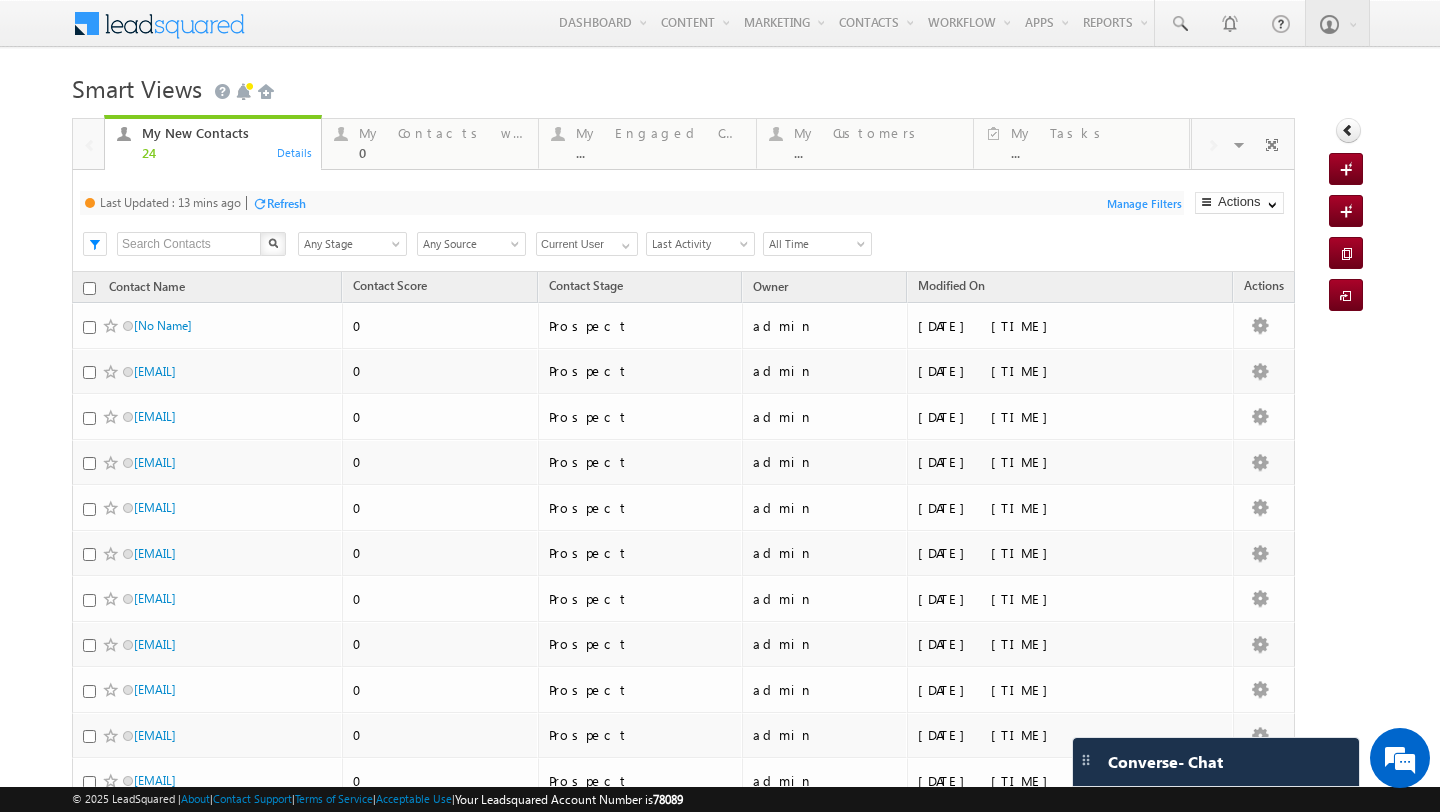 click on "Any Stage" at bounding box center (349, 244) 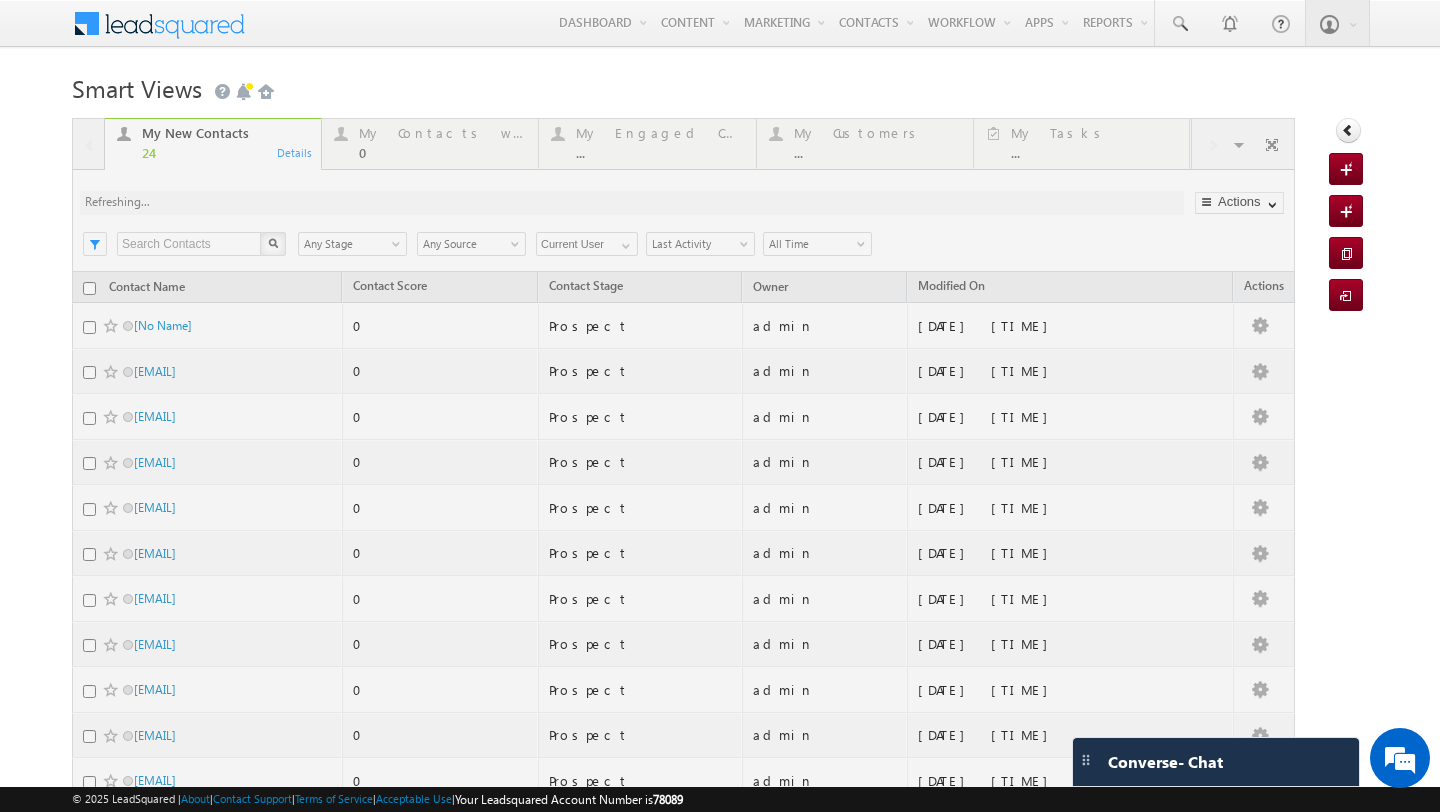 click at bounding box center (683, 812) 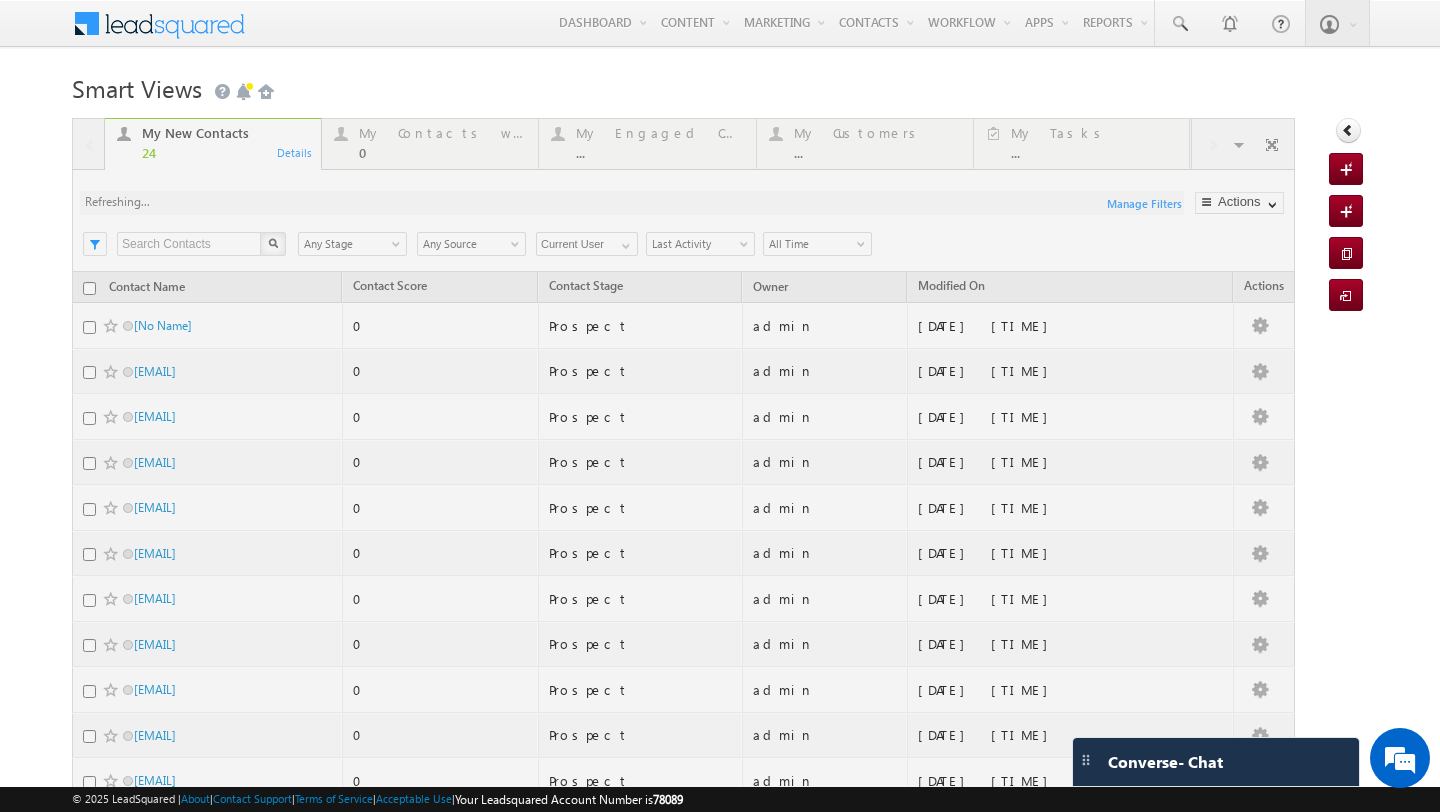 click at bounding box center [683, 812] 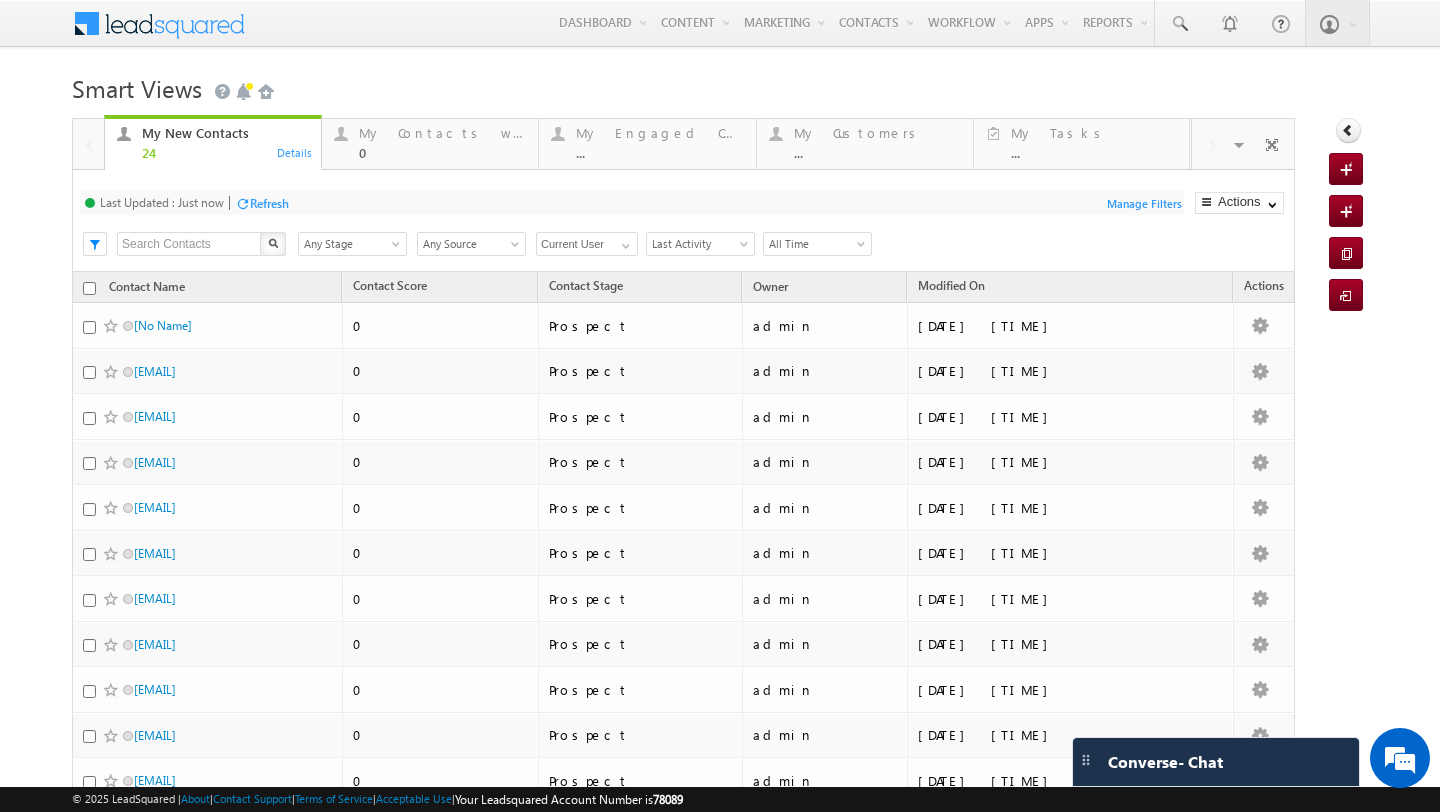 click on "Any Source" at bounding box center [468, 244] 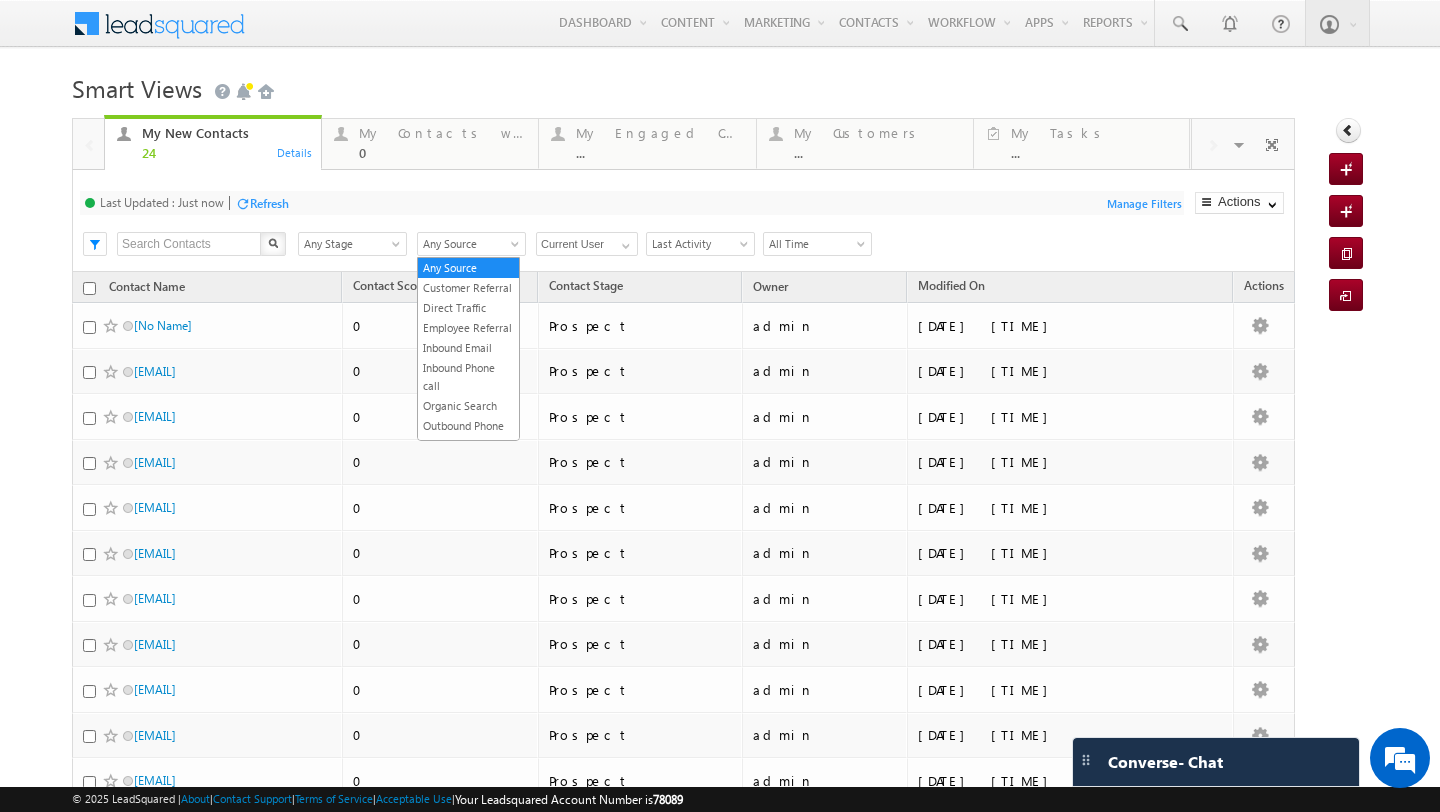 click on "Last Updated : Just now Refresh Refreshing..." at bounding box center (632, 203) 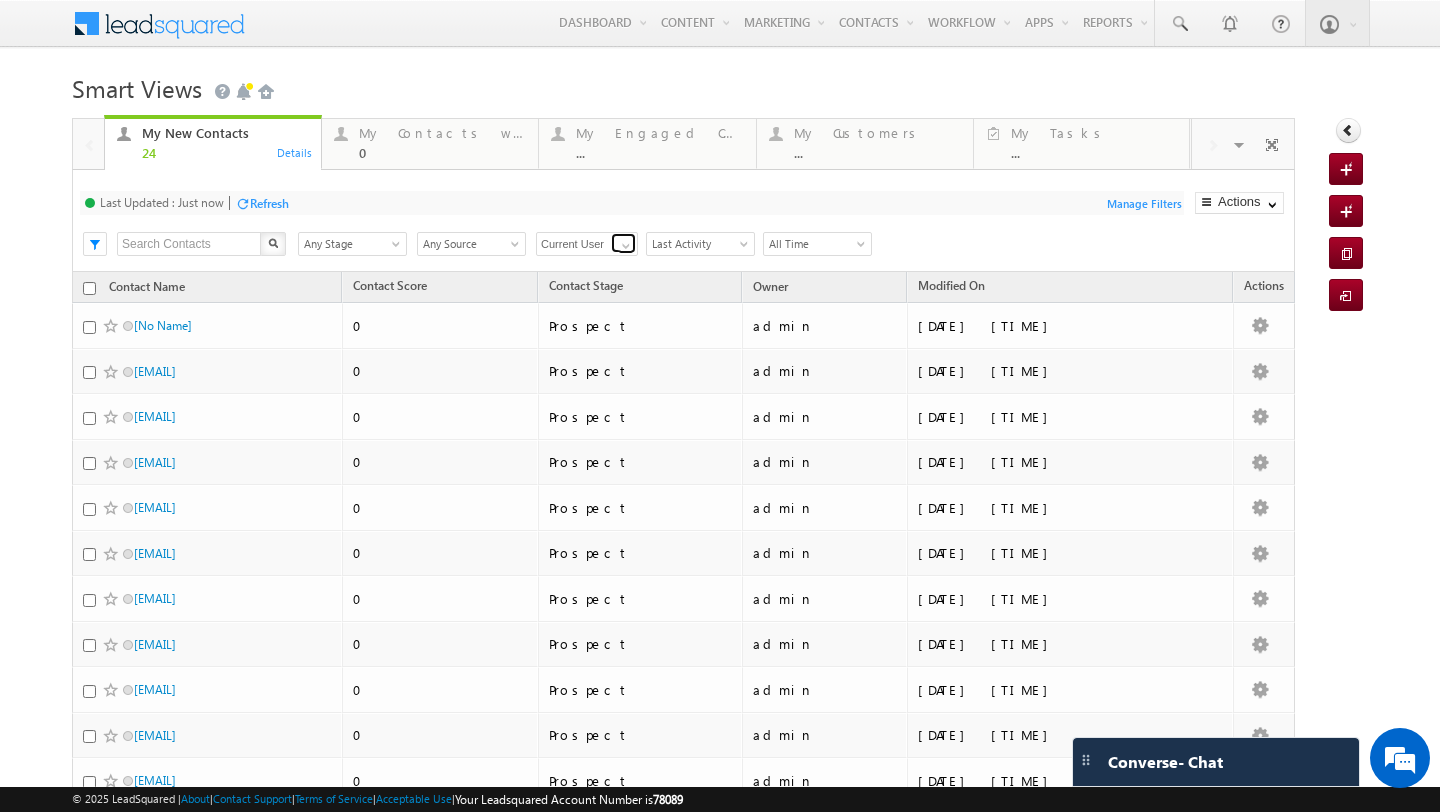 click at bounding box center [623, 243] 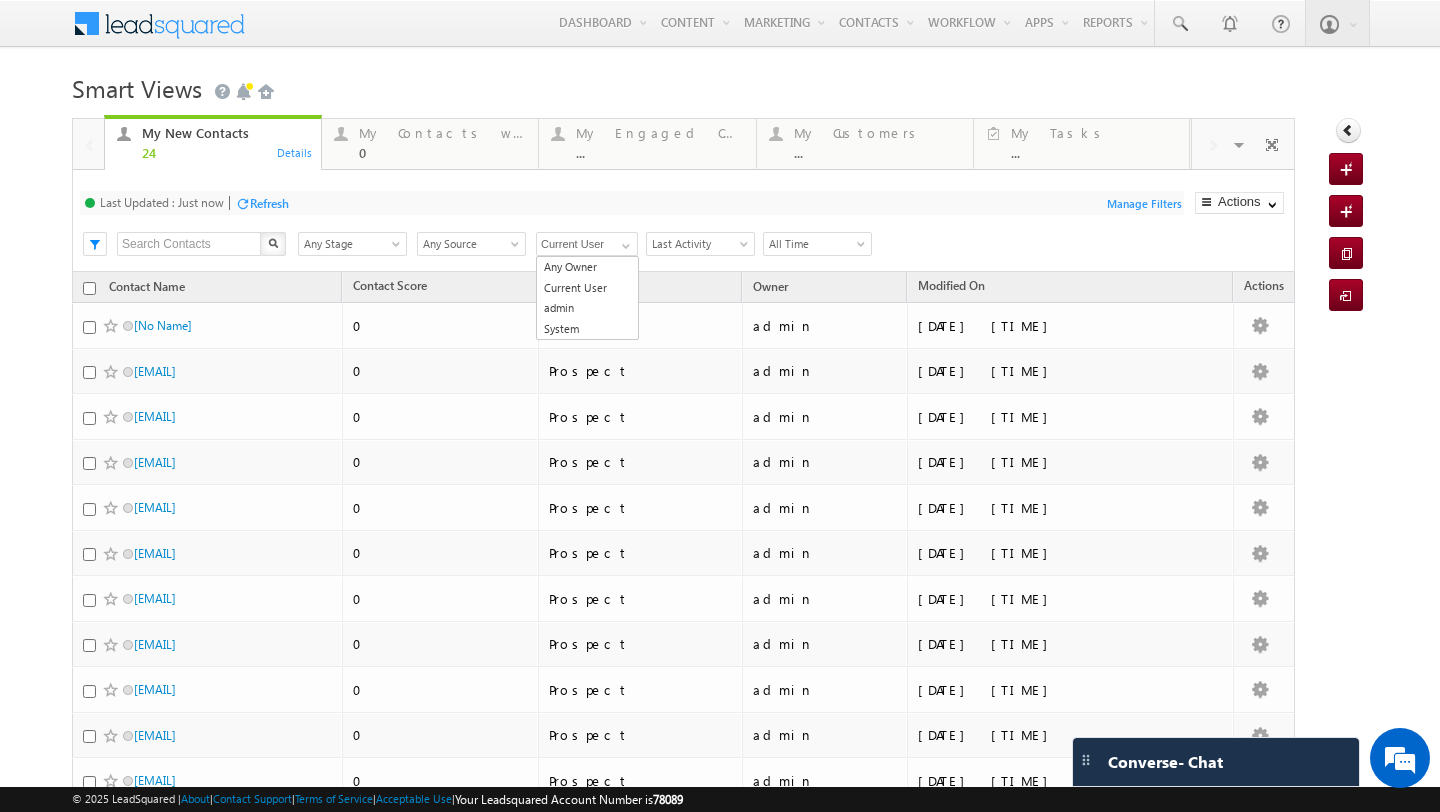 click on "Last Updated : Just now Refresh Refreshing...
Search
X
Contact Stage
Any Stage Any Stage
Contact Source
Any Source Customer Referral Direct Traffic Employee Referral Inbound Email Inbound Phone call Organic Search Outbound Phone call Partner Referral Pay per Click Ads Razorpay Referral Sites Shopify Form Shopify Integration Social Media Trade Show Unknown Any Source
Owner
Current User Current User Any Owner Current User admin System Current User 4 results are available, use up and down arrow keys to navigate. Any Owner Current User admin System
Date Range
Go maxdate mindate" at bounding box center (683, 221) 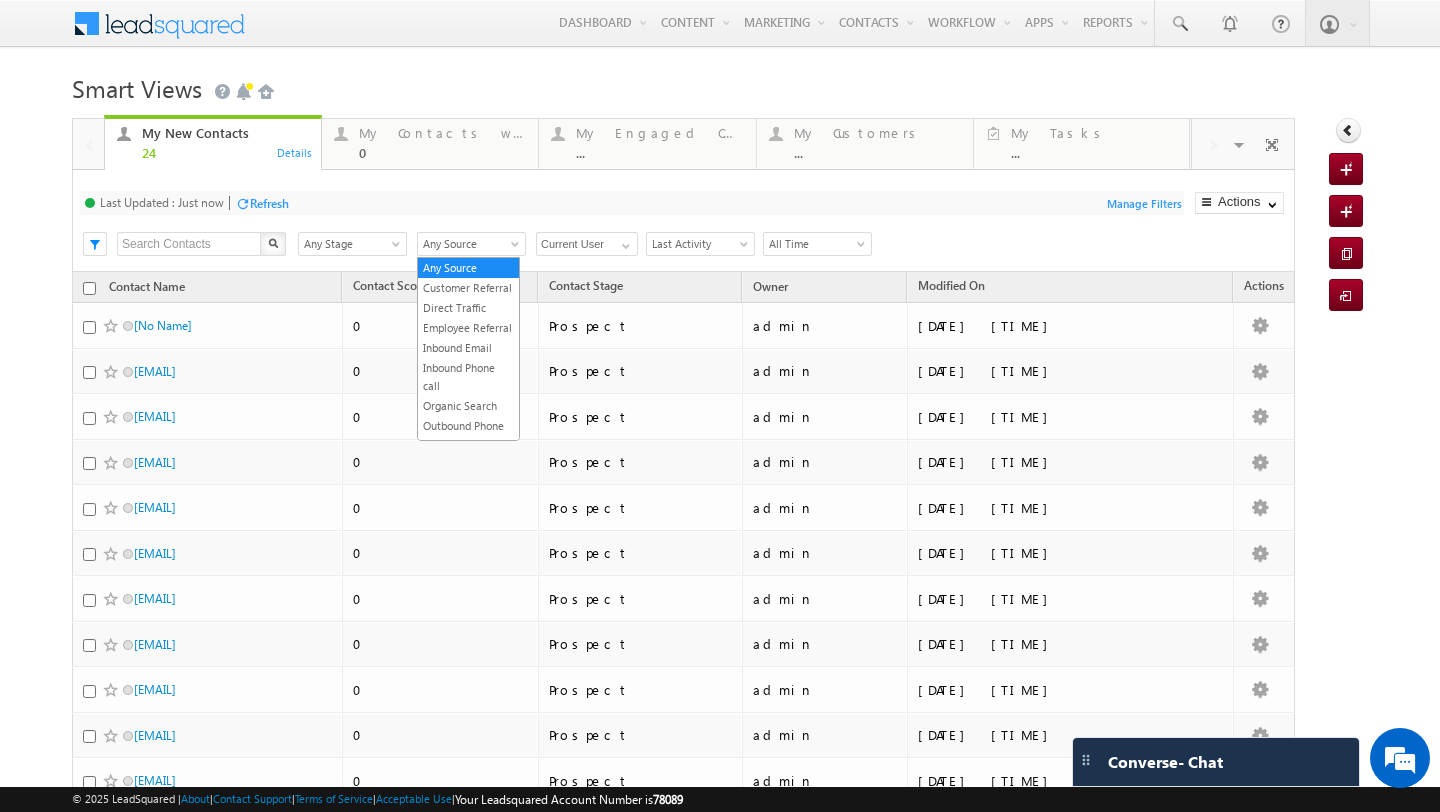 click at bounding box center (517, 248) 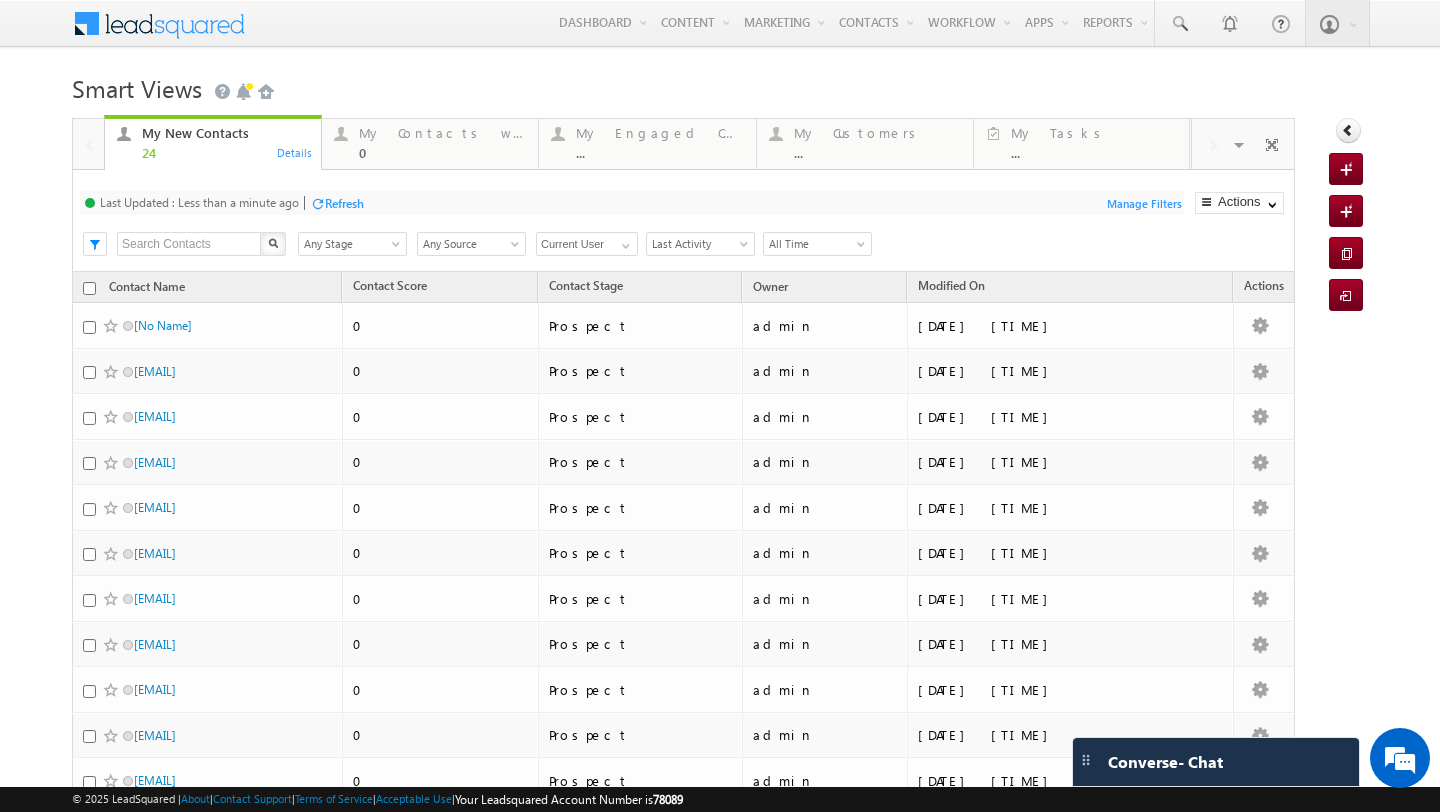 click on "Refresh" at bounding box center [344, 203] 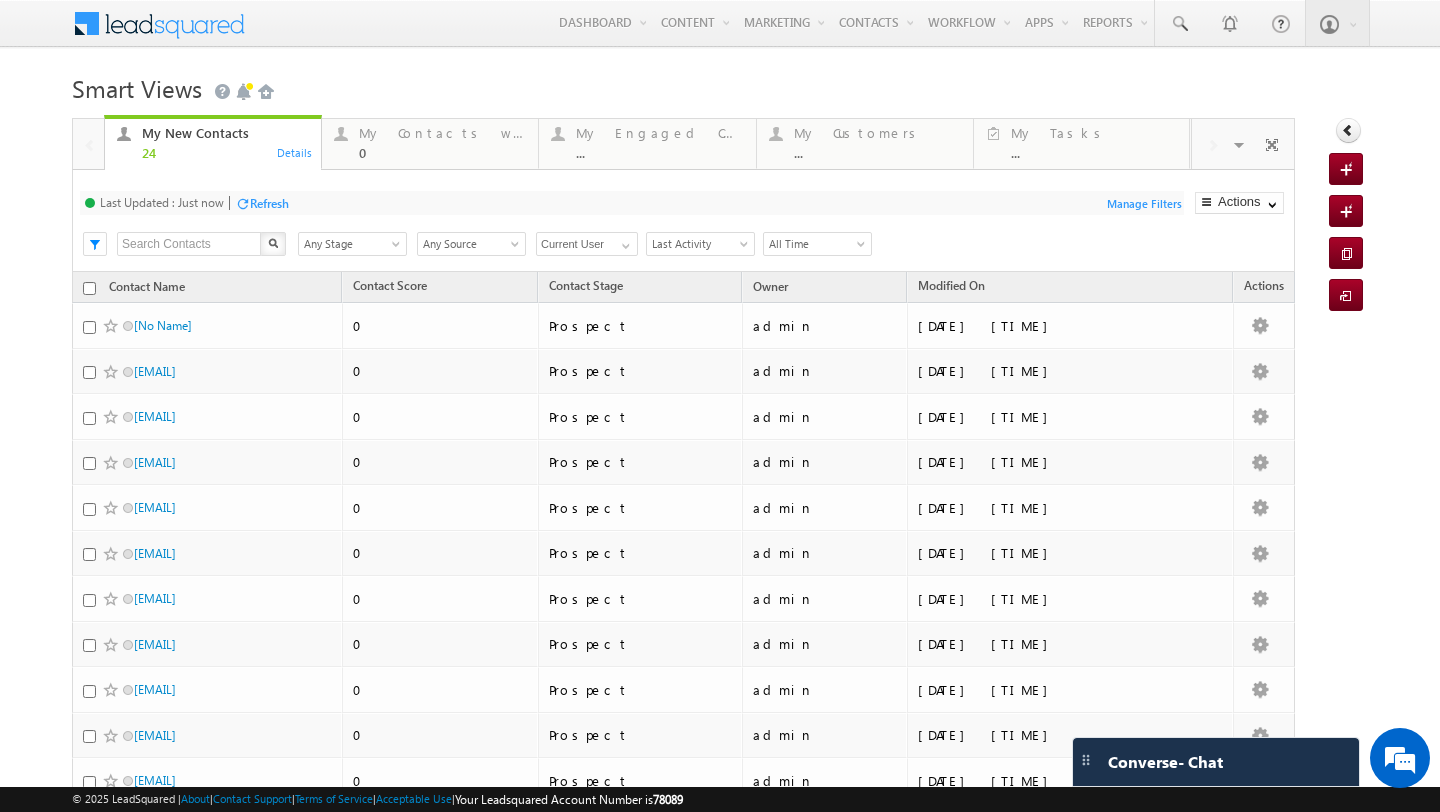 click on "Last Updated : Just now Refresh Refreshing..." at bounding box center (632, 203) 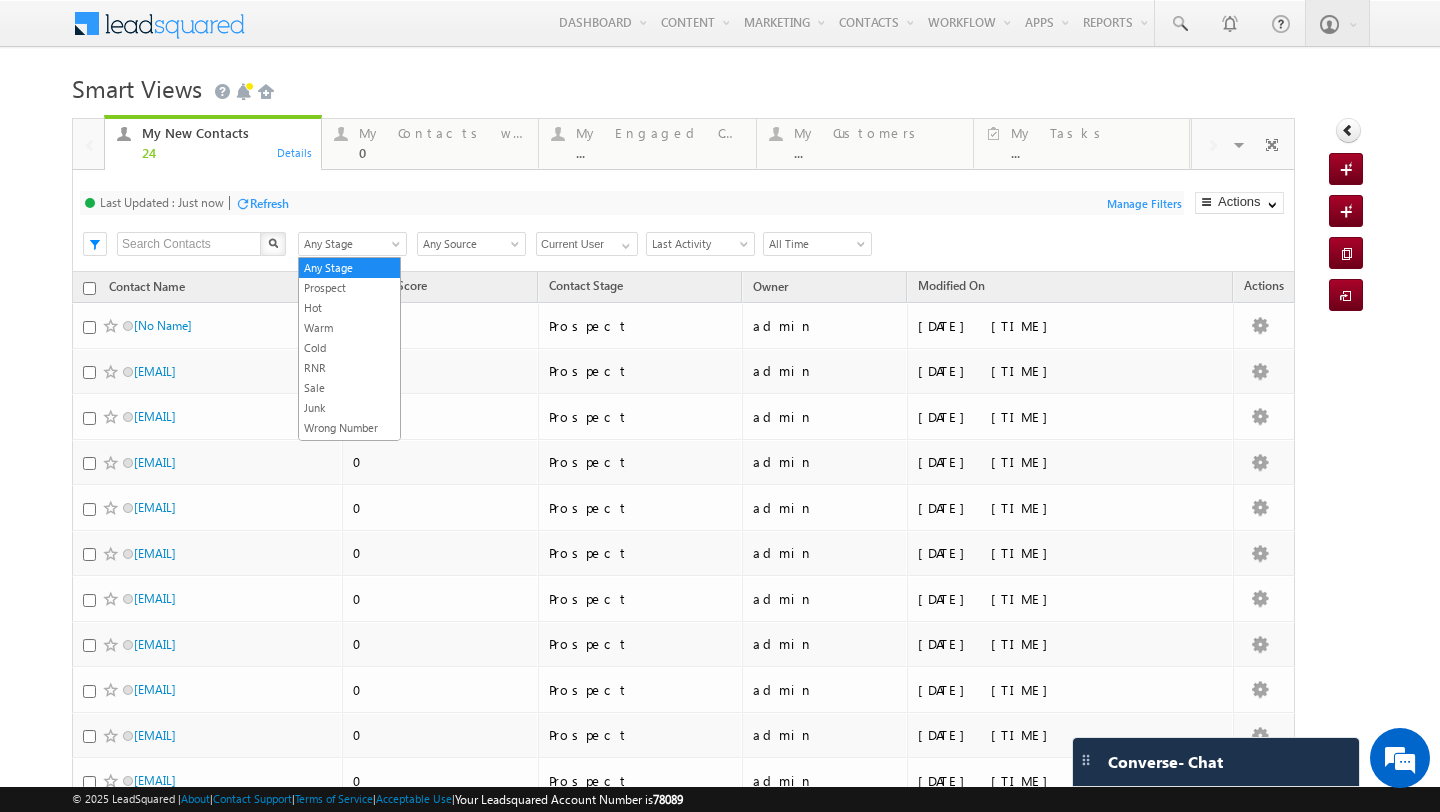 click on "Last Updated : Just now Refresh Refreshing..." at bounding box center (632, 203) 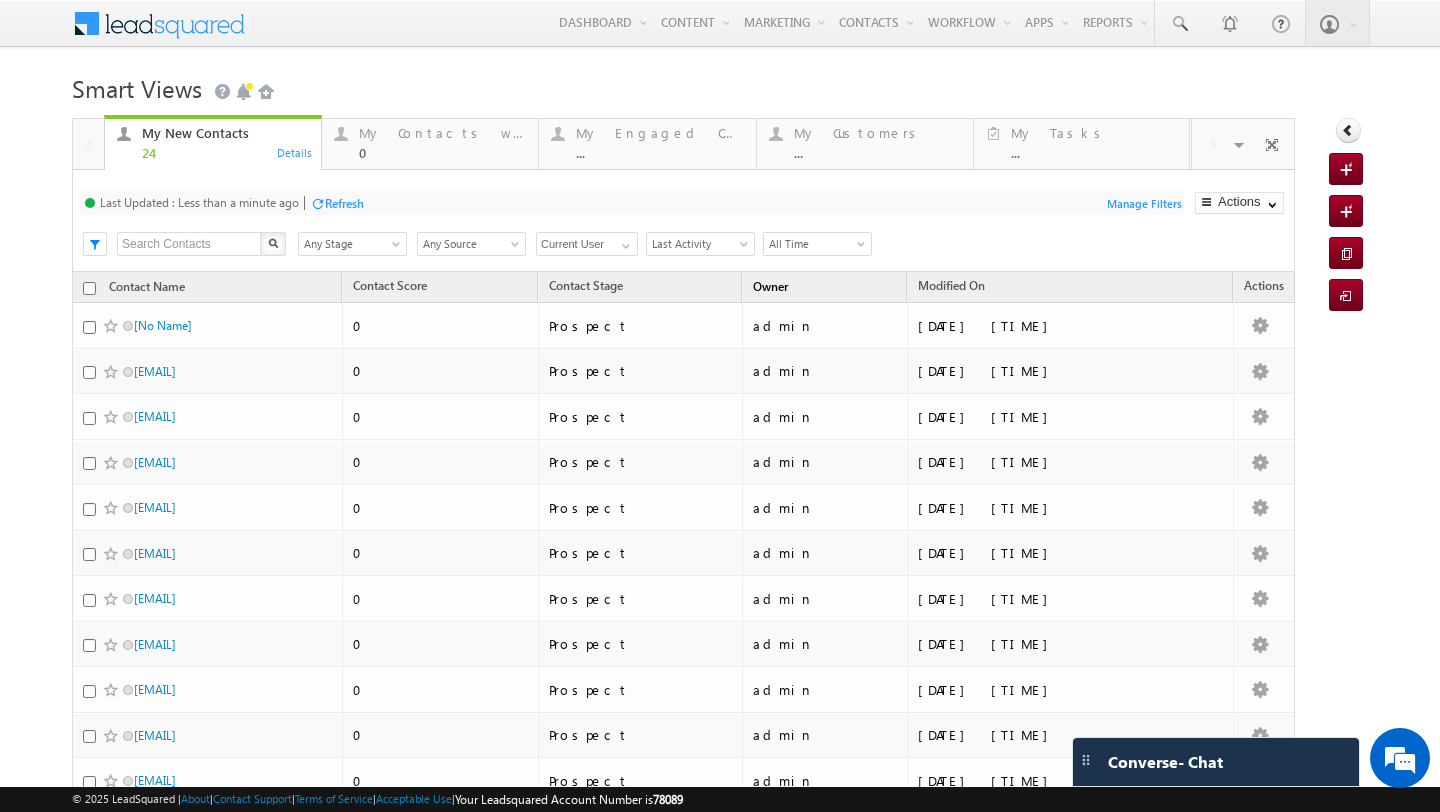 click on "Owner" at bounding box center [770, 286] 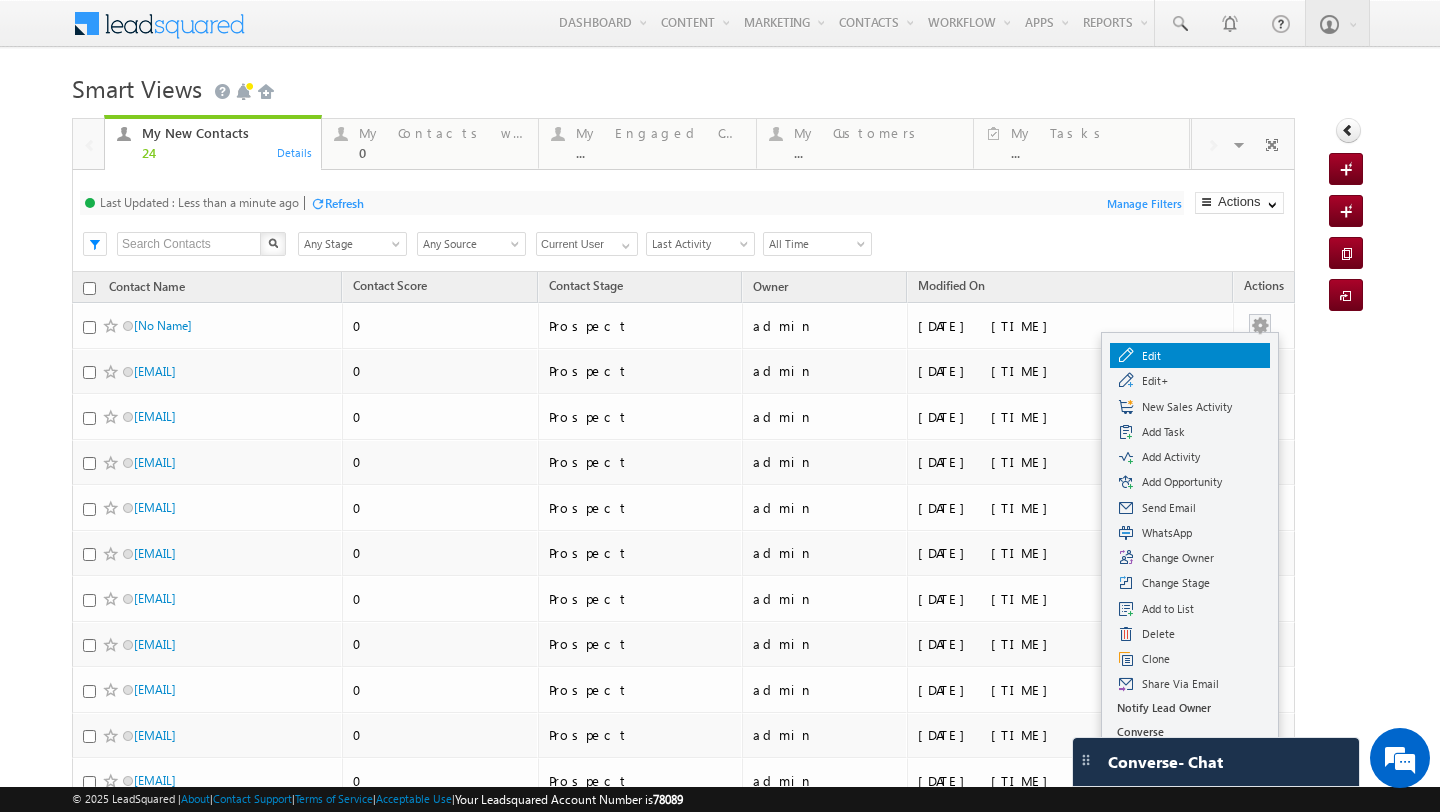 click on "Edit" at bounding box center [1202, 356] 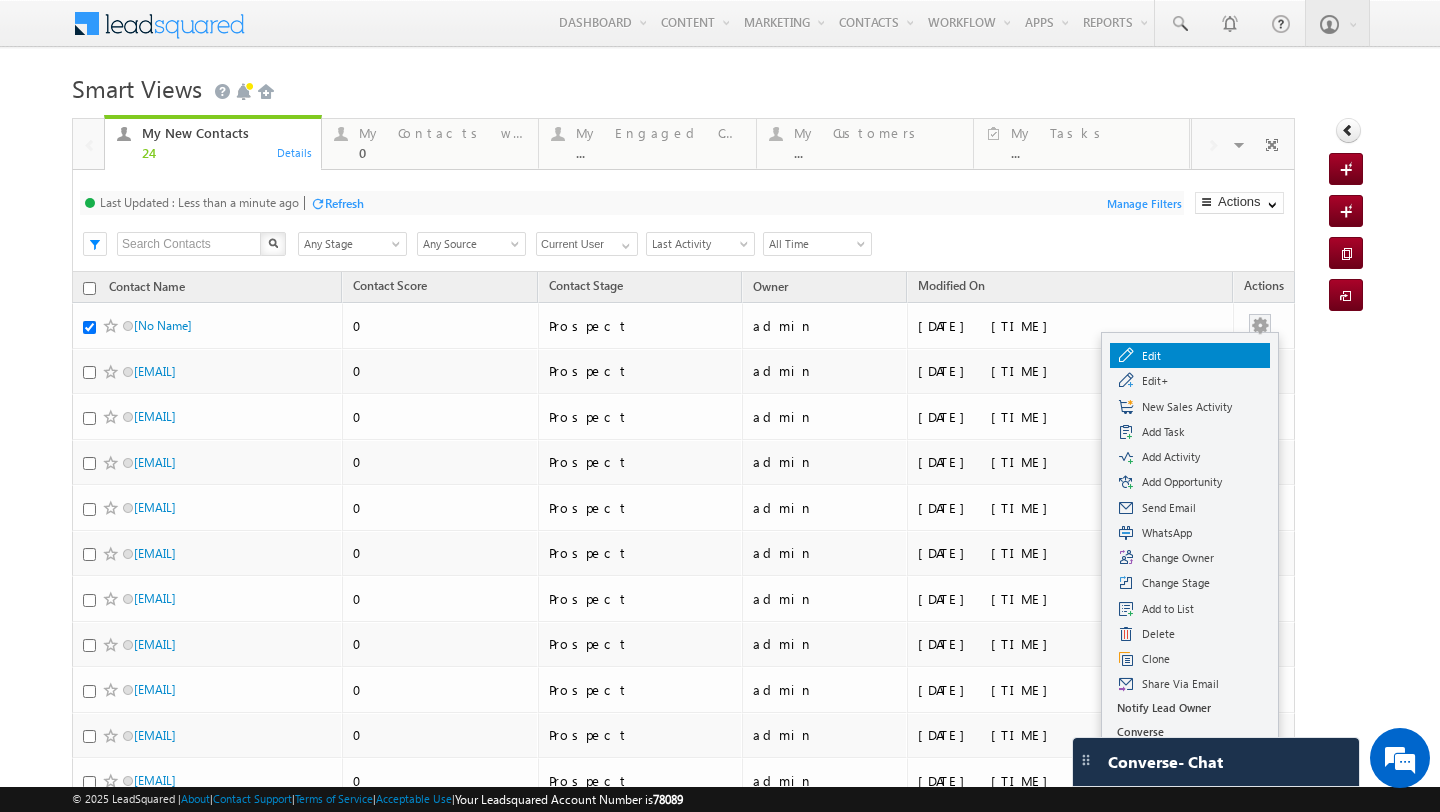 checkbox on "true" 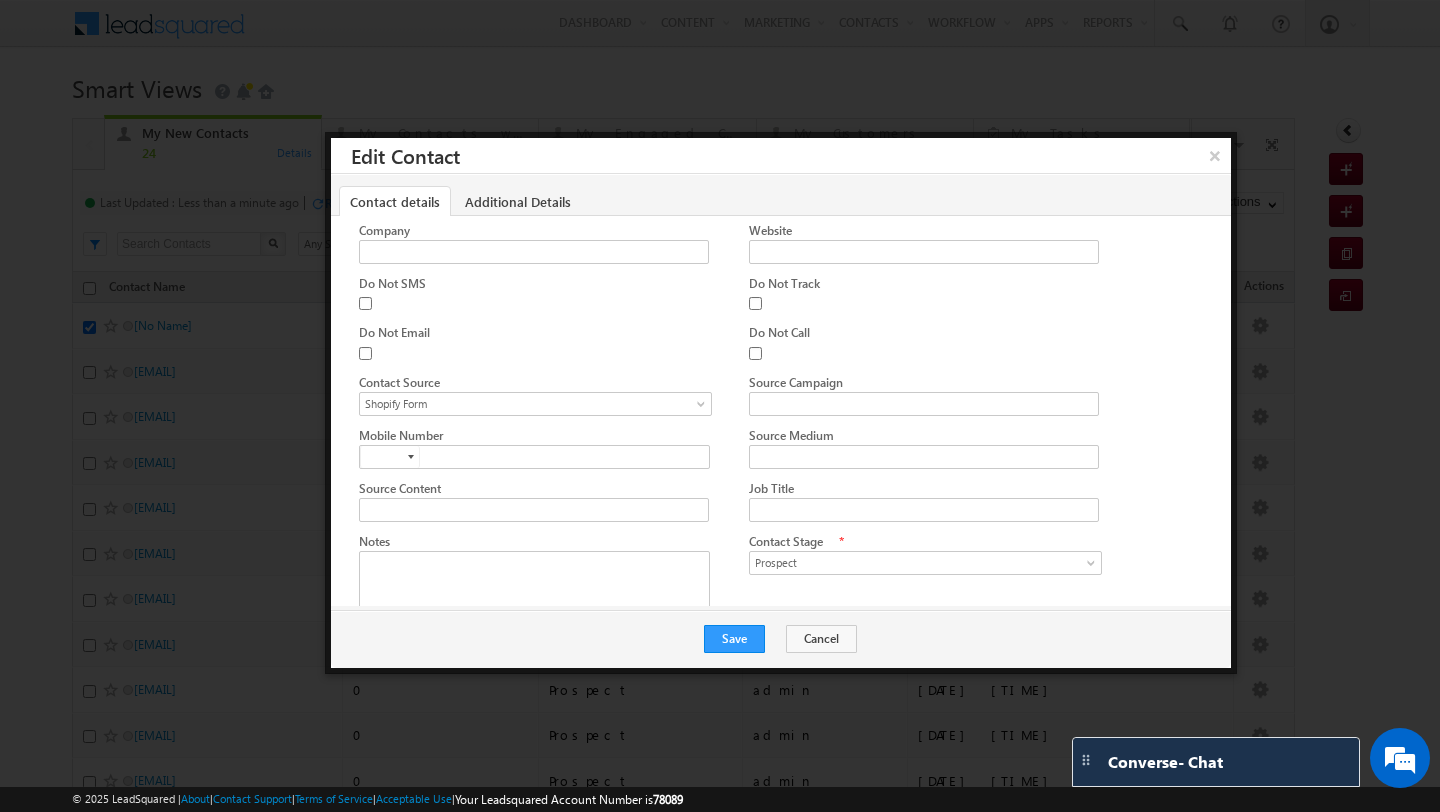 scroll, scrollTop: 190, scrollLeft: 0, axis: vertical 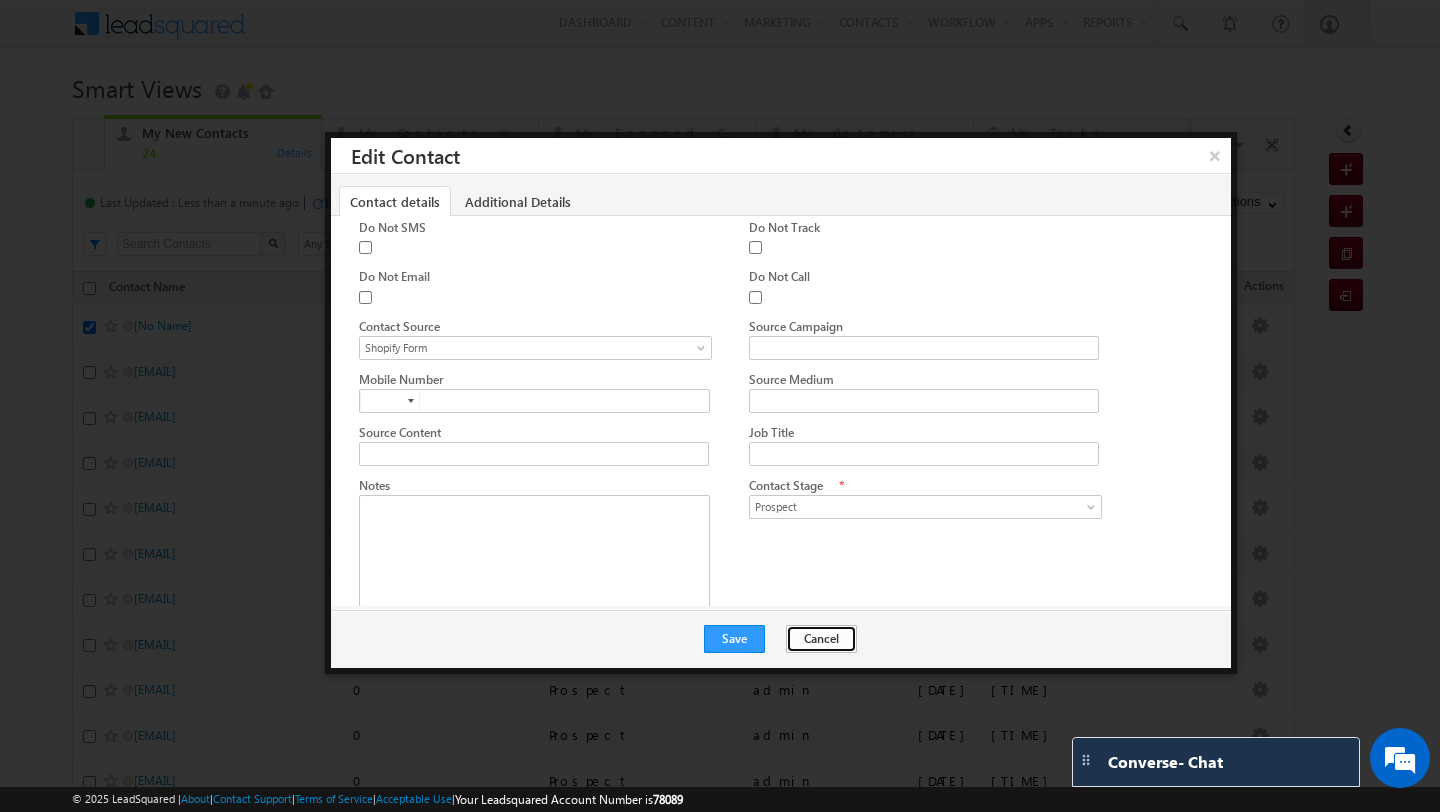 click on "Cancel" at bounding box center (821, 639) 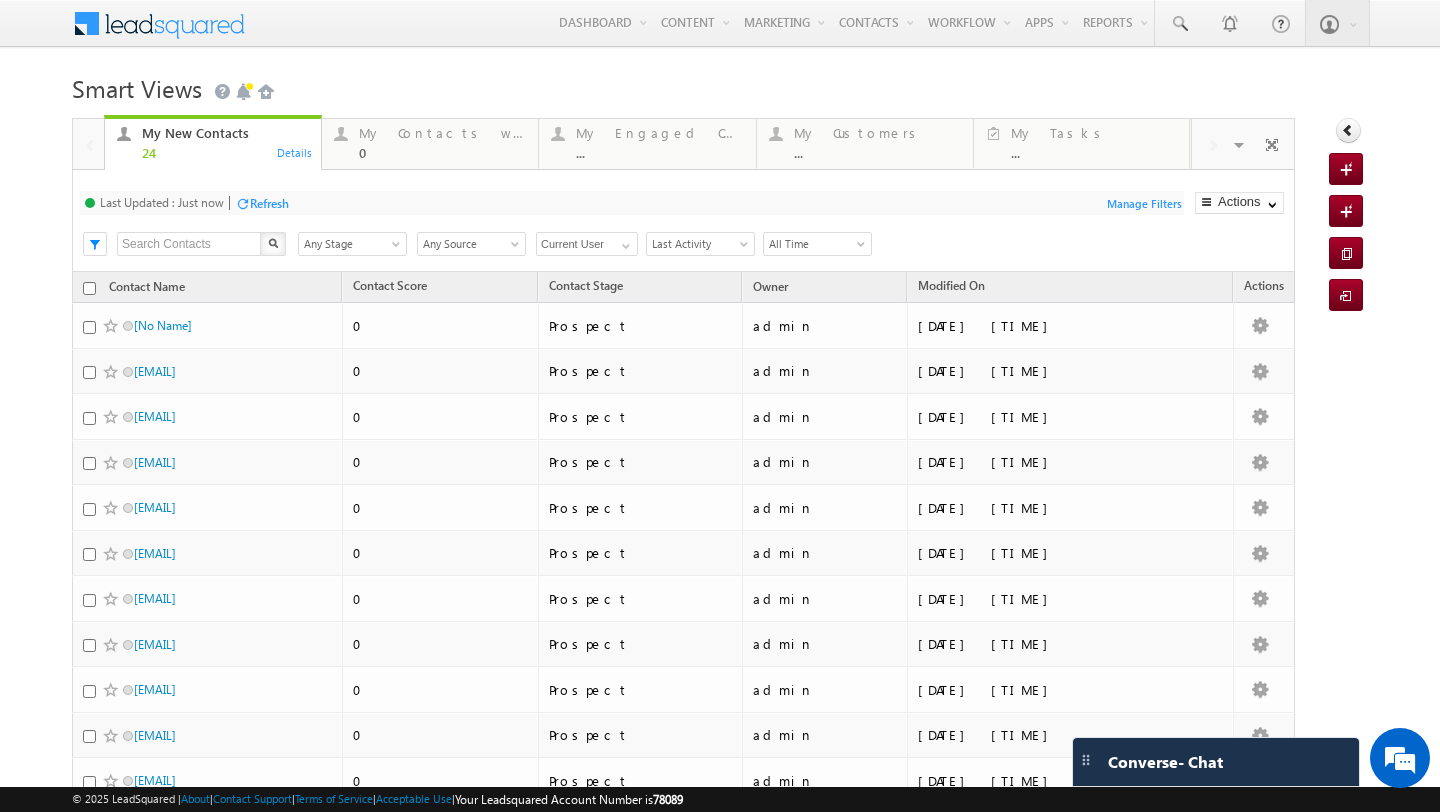 click on "Any Stage" at bounding box center [349, 244] 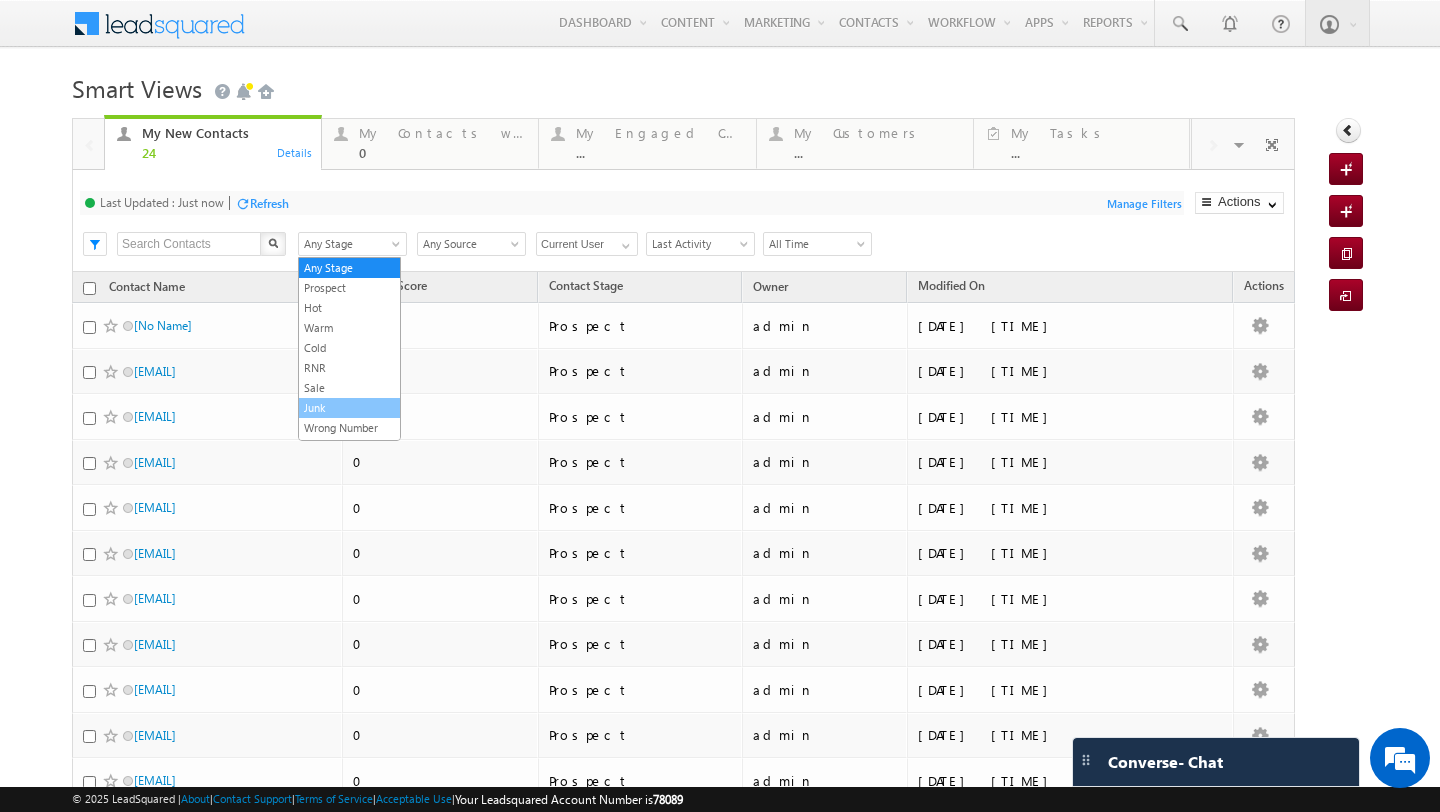 scroll, scrollTop: 38, scrollLeft: 0, axis: vertical 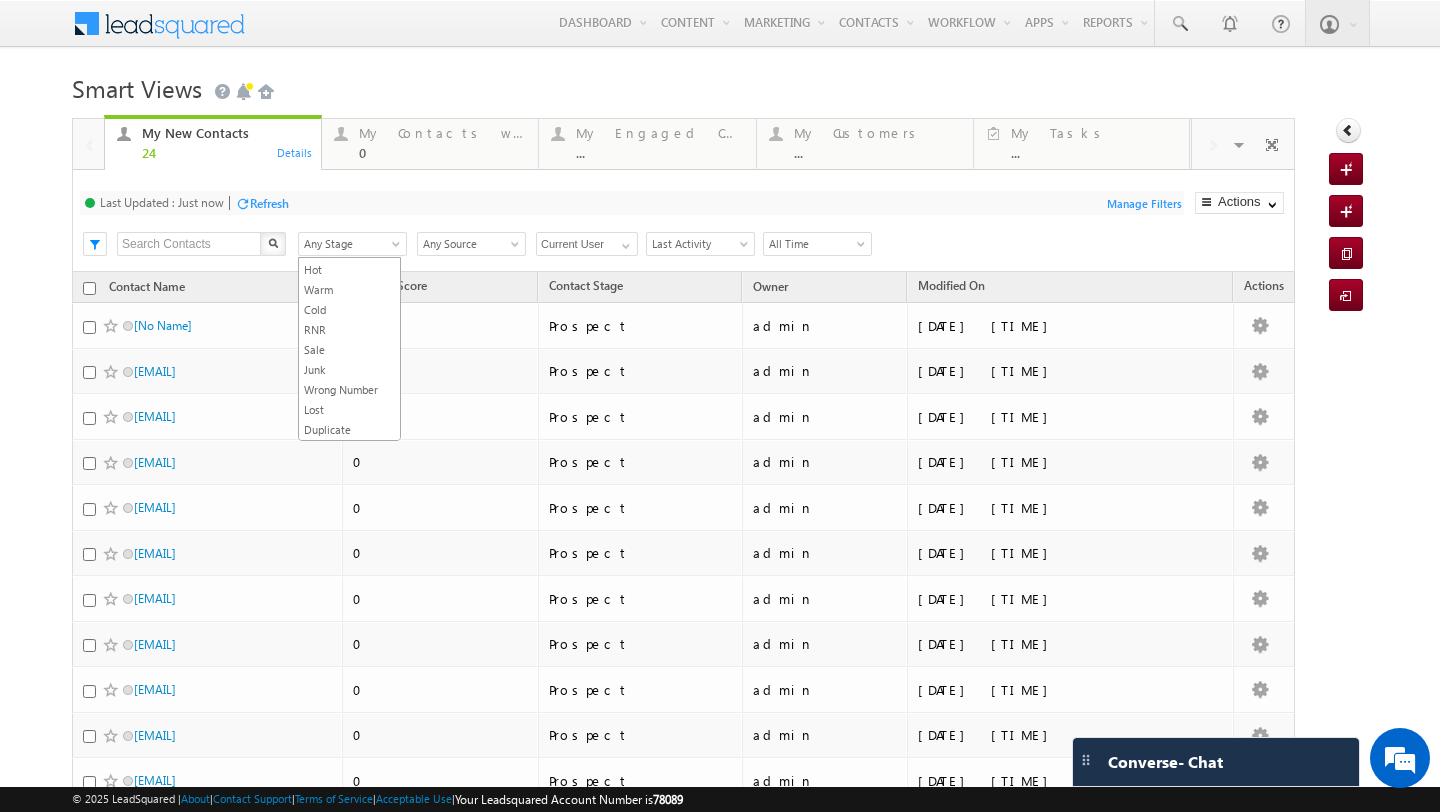 click on "Last Updated : Just now Refresh Refreshing..." at bounding box center (632, 203) 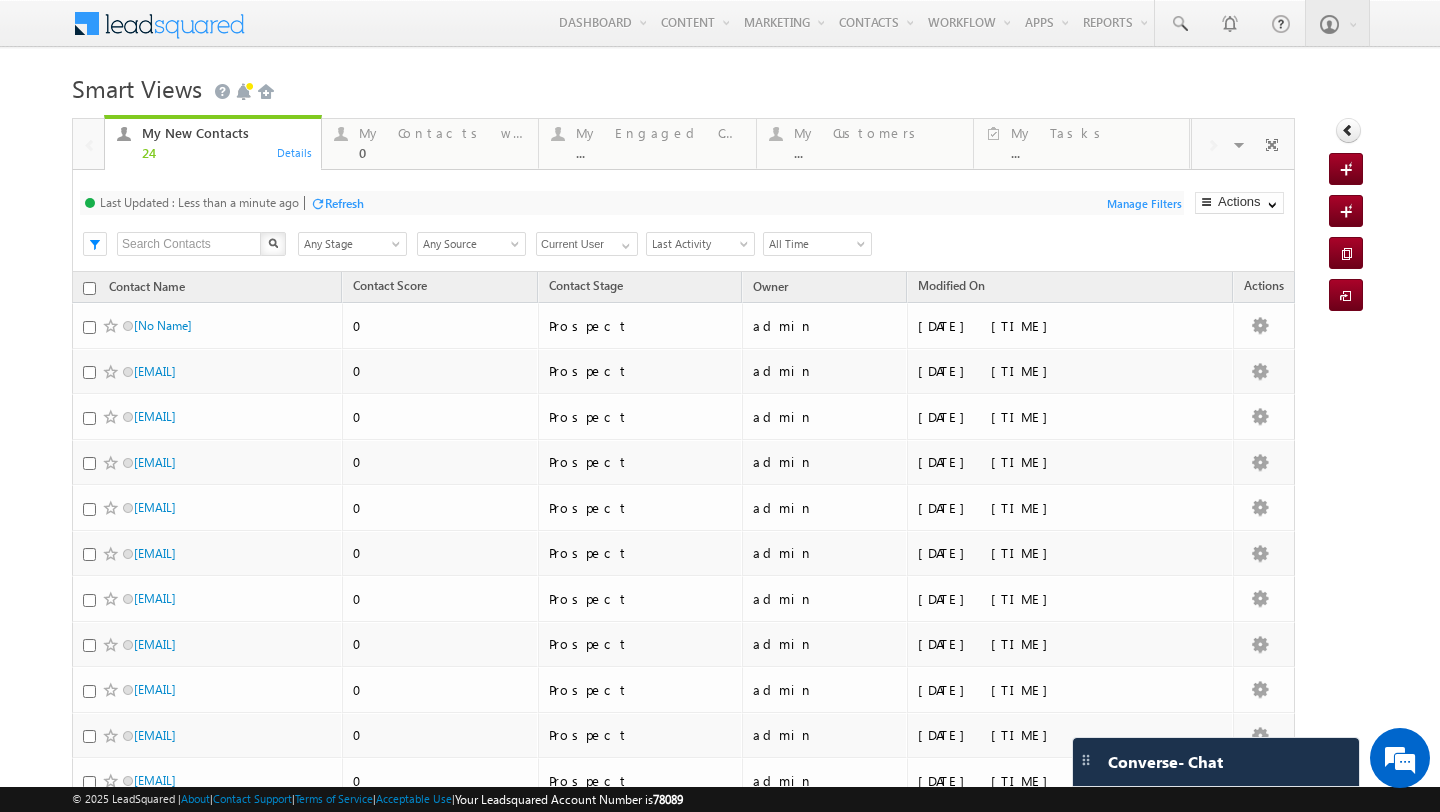 click on "Any Stage" at bounding box center (349, 244) 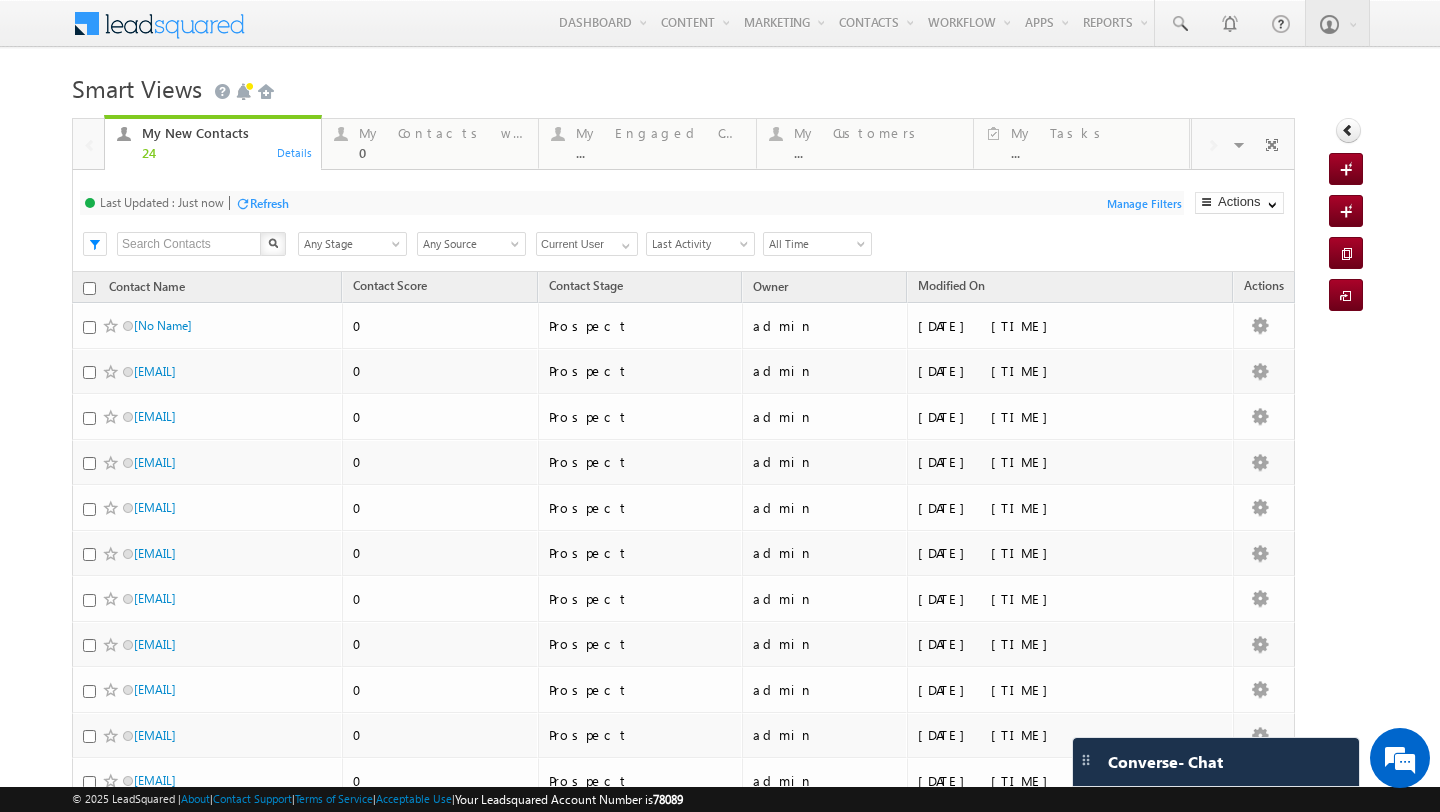 click on "Any Stage" at bounding box center (349, 244) 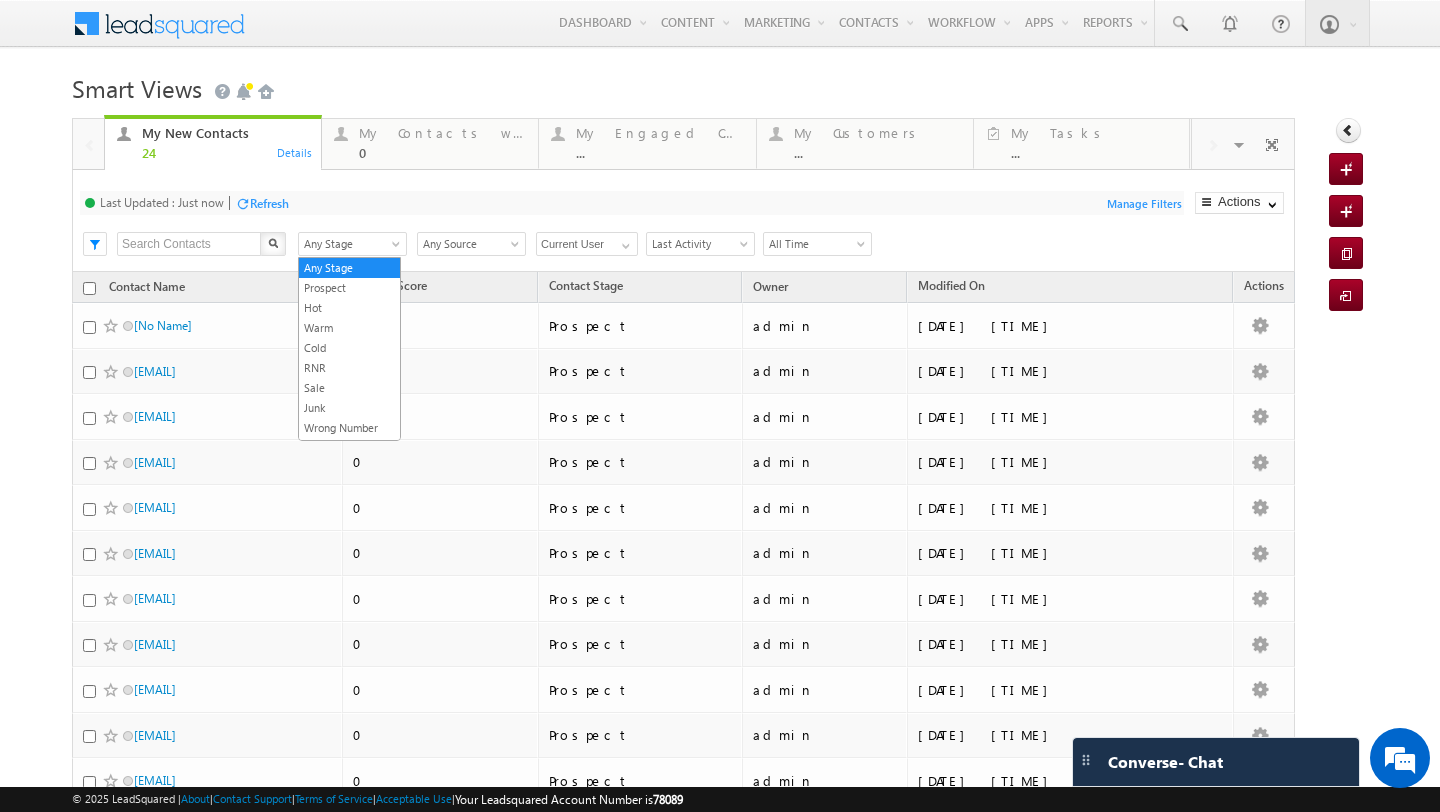 click on "Last Updated : Just now Refresh Refreshing...
Search
X
Contact Stage
Any Stage Prospect Hot Warm Cold RNR Sale Junk Wrong Number Lost Duplicate Any Stage
Contact Source
Any Source Any Source
Owner
Current User Current User Current User
Date Range
Go maxdate mindate All Time
Custom
Yesterday
Today
Last Week
This Week
Last Month
This Month
Last Year
This Year
Last 7 Days
Last 30 Days
All Time
Last Activity
Created On
Modified On
Last Activity" at bounding box center [683, 221] 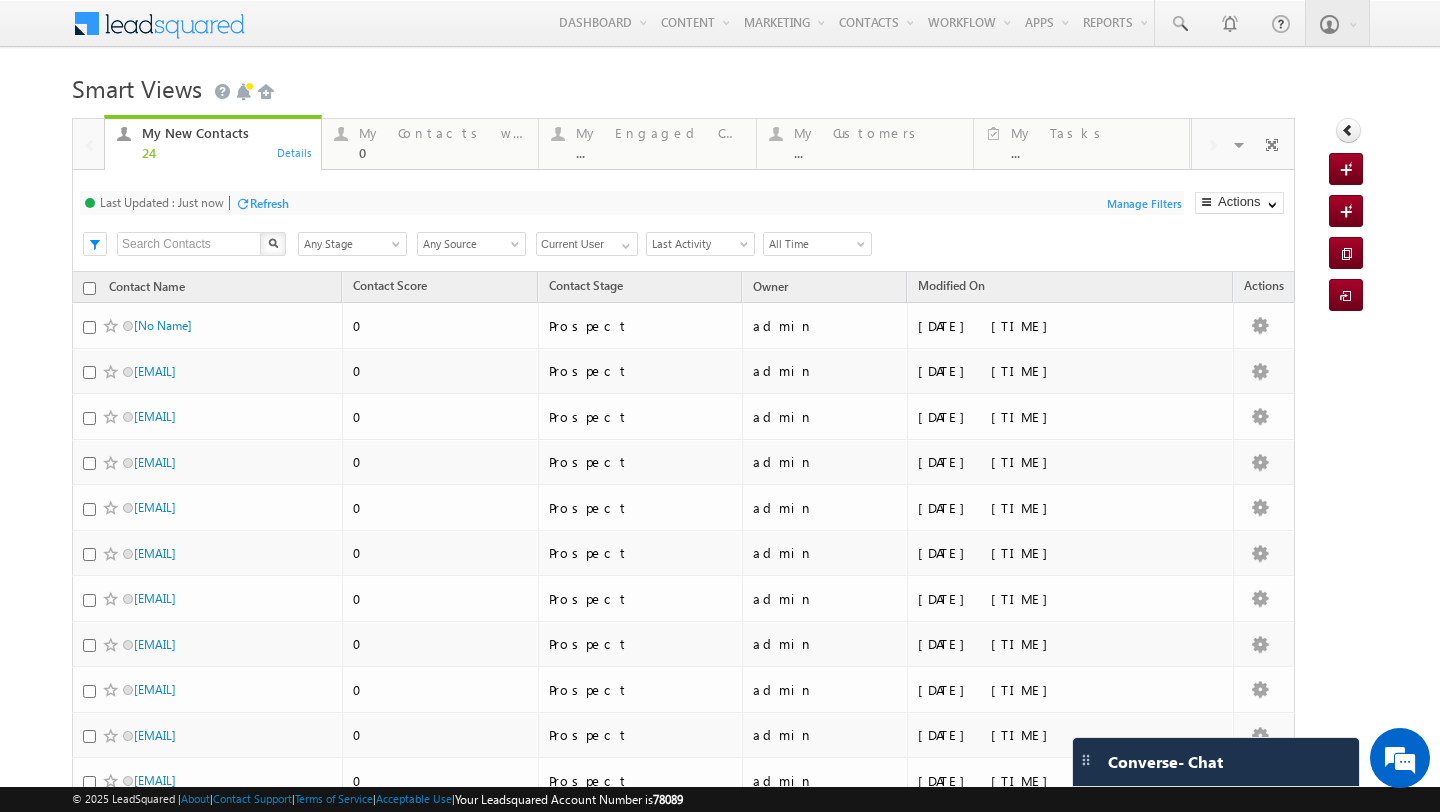 click on "Any Source" at bounding box center (468, 244) 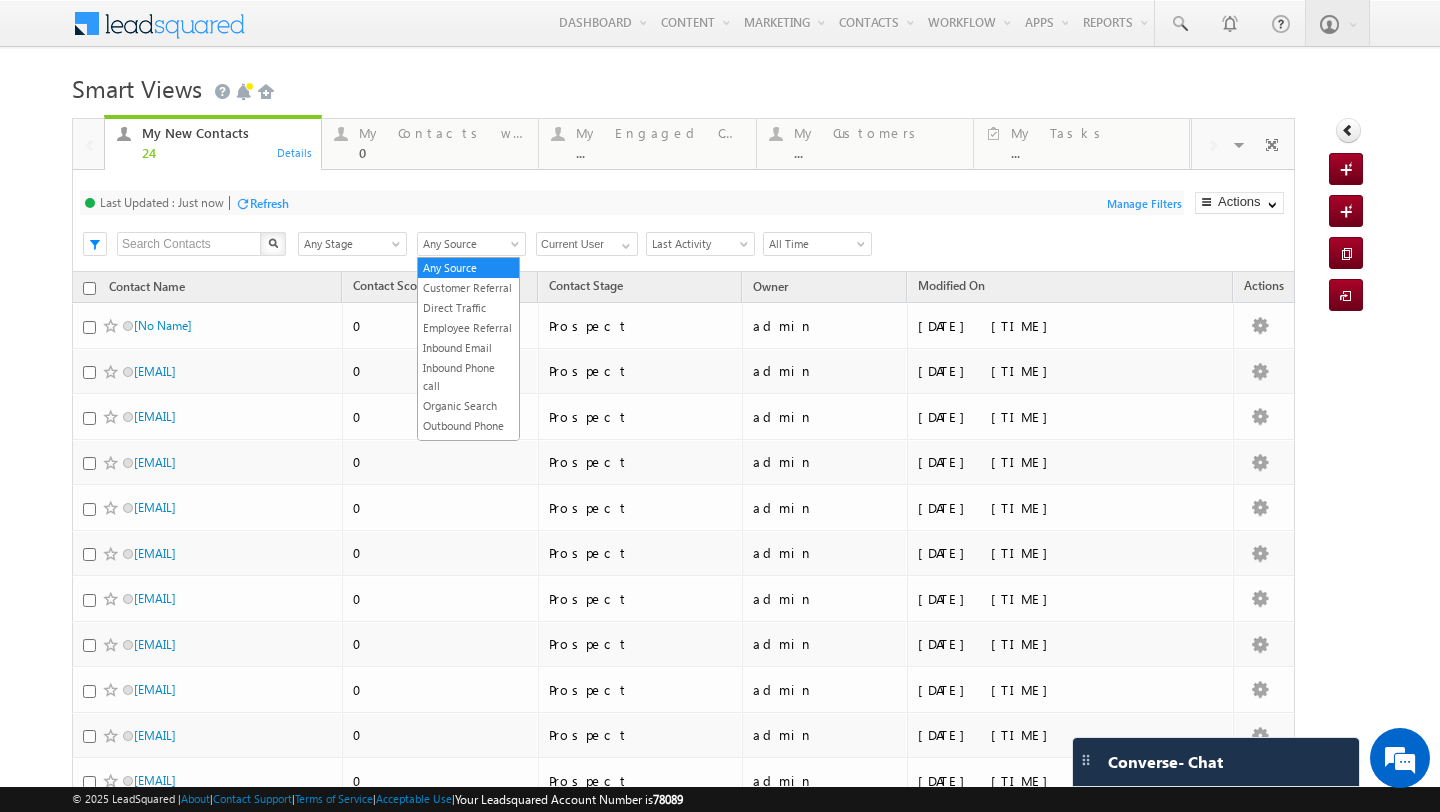 click on "Last Updated : Just now Refresh Refreshing..." at bounding box center (632, 203) 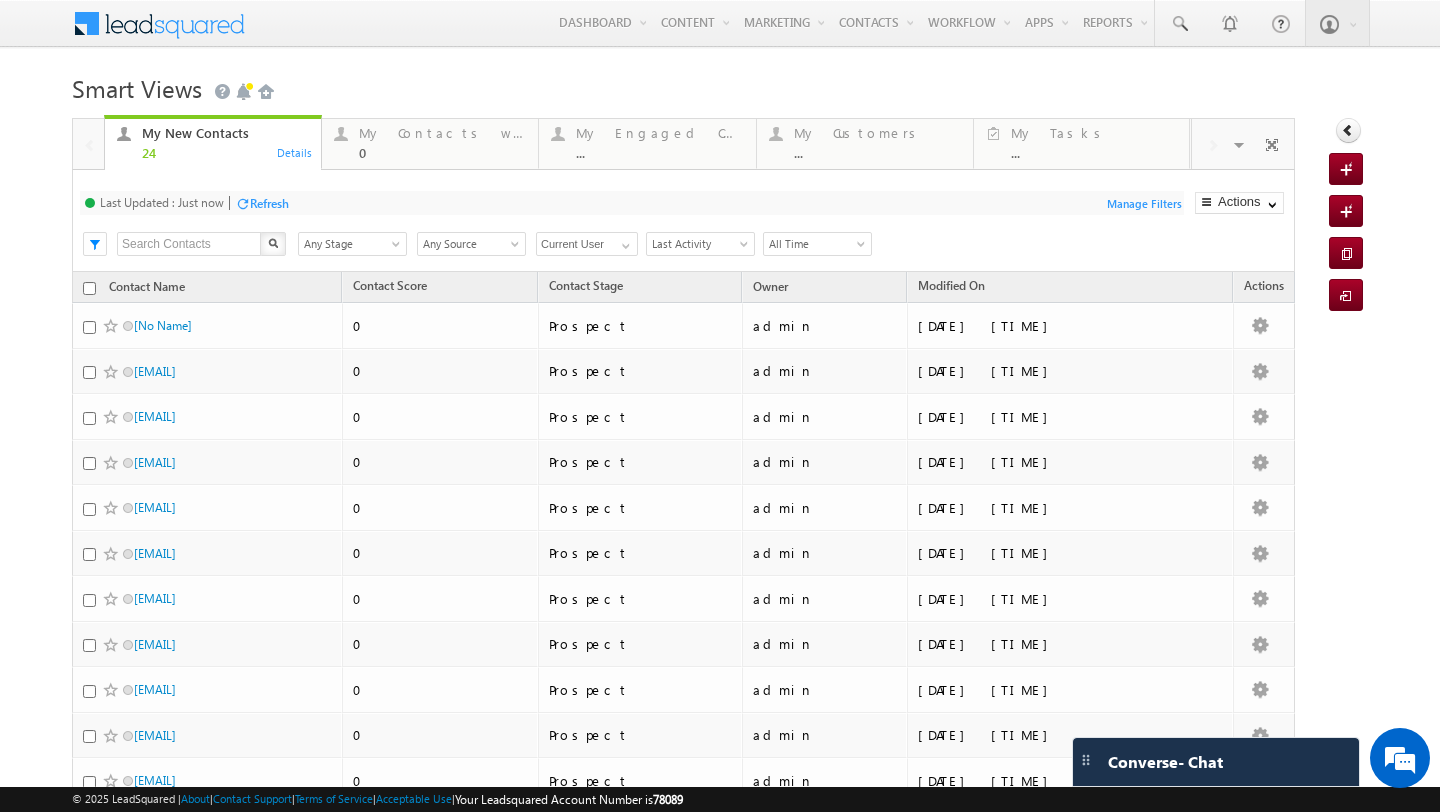 click on "Current User" at bounding box center (587, 244) 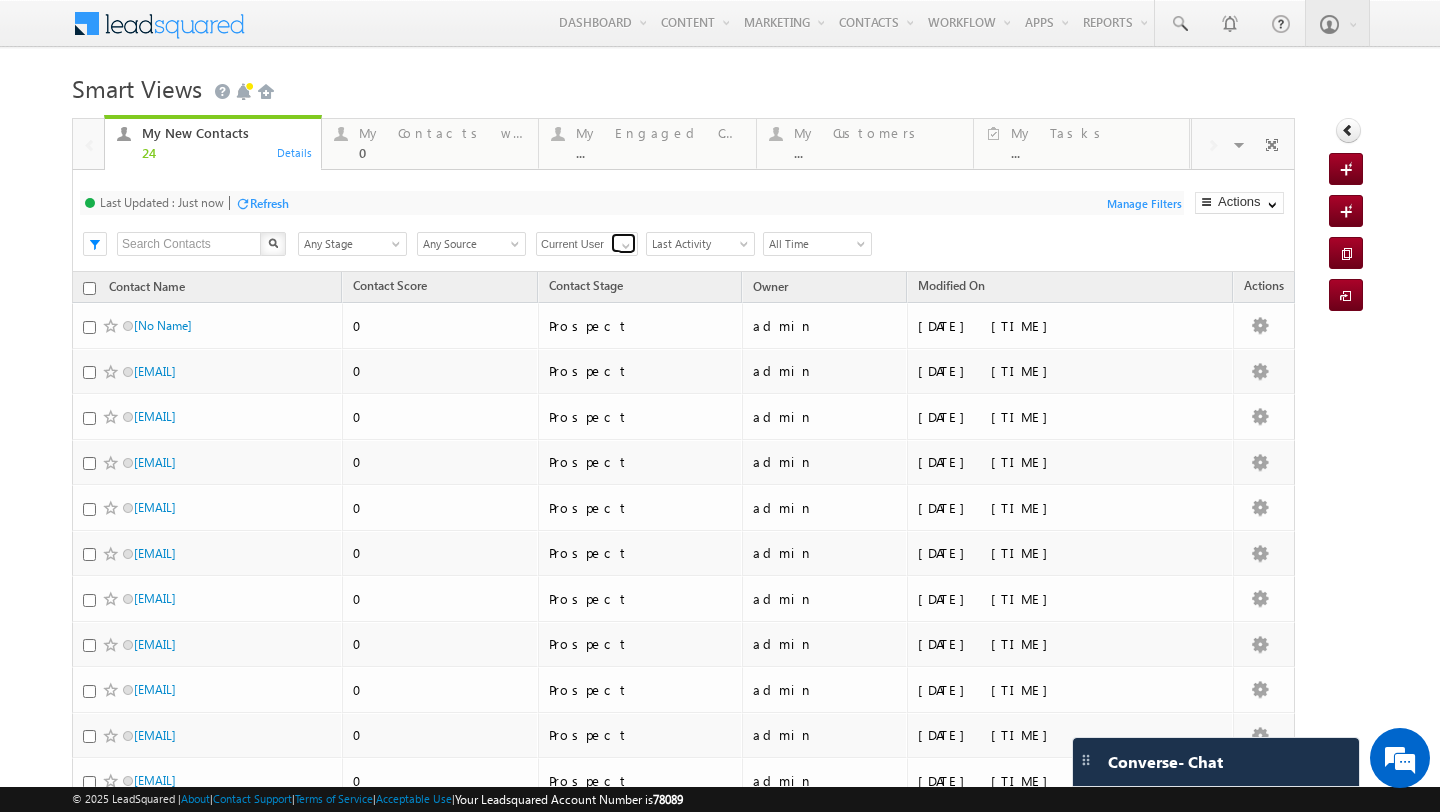 click at bounding box center (626, 246) 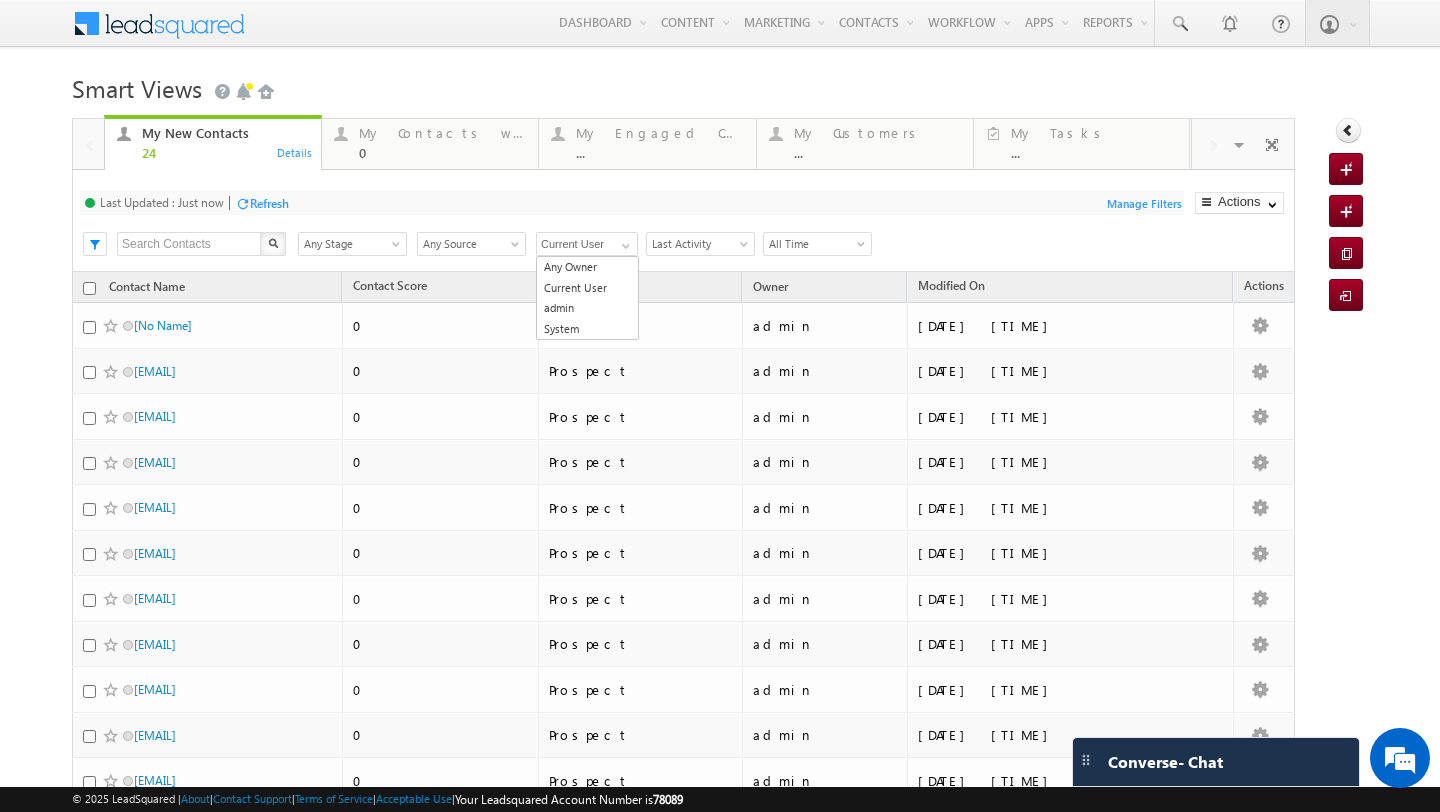 click on "Last Updated : Just now Refresh Refreshing...
Search
X
Contact Stage
Any Stage Prospect Hot Warm Cold RNR Sale Junk Wrong Number Lost Duplicate Any Stage
Contact Source
Any Source Customer Referral Direct Traffic Employee Referral Inbound Email Inbound Phone call Organic Search Outbound Phone call Partner Referral Pay per Click Ads Razorpay Referral Sites Shopify Form Shopify Integration Social Media Trade Show Unknown Any Source
Owner
Current User Current User Any Owner Current User admin System Current User any Any Owner Current User admin System
Date Range
Go maxdate mindate" at bounding box center (683, 221) 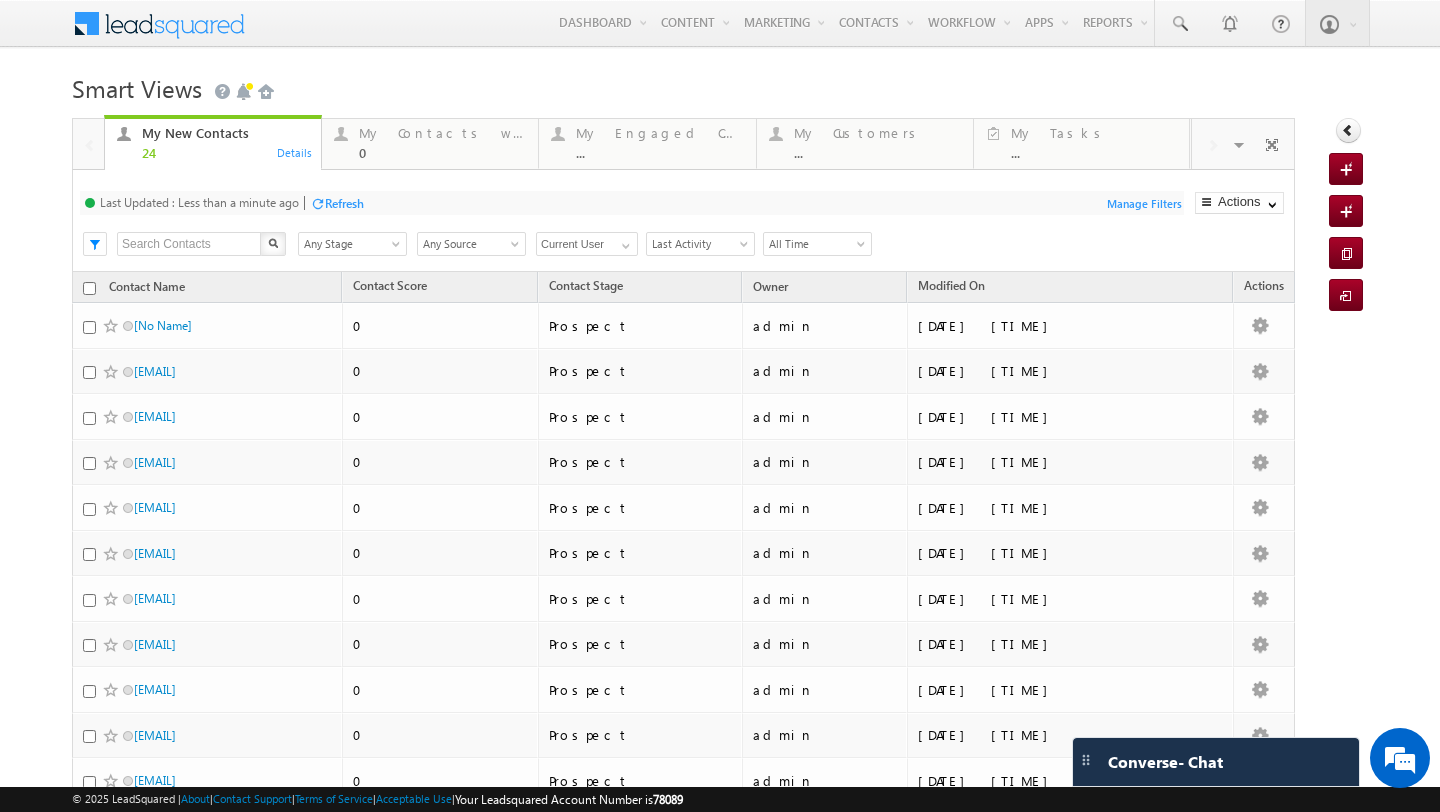 click on "Manage Filters" at bounding box center (1144, 203) 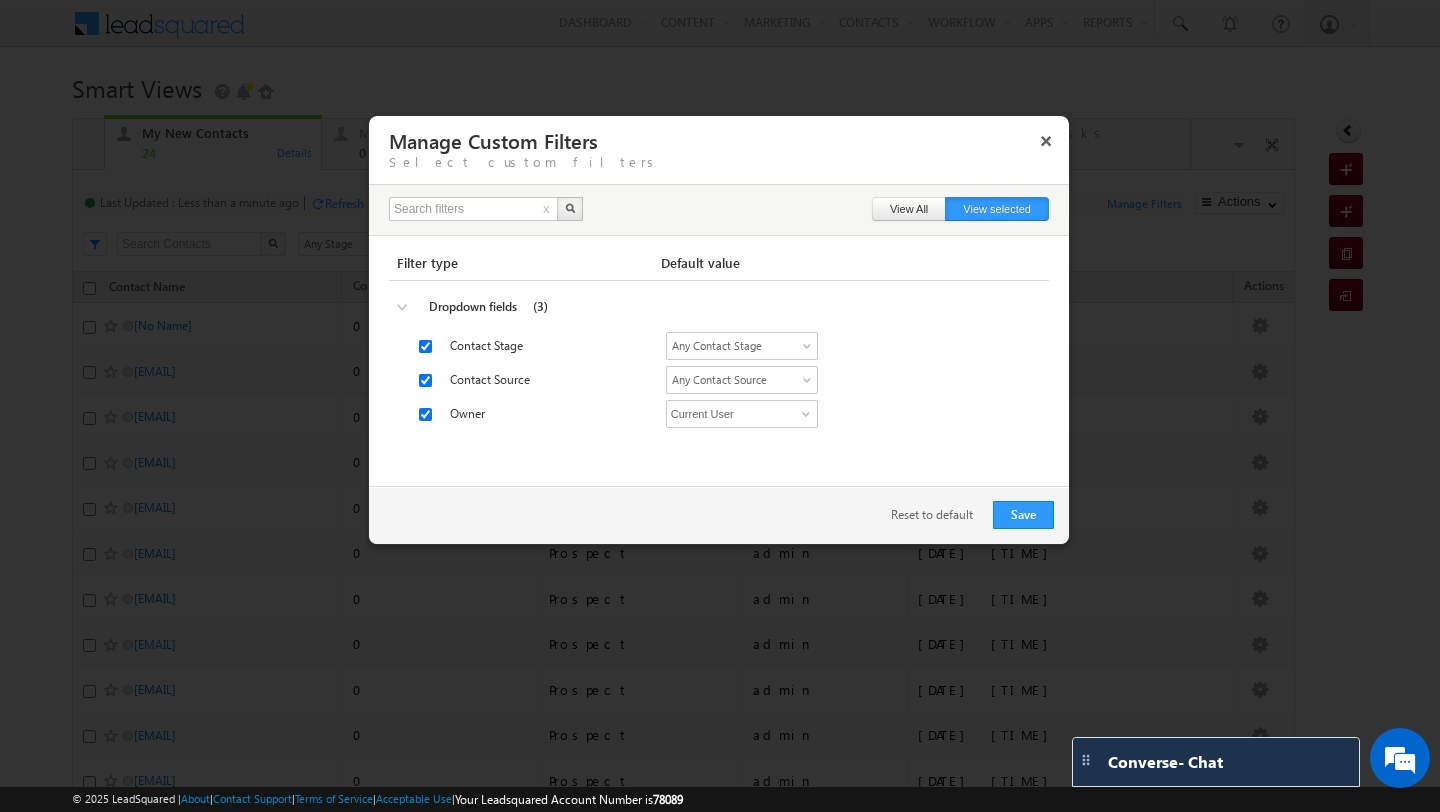 click at bounding box center (425, 414) 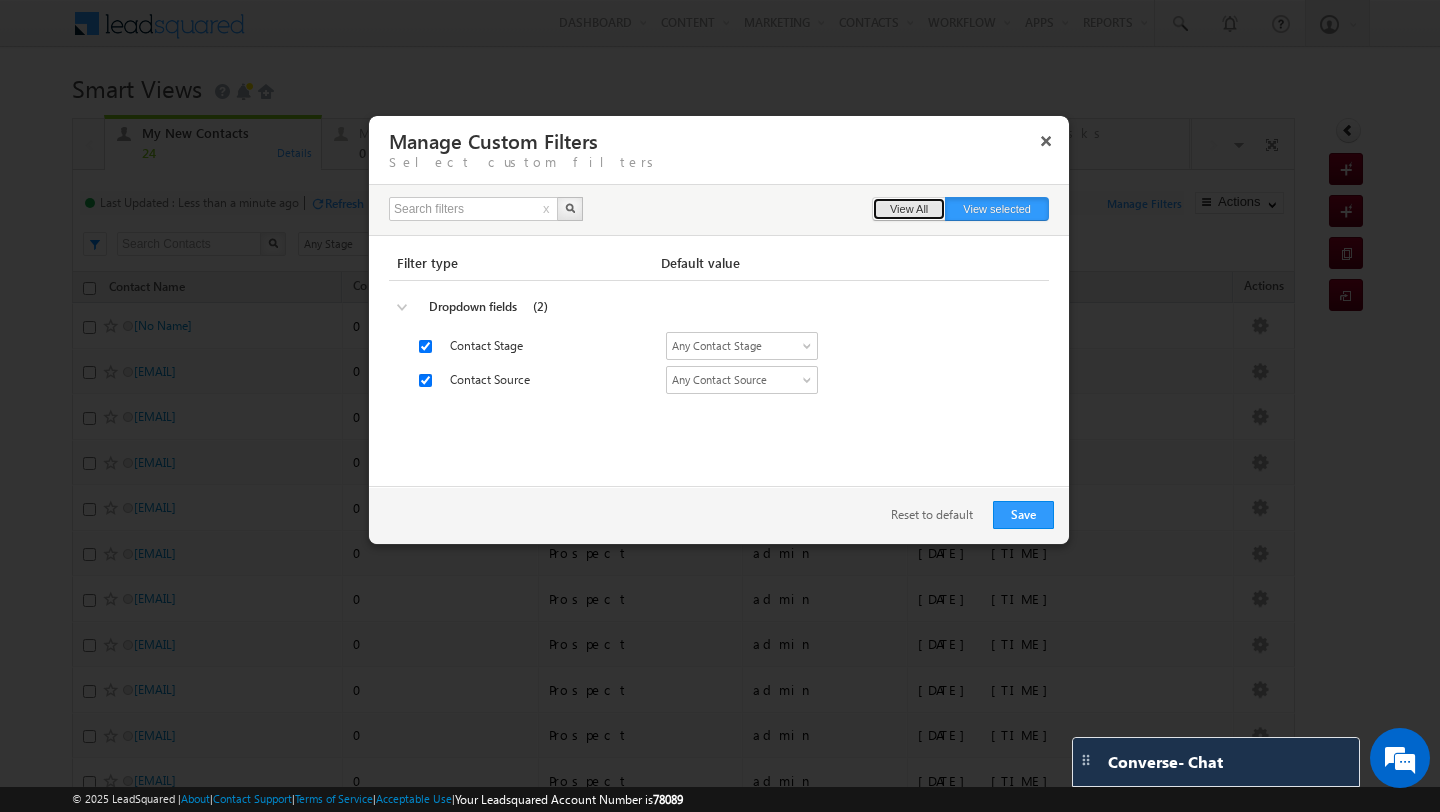 click on "View All" at bounding box center [909, 209] 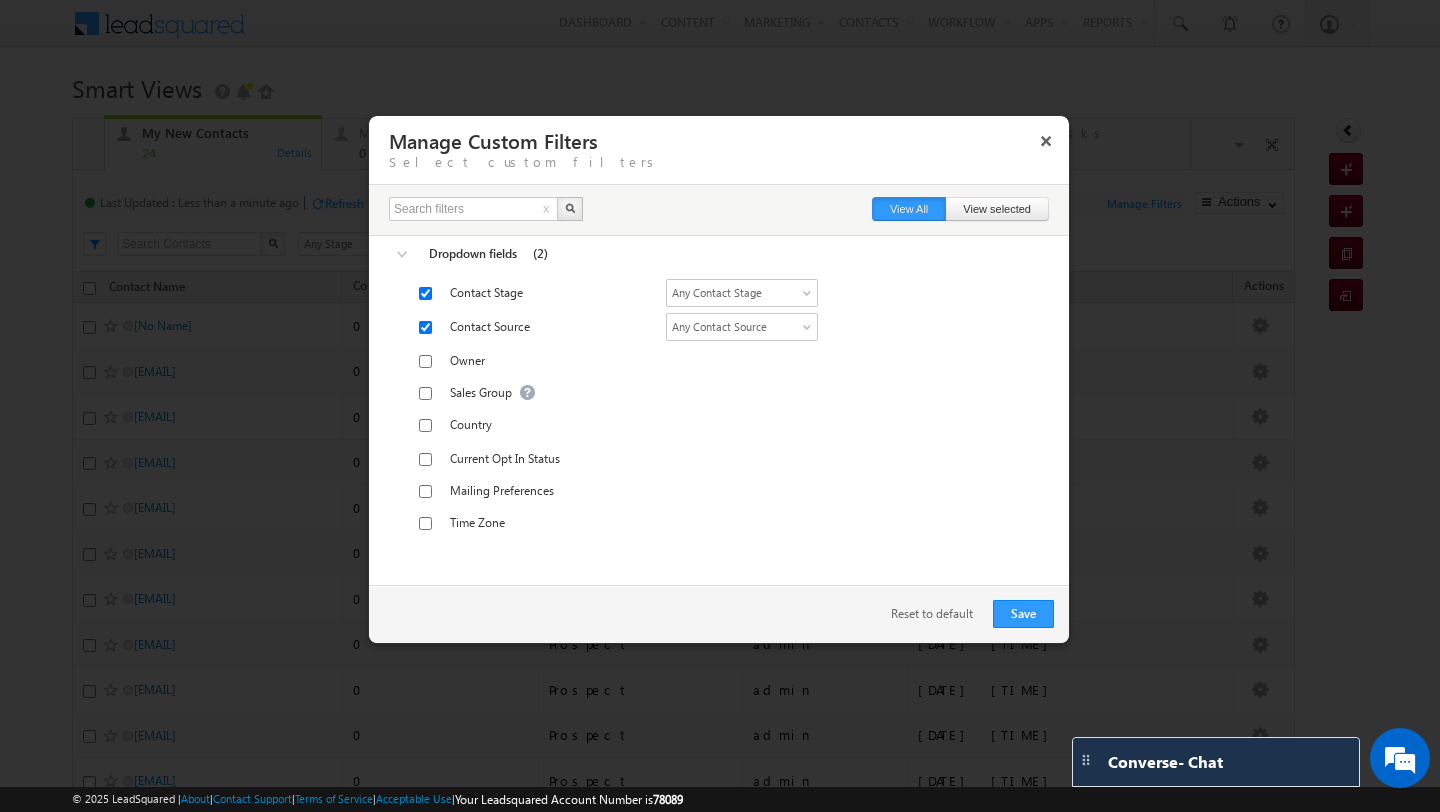 scroll, scrollTop: 58, scrollLeft: 0, axis: vertical 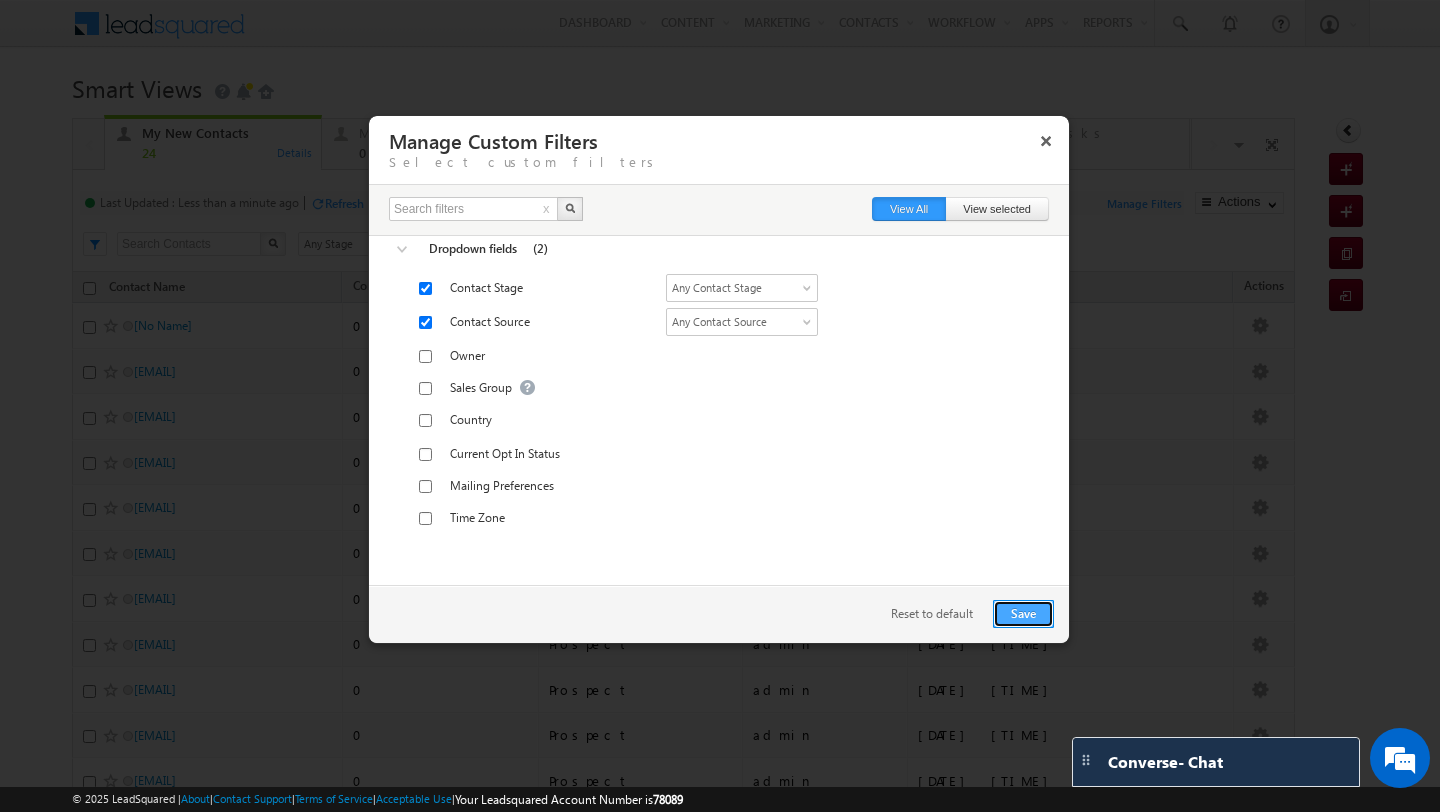 click on "Save" at bounding box center (1023, 614) 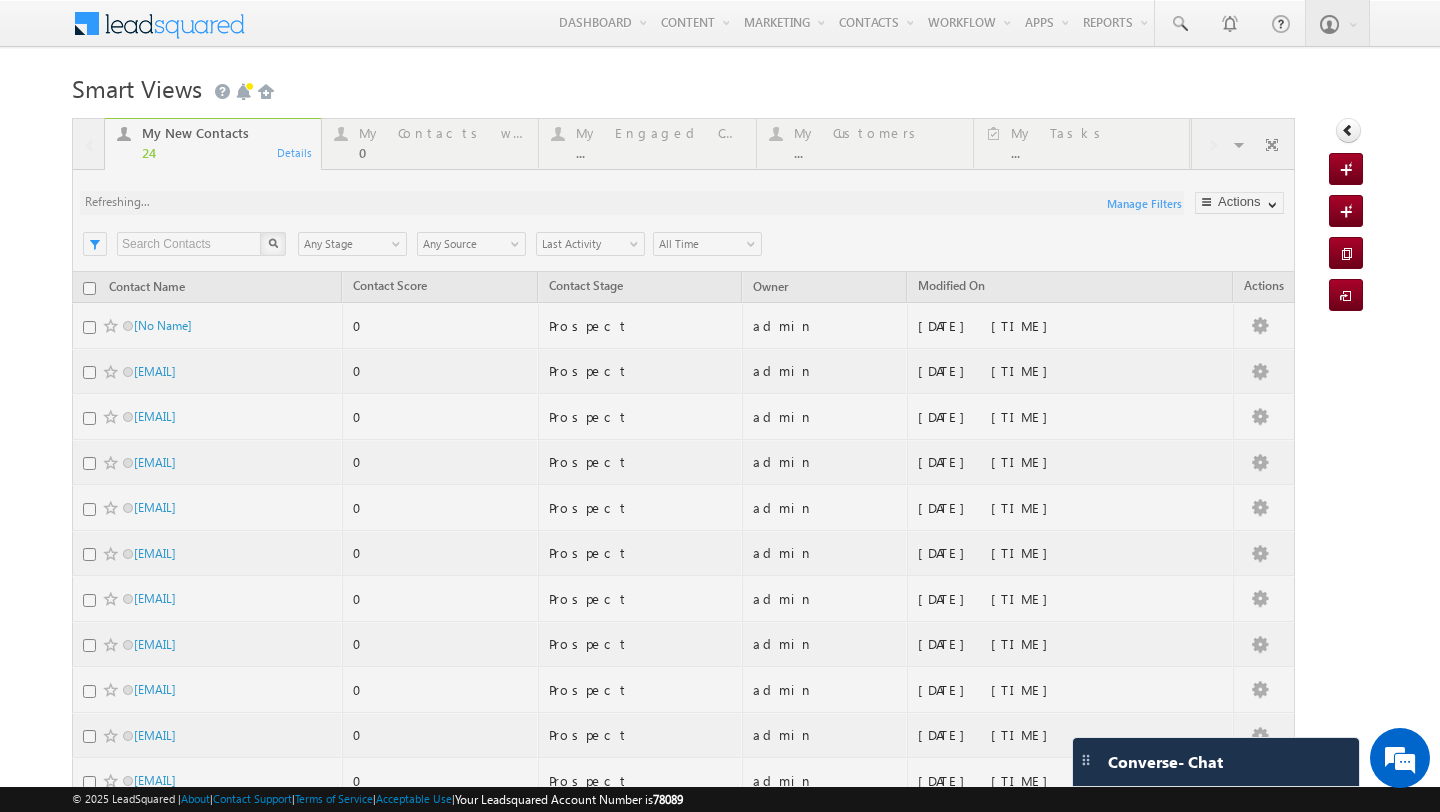 click at bounding box center [683, 812] 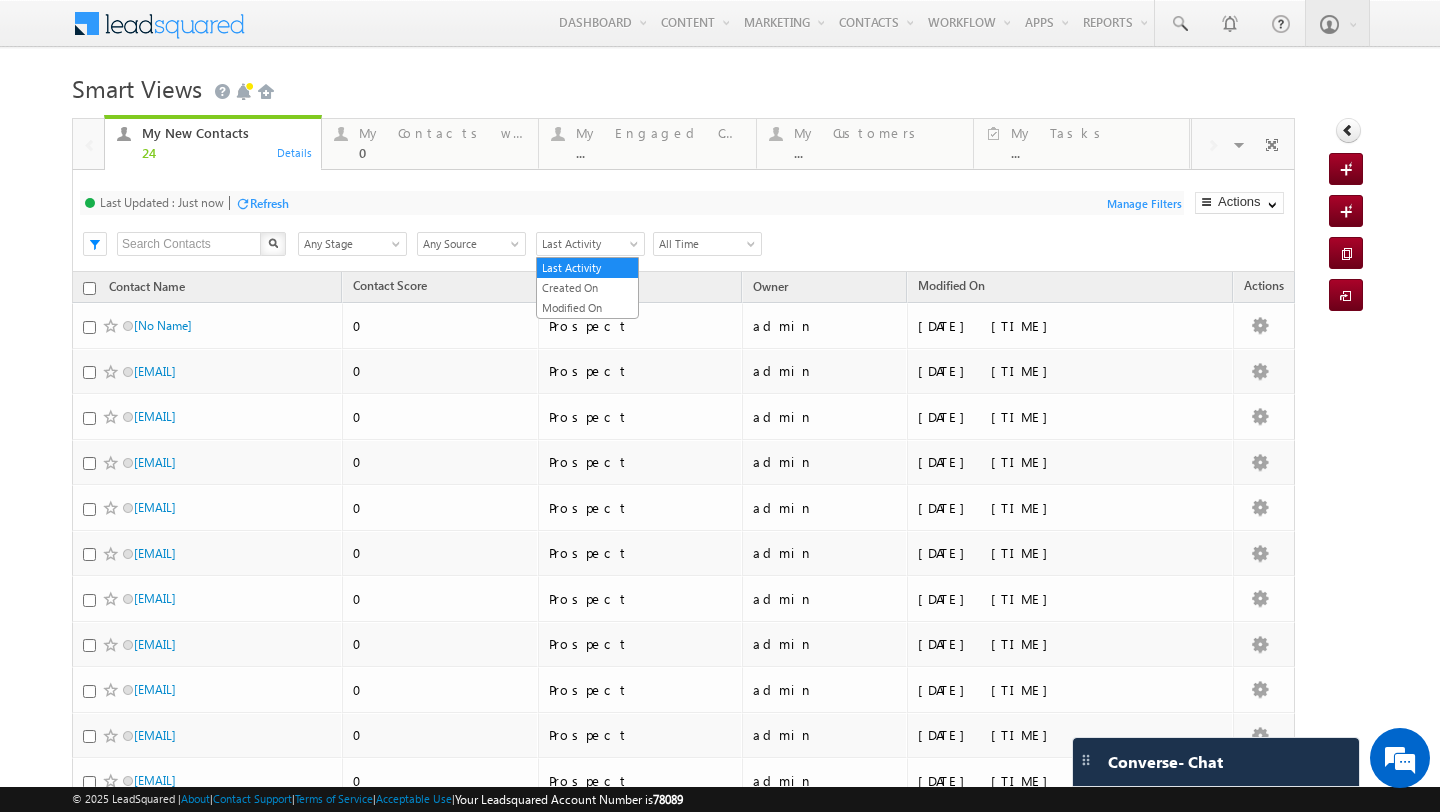 click on "Last Activity" at bounding box center (587, 244) 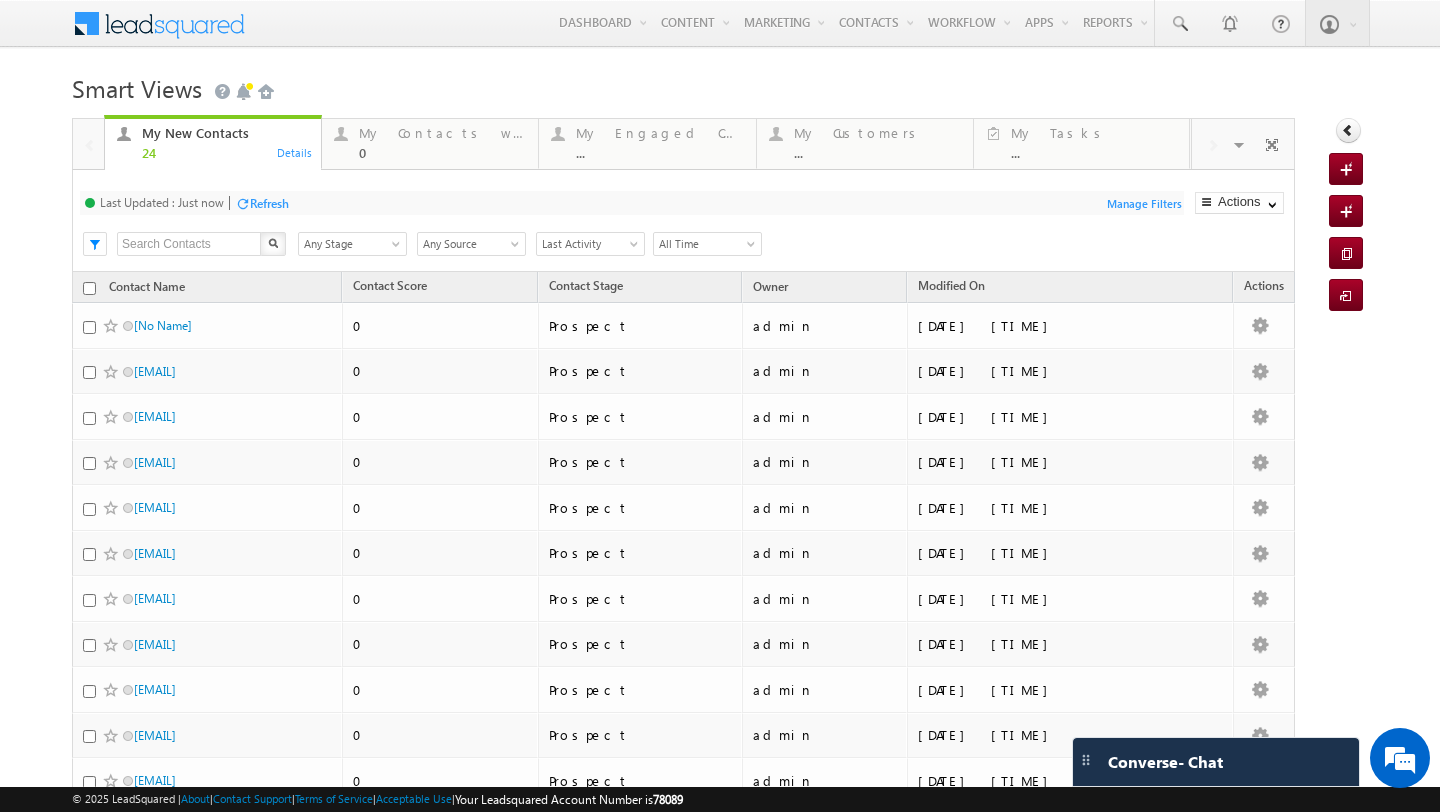 click on "Last Updated : Just now Refresh Refreshing...
Search
X
Contact Stage
Any Stage Any Stage
Contact Source
Any Source Any Source
Date Range
Go maxdate mindate All Time
Custom
Yesterday
Today
Last Week
This Week
Last Month
This Month
Last Year
This Year
Last 7 Days
Last 30 Days
All Time
Last Activity
Created On
Modified On
Last Activity
Manage Filters
Actions Export Contacts Select Columns Reset all Filters Actions" at bounding box center [683, 221] 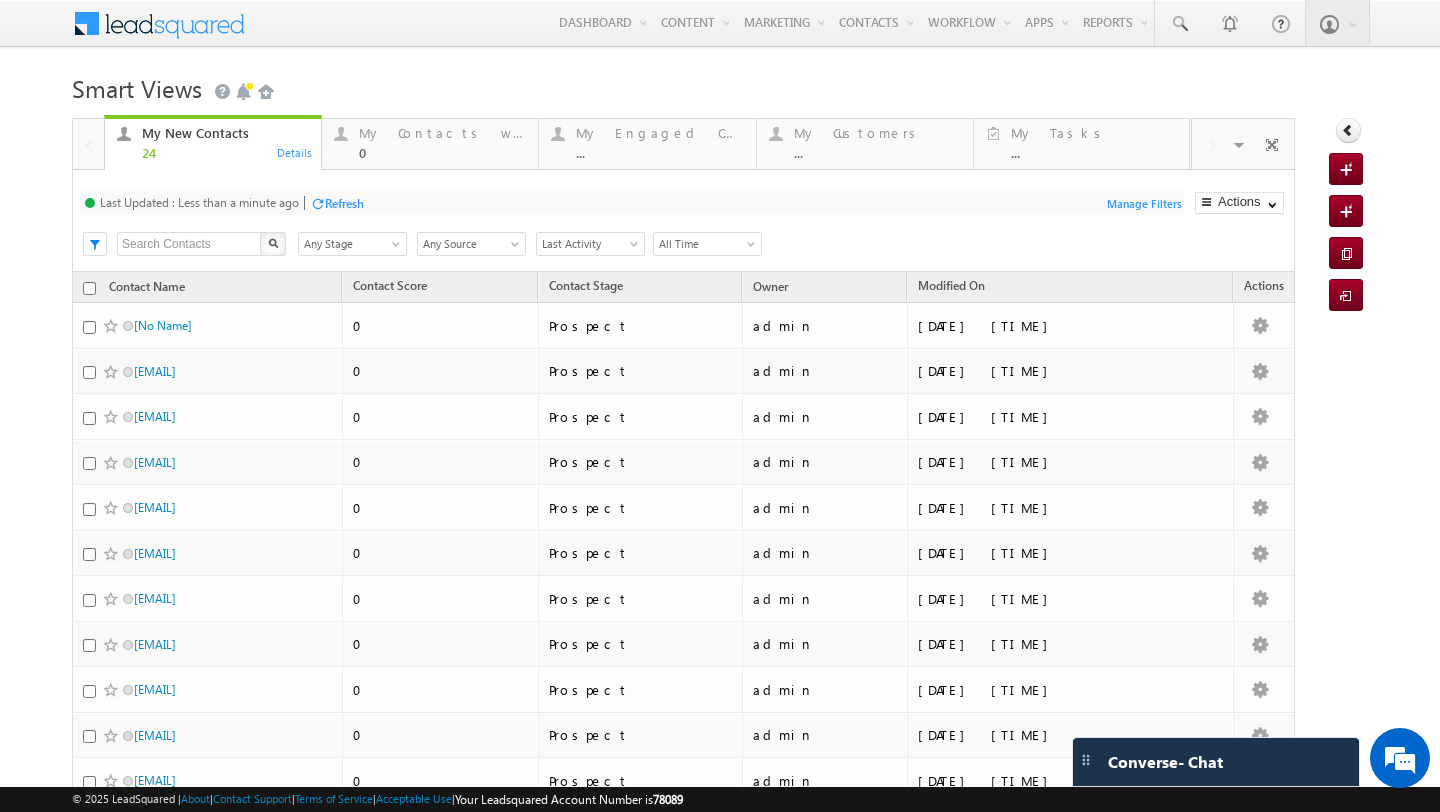 click on "Any Stage" at bounding box center (349, 244) 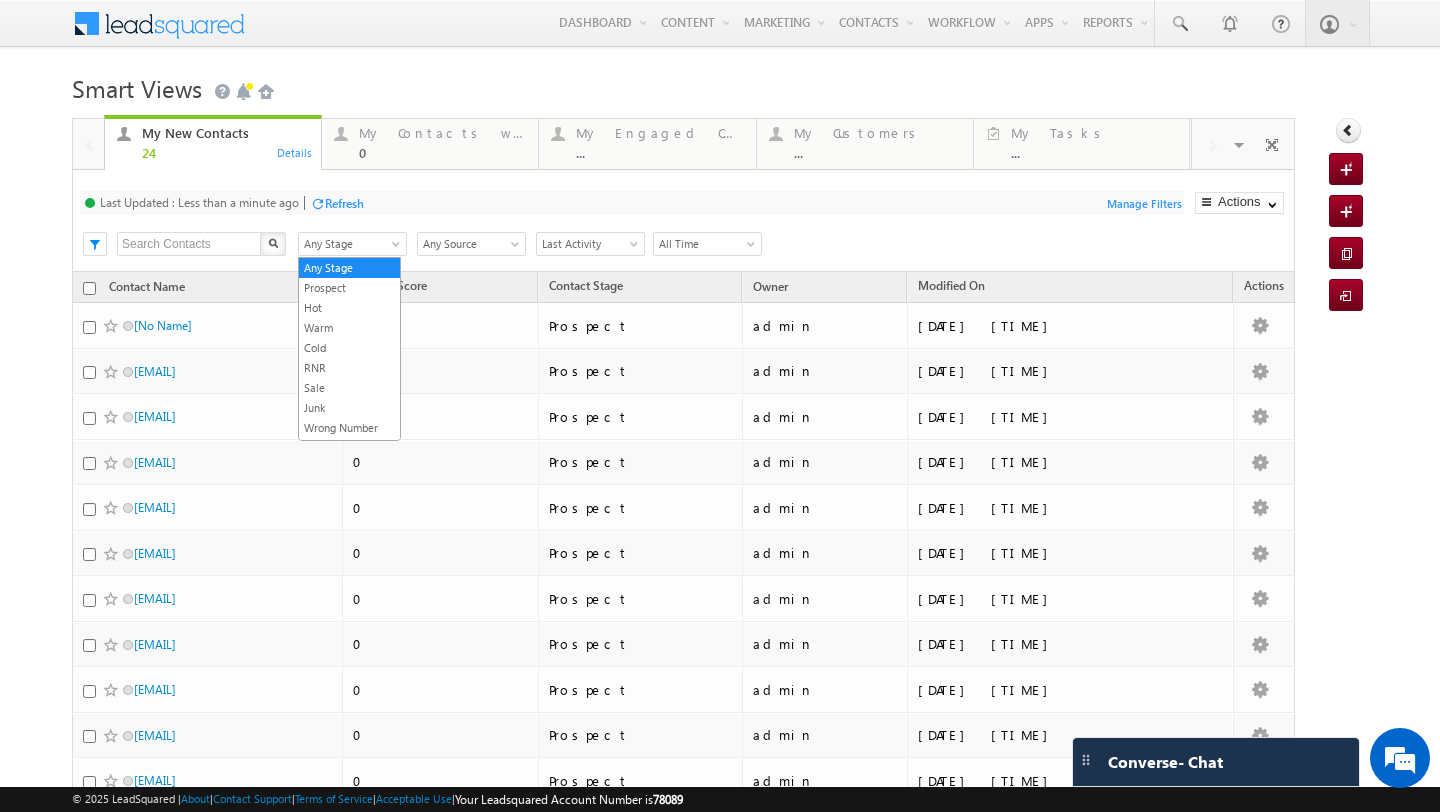 click on "Search
X
Contact Stage
Any Stage Prospect Hot Warm Cold RNR Sale Junk Wrong Number Lost Duplicate Any Stage
Contact Source
Any Source Any Source
Date Range
Go maxdate mindate All Time
Custom
Yesterday
Today
Last Week
This Week
Last Month
This Month
Last Year
This Year
Last 7 Days
Last 30 Days
All Time
Last Activity
Created On
Modified On
Last Activity
Manage Filters
Actions Export Contacts Select Columns Reset all Filters
Actions Export Contacts Select Columns Bulk Update Send Email Add to List Add Activity Change Owner" at bounding box center [700, 242] 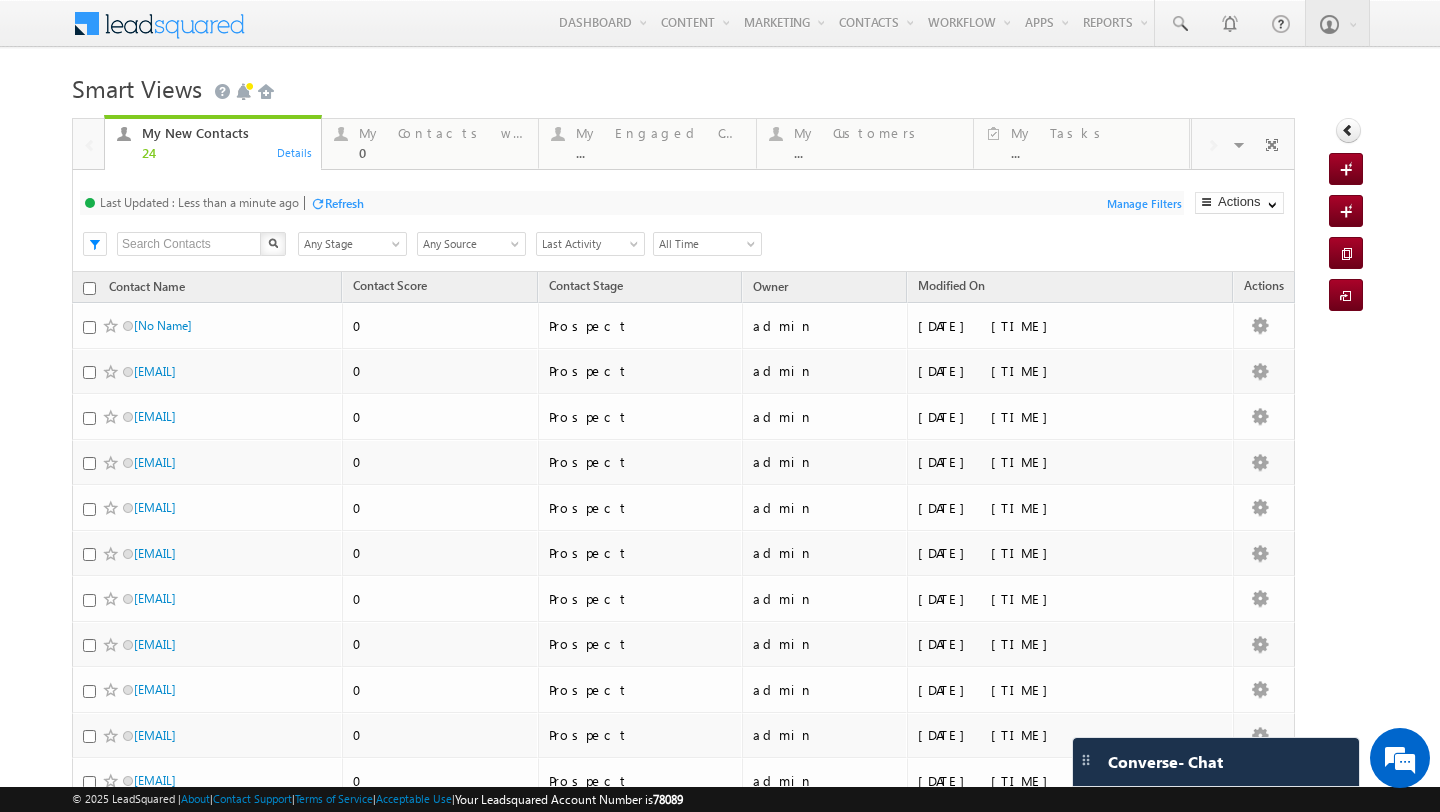 click on "Any Stage" at bounding box center (349, 244) 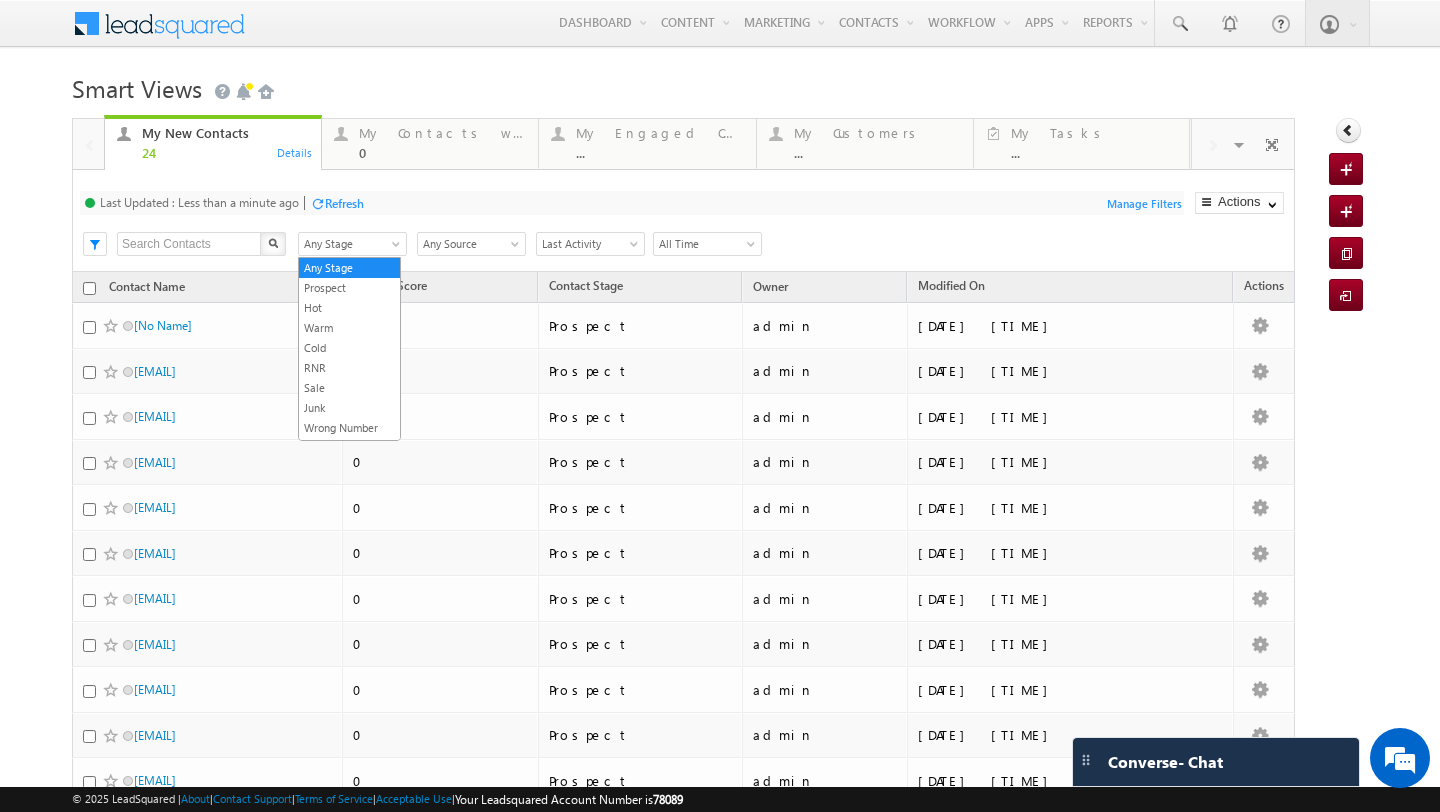 click on "Last Updated : Less than a minute ago Refresh Refreshing...
Search
X
Contact Stage
Any Stage Prospect Hot Warm Cold RNR Sale Junk Wrong Number Lost Duplicate Any Stage
Contact Source
Any Source Any Source
Date Range
Go maxdate mindate All Time
Custom
Yesterday
Today
Last Week
This Week
Last Month
This Month
Last Year
This Year
Last 7 Days
Last 30 Days
All Time
Last Activity
Created On
Modified On
Last Activity
Manage Filters" at bounding box center (683, 221) 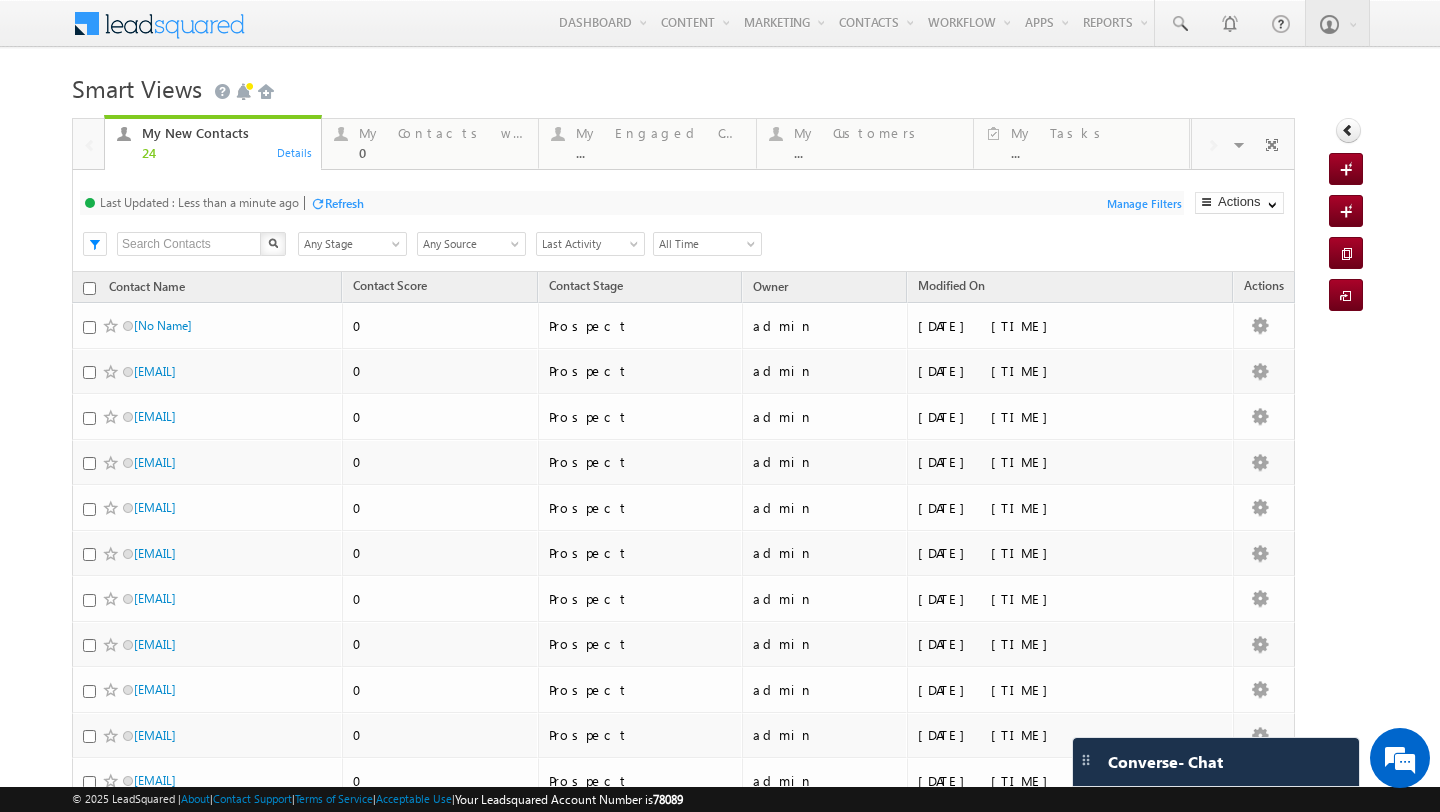 click on "Refresh" at bounding box center (344, 203) 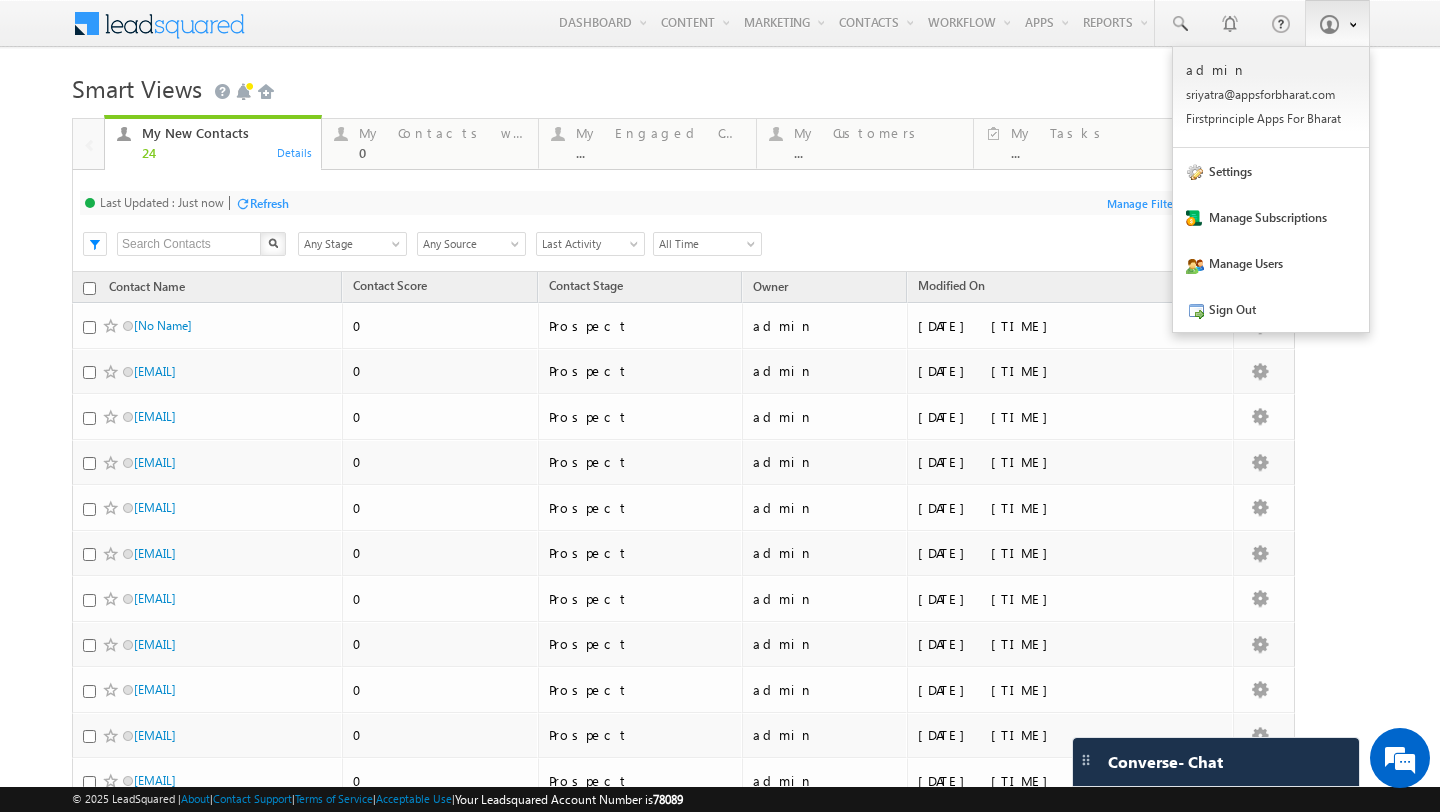 click at bounding box center [1329, 24] 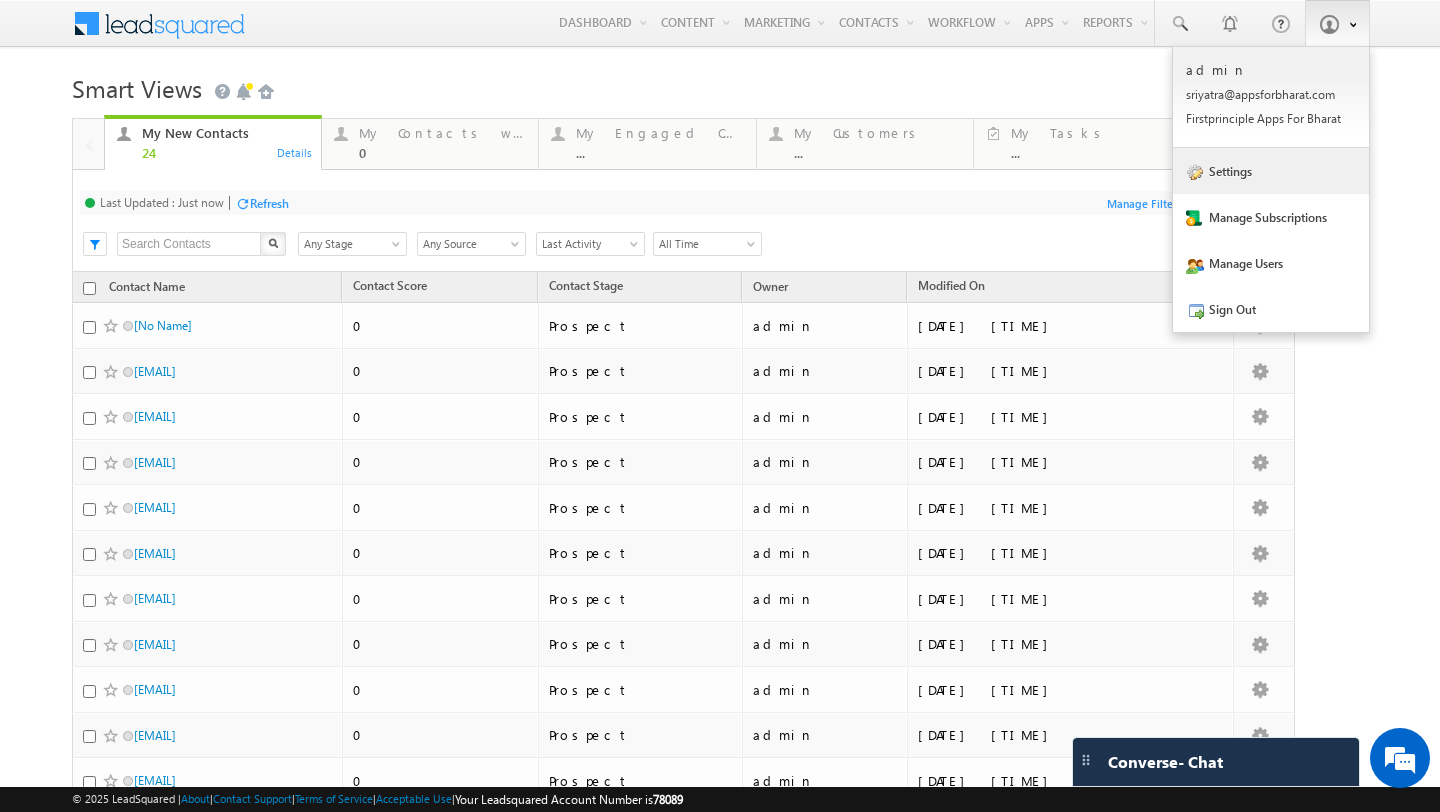 click on "Settings" at bounding box center [1271, 171] 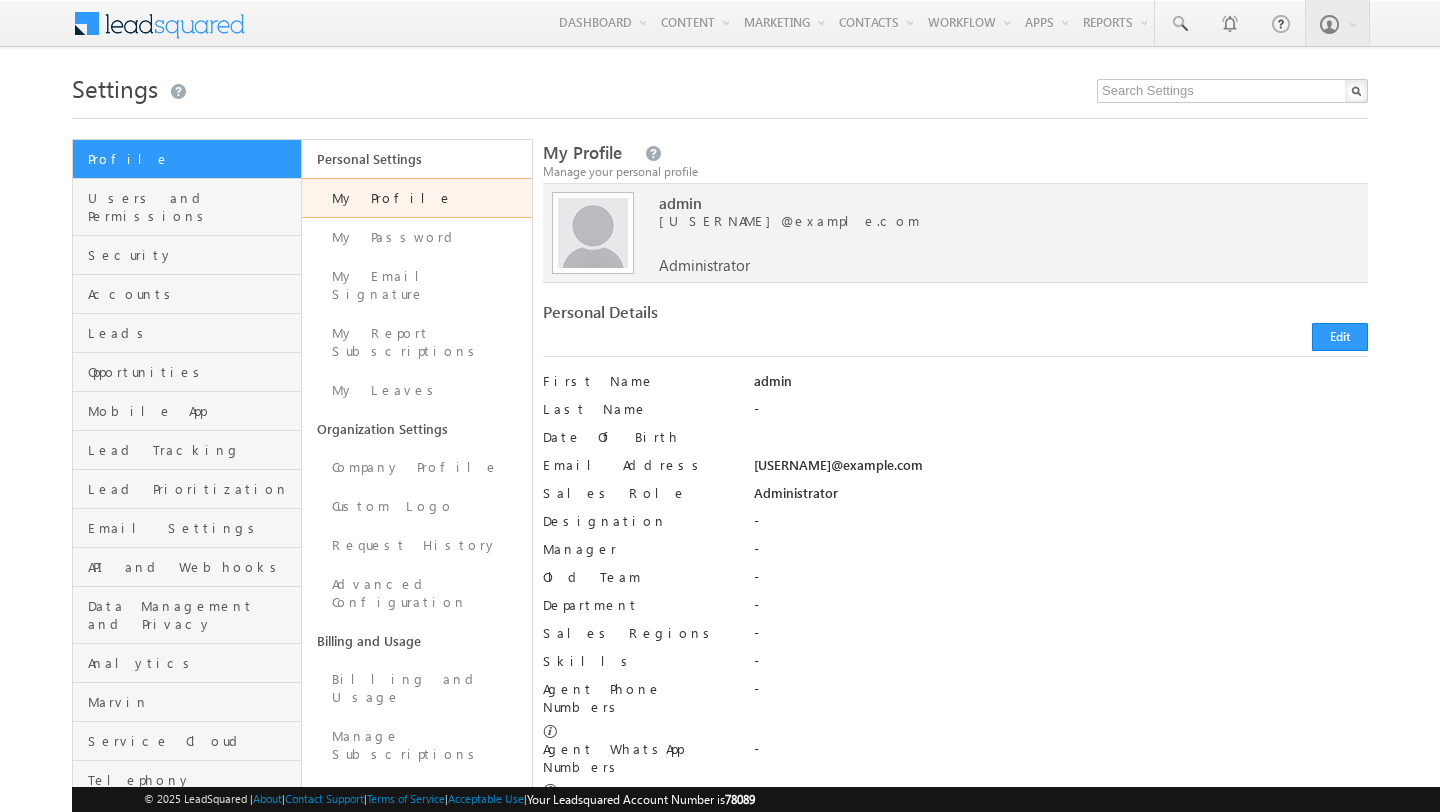 scroll, scrollTop: 0, scrollLeft: 0, axis: both 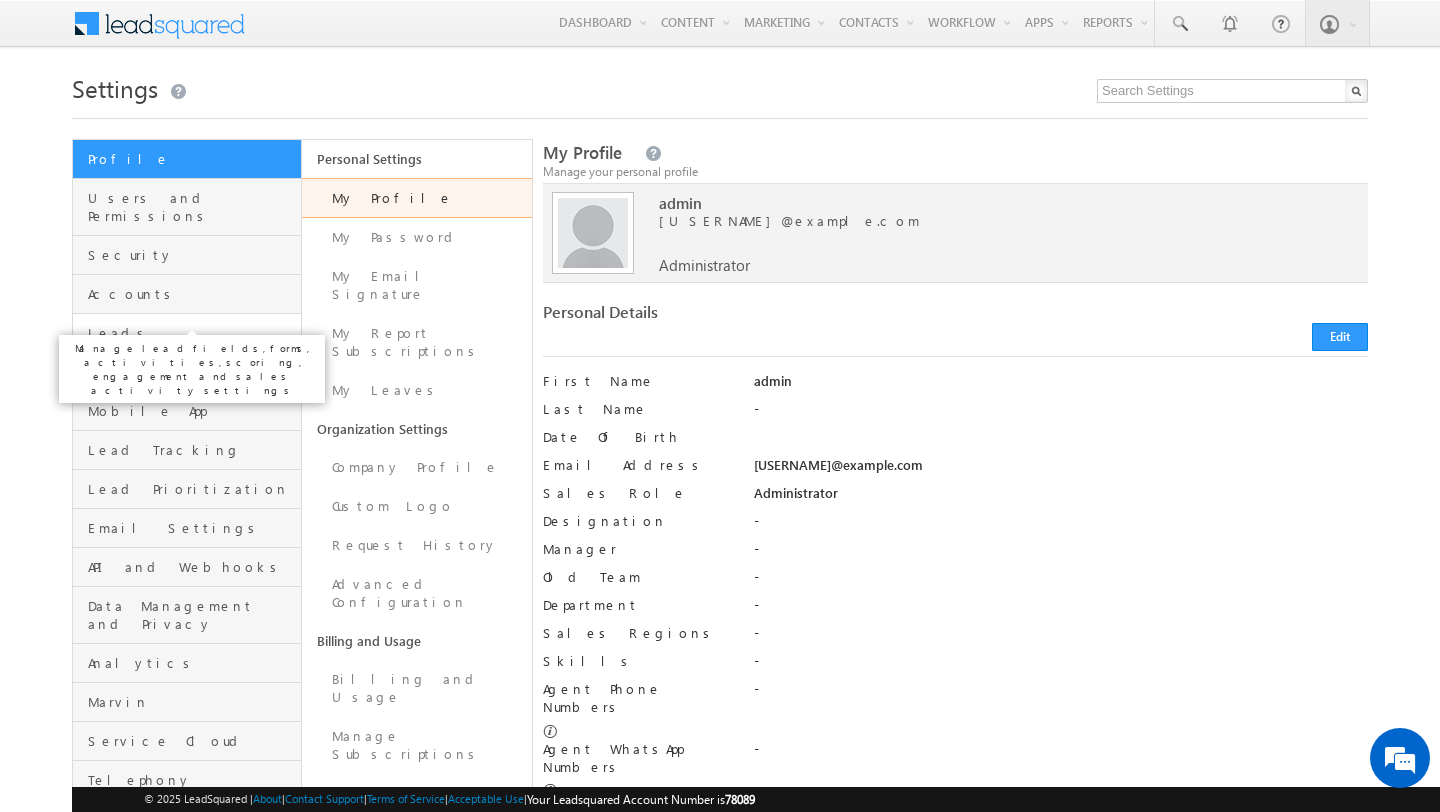 click on "Leads" at bounding box center (192, 333) 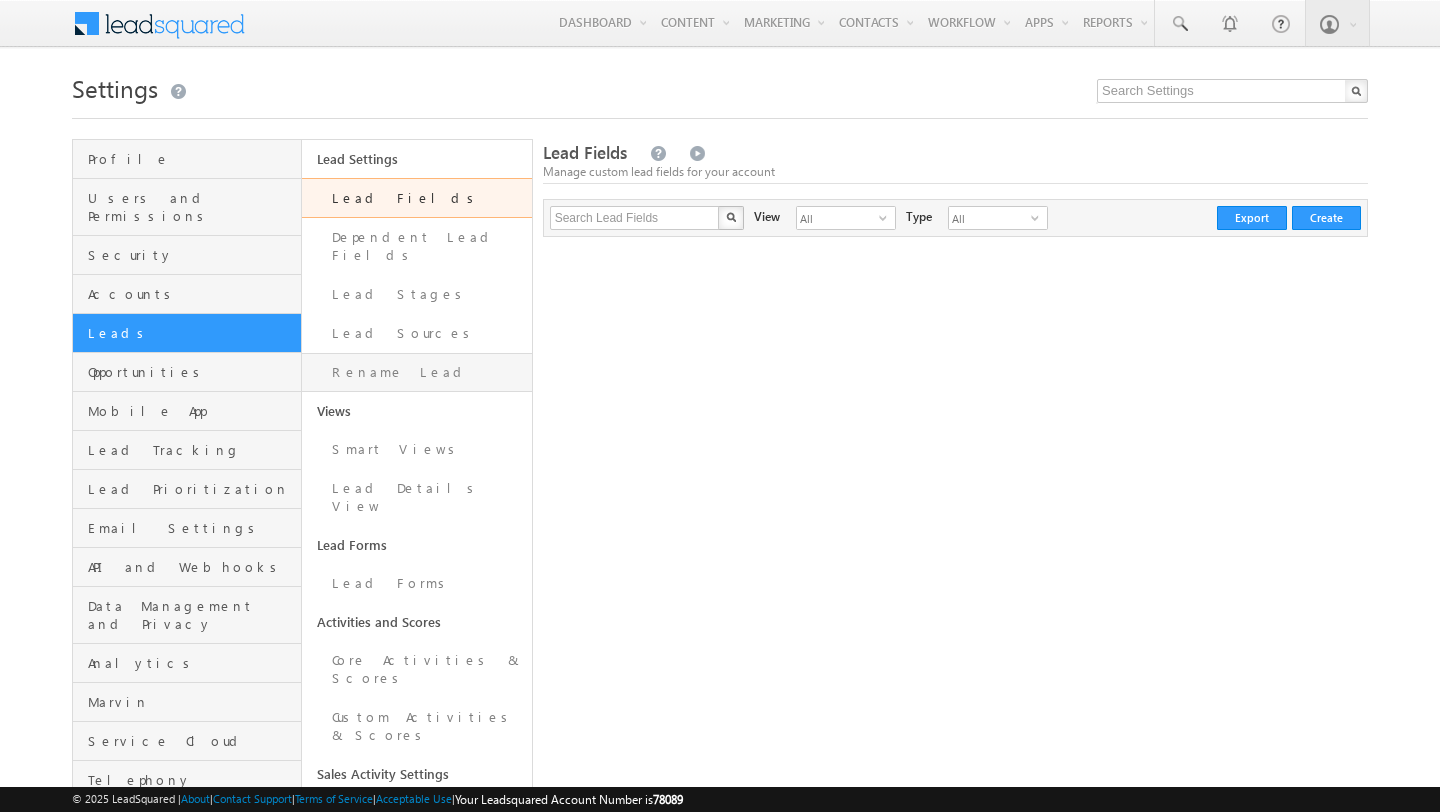 scroll, scrollTop: 0, scrollLeft: 0, axis: both 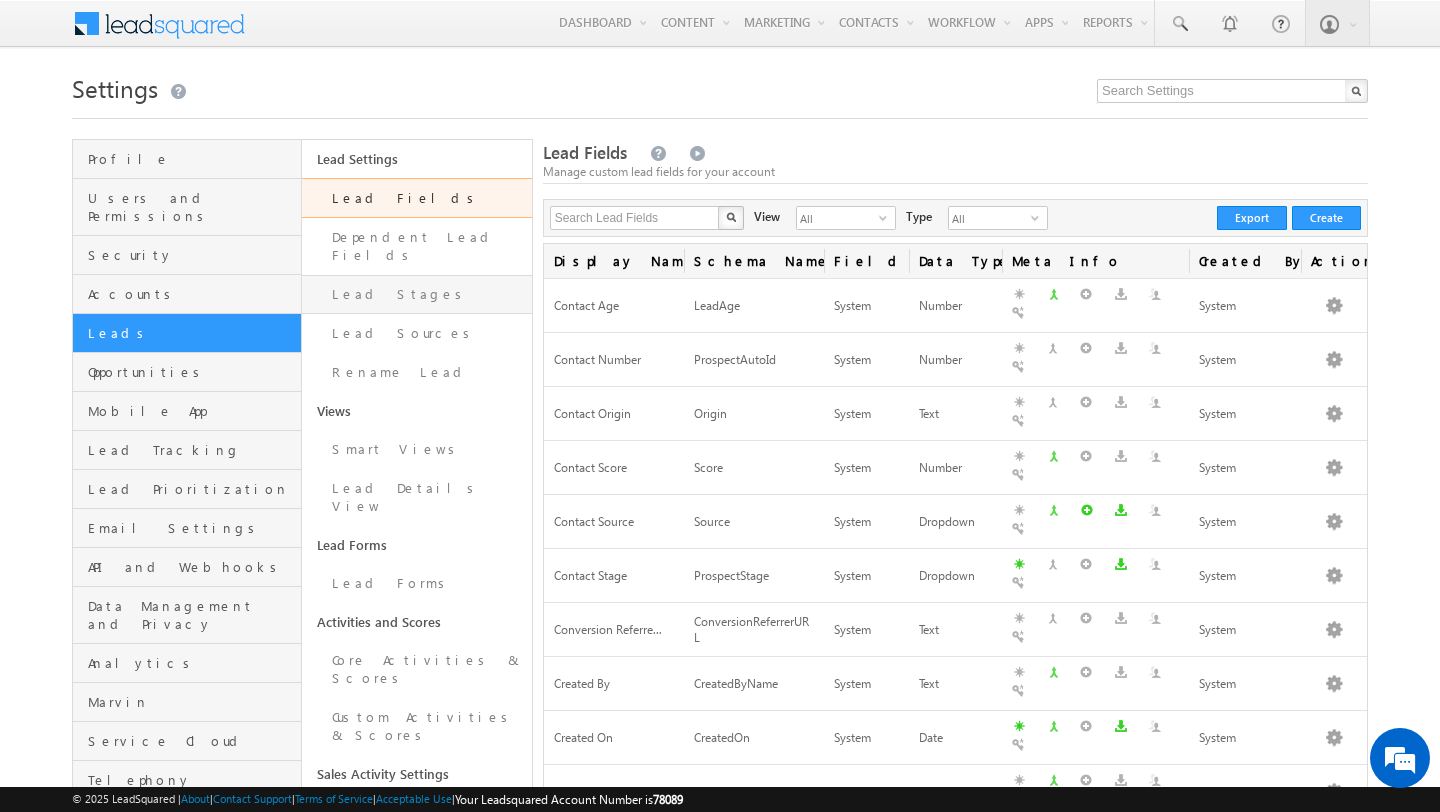click on "Lead Stages" at bounding box center (416, 294) 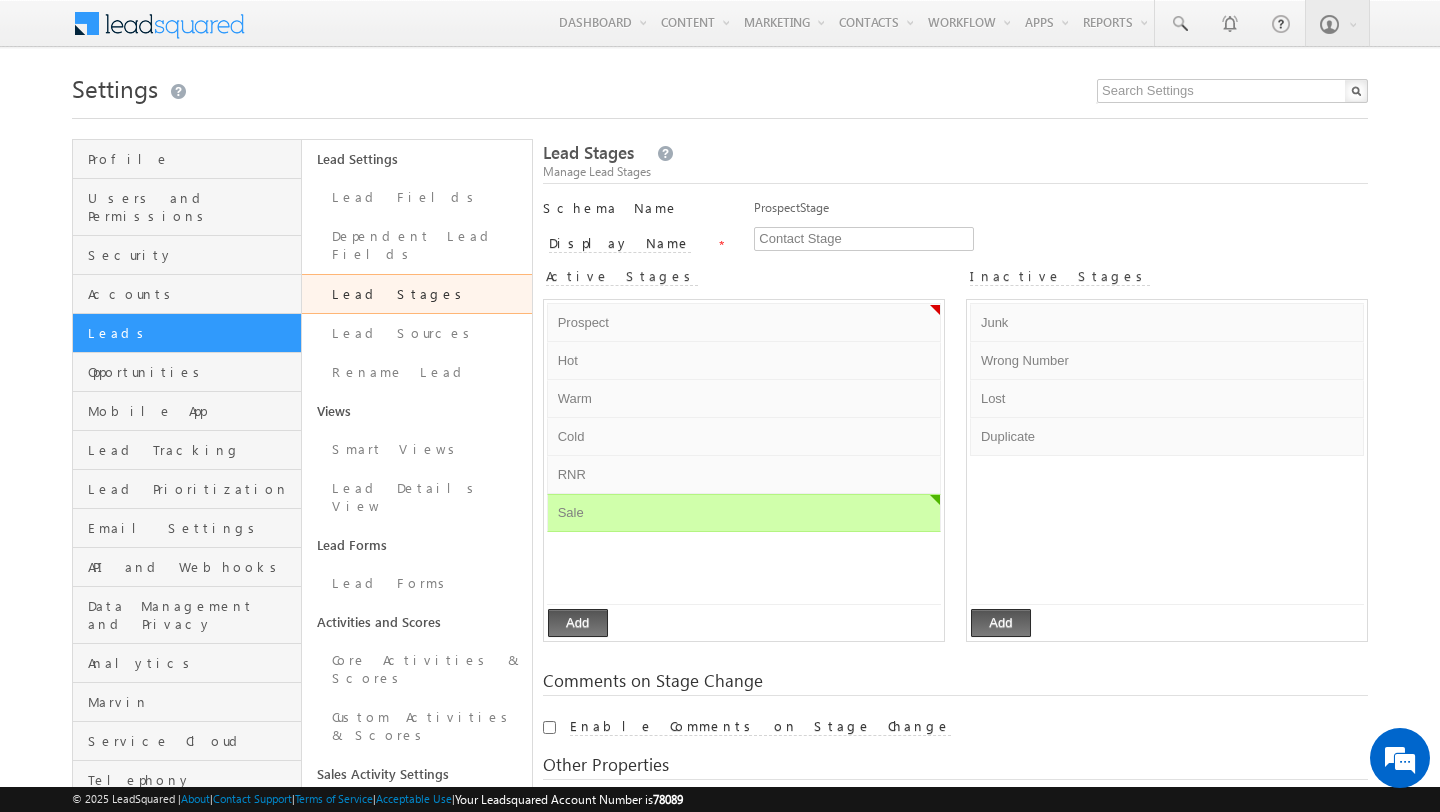 scroll, scrollTop: 28, scrollLeft: 0, axis: vertical 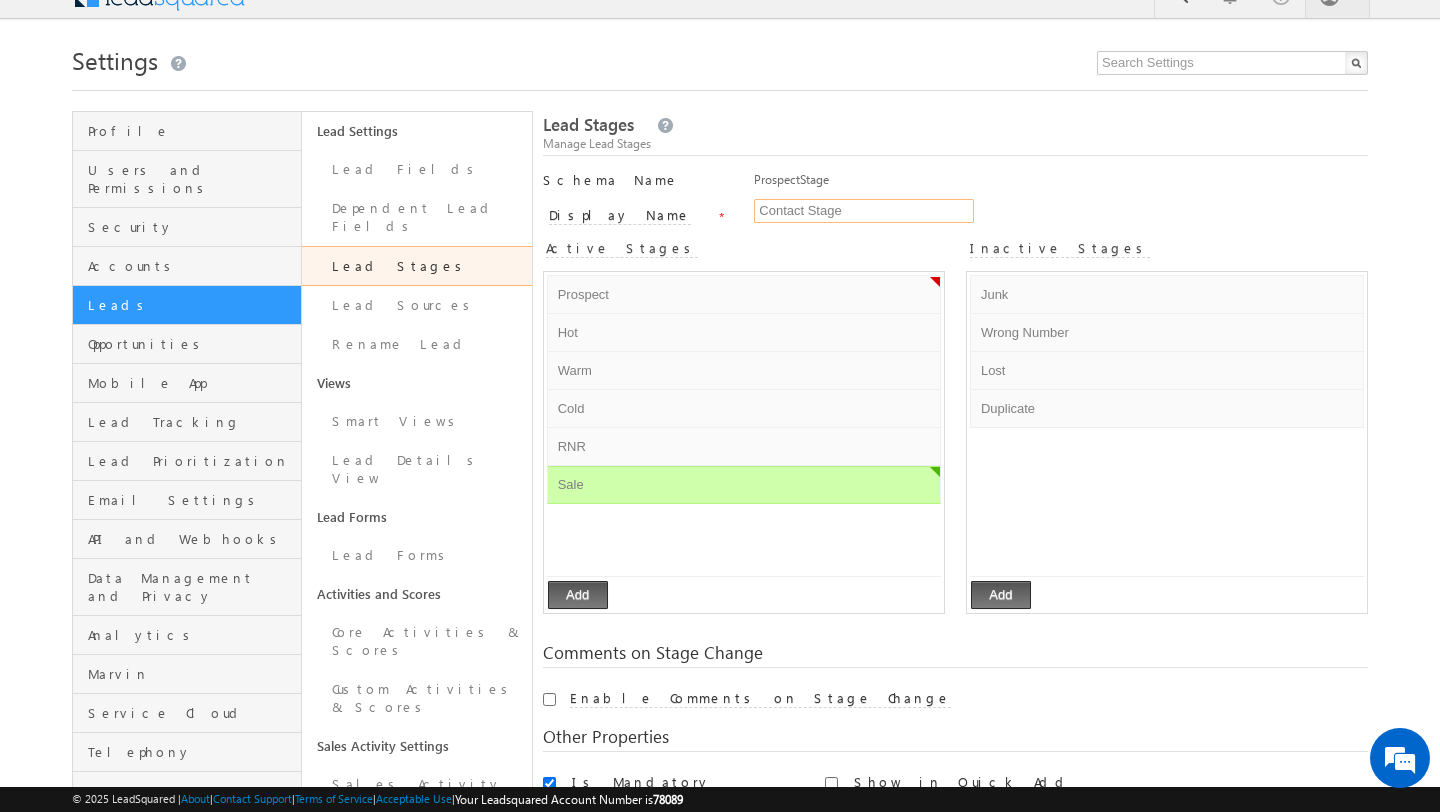 click on "Contact Stage" at bounding box center [864, 211] 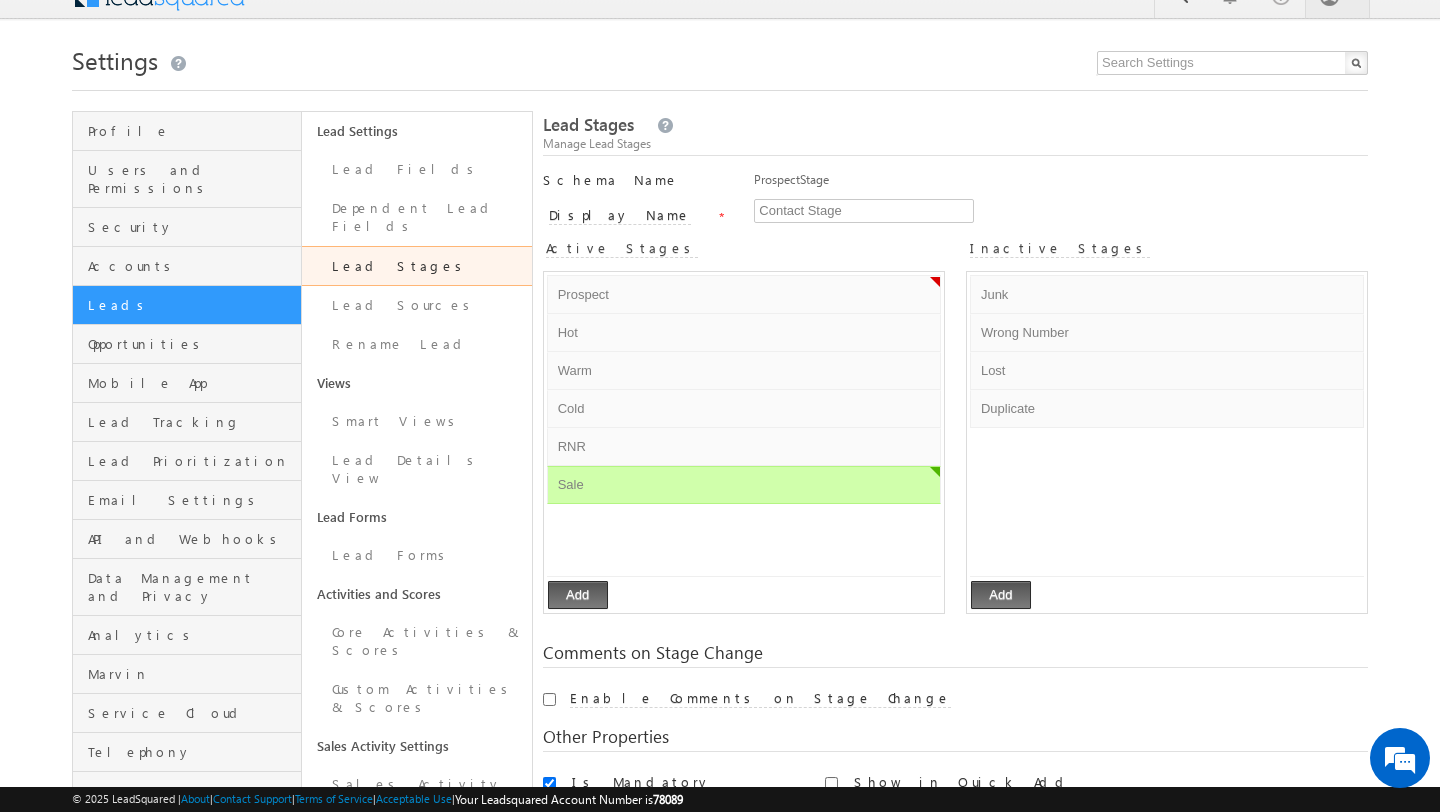 click on "Display Name
*" at bounding box center (638, 218) 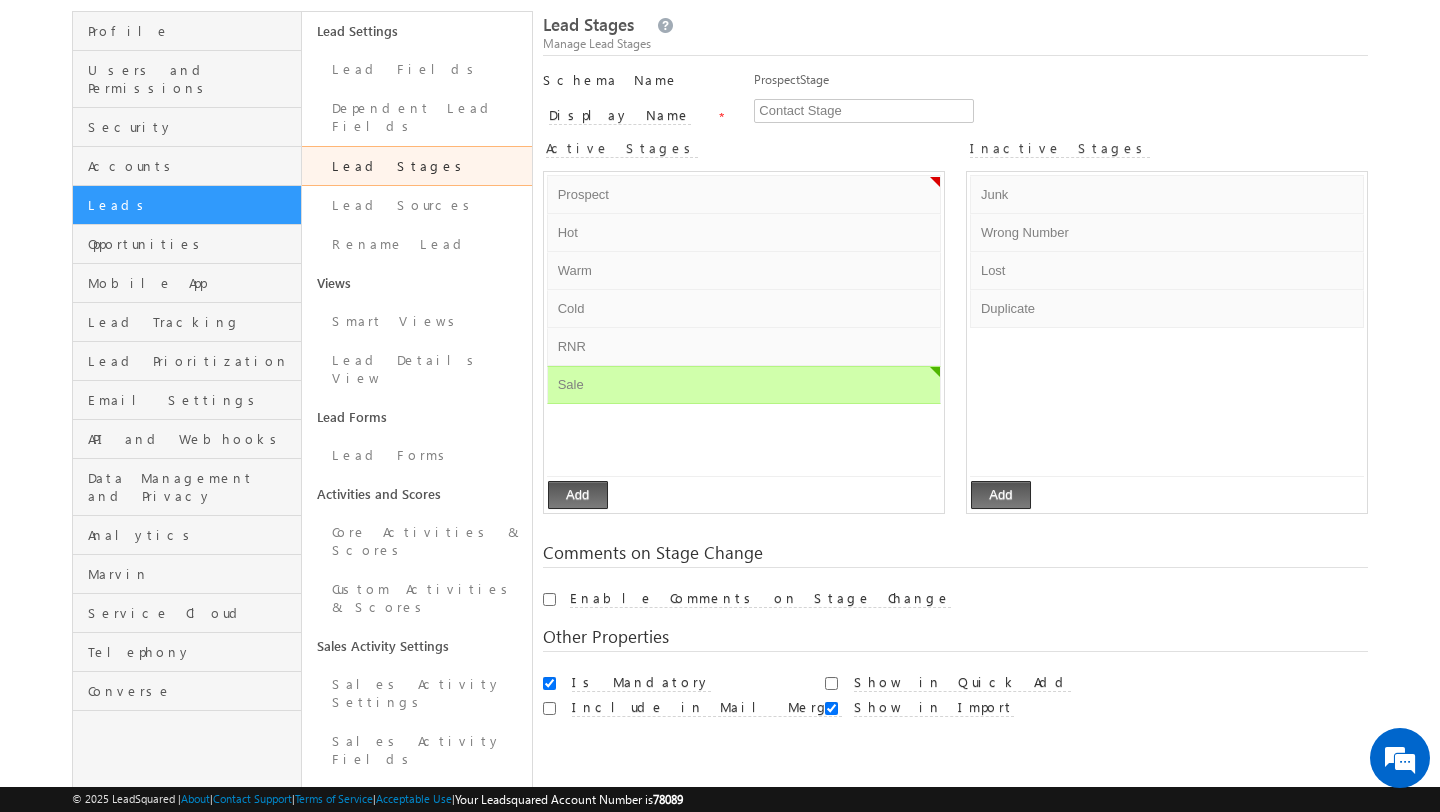 scroll, scrollTop: 0, scrollLeft: 0, axis: both 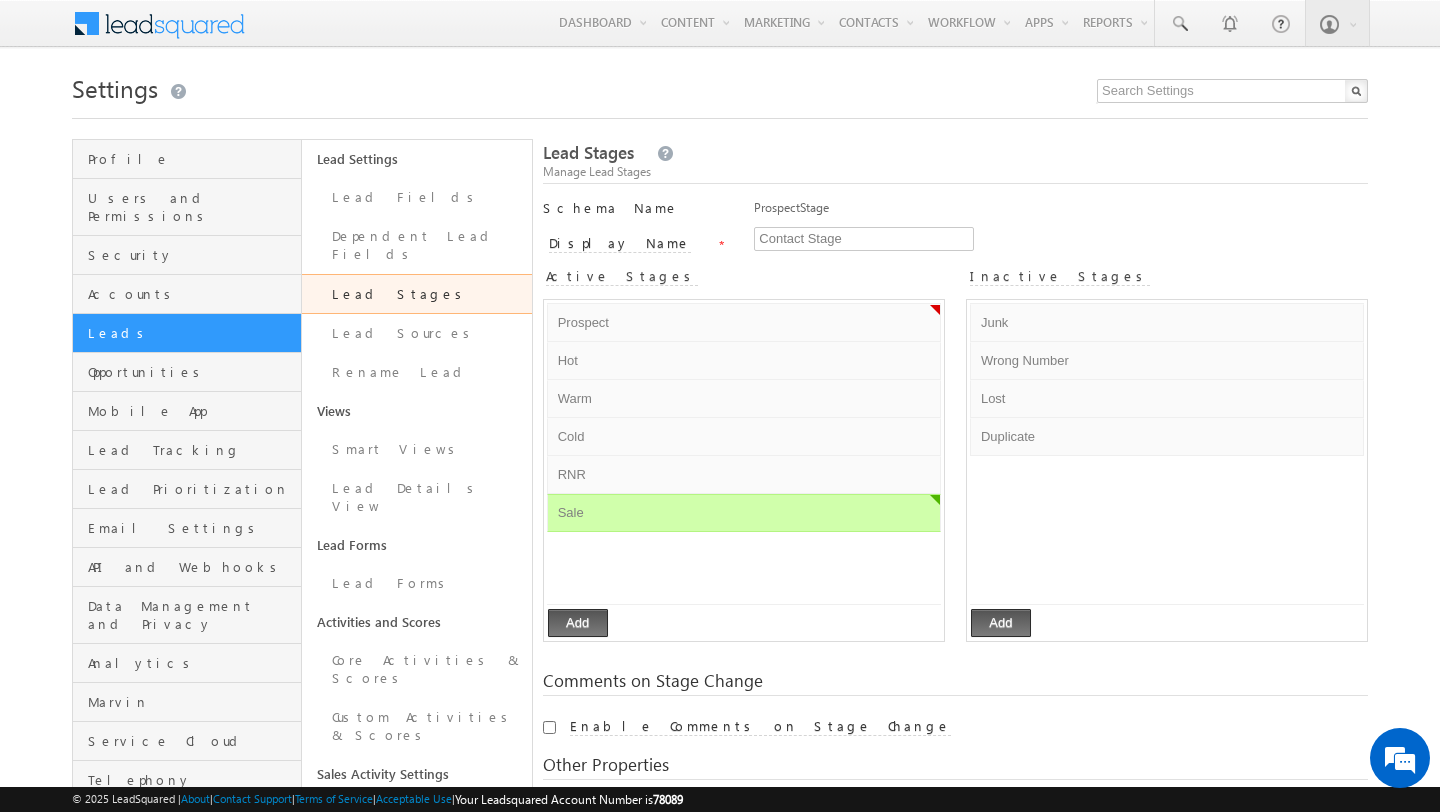 click on "ProspectStage" at bounding box center (1061, 213) 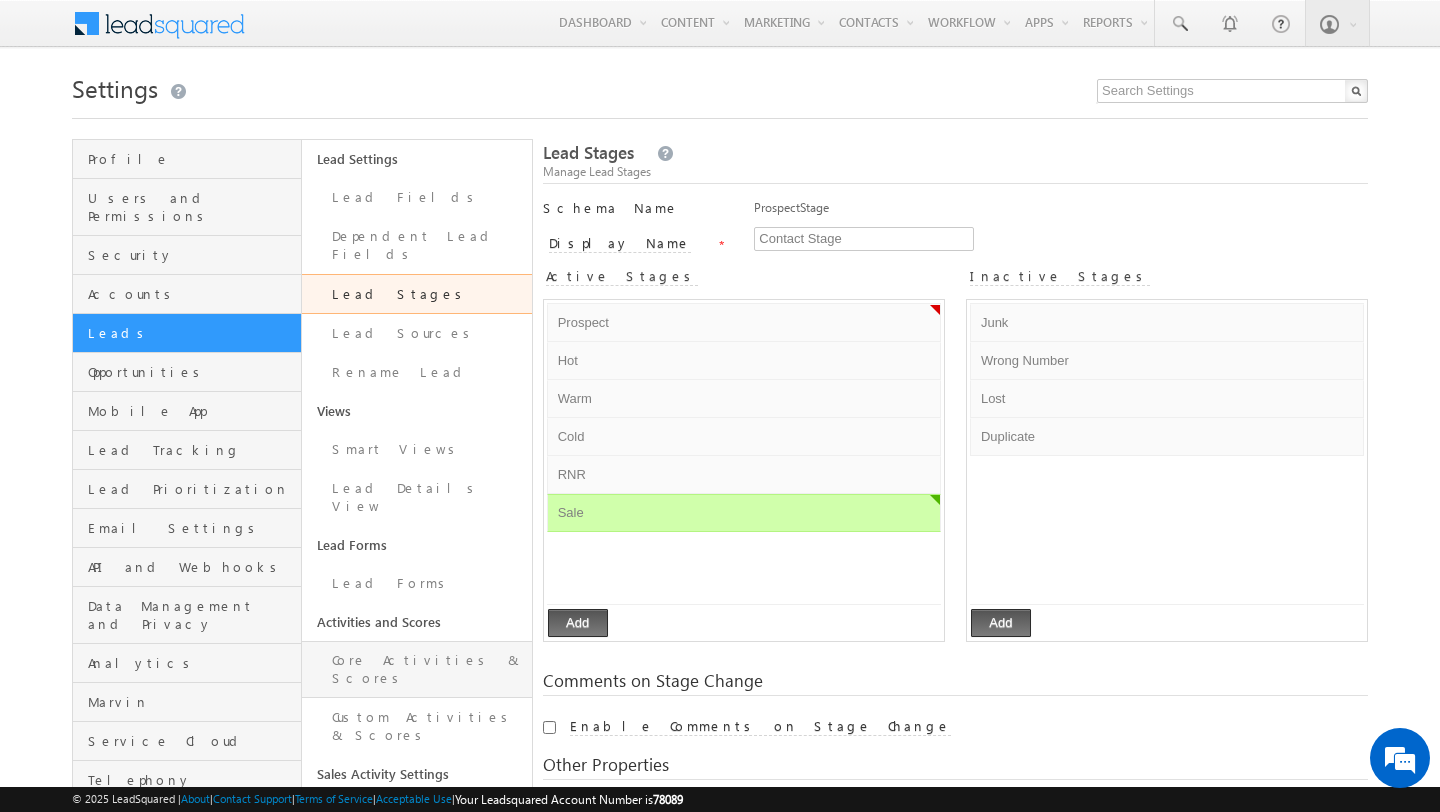 click on "Core Activities & Scores" at bounding box center (416, 669) 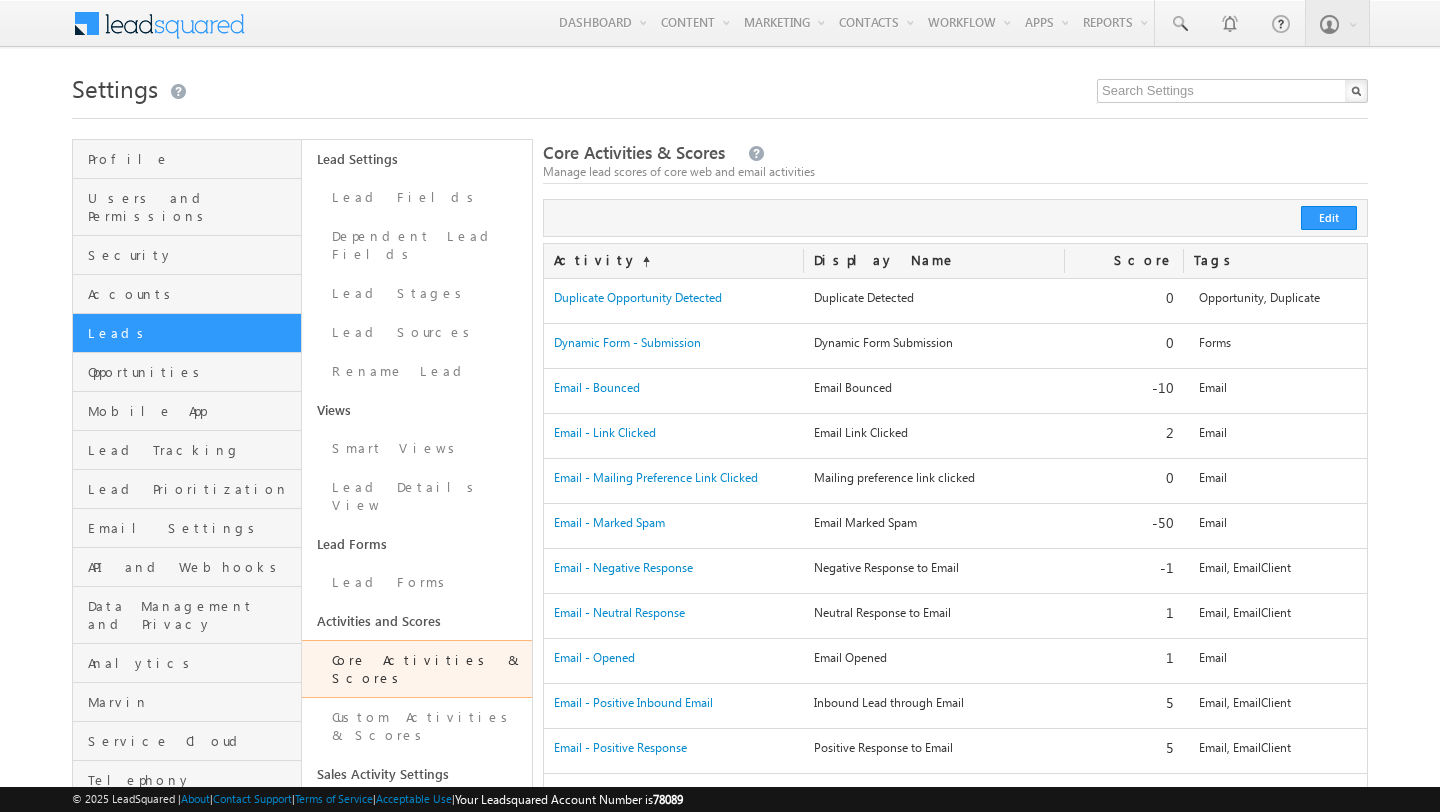 scroll, scrollTop: 0, scrollLeft: 0, axis: both 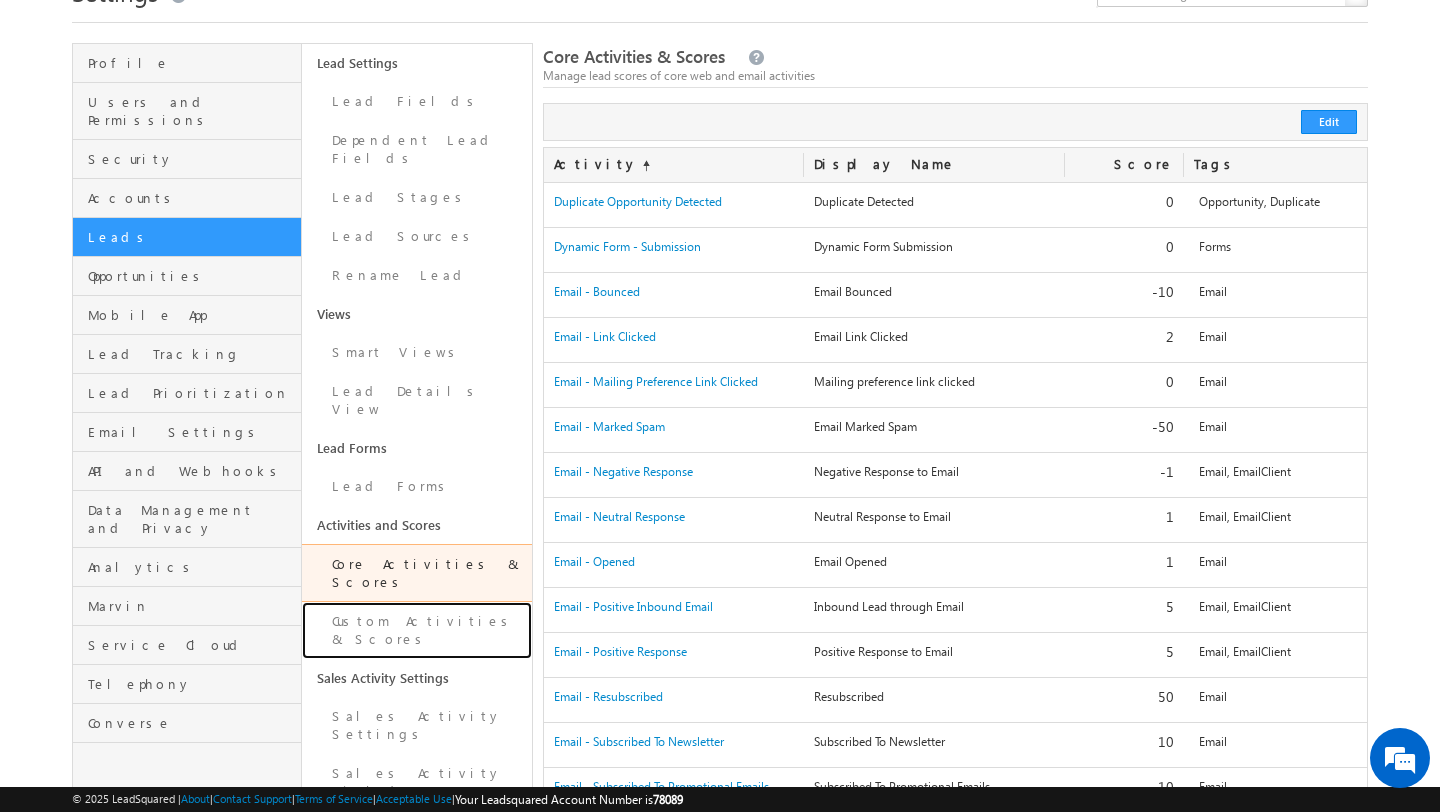 click on "Custom Activities & Scores" at bounding box center (416, 630) 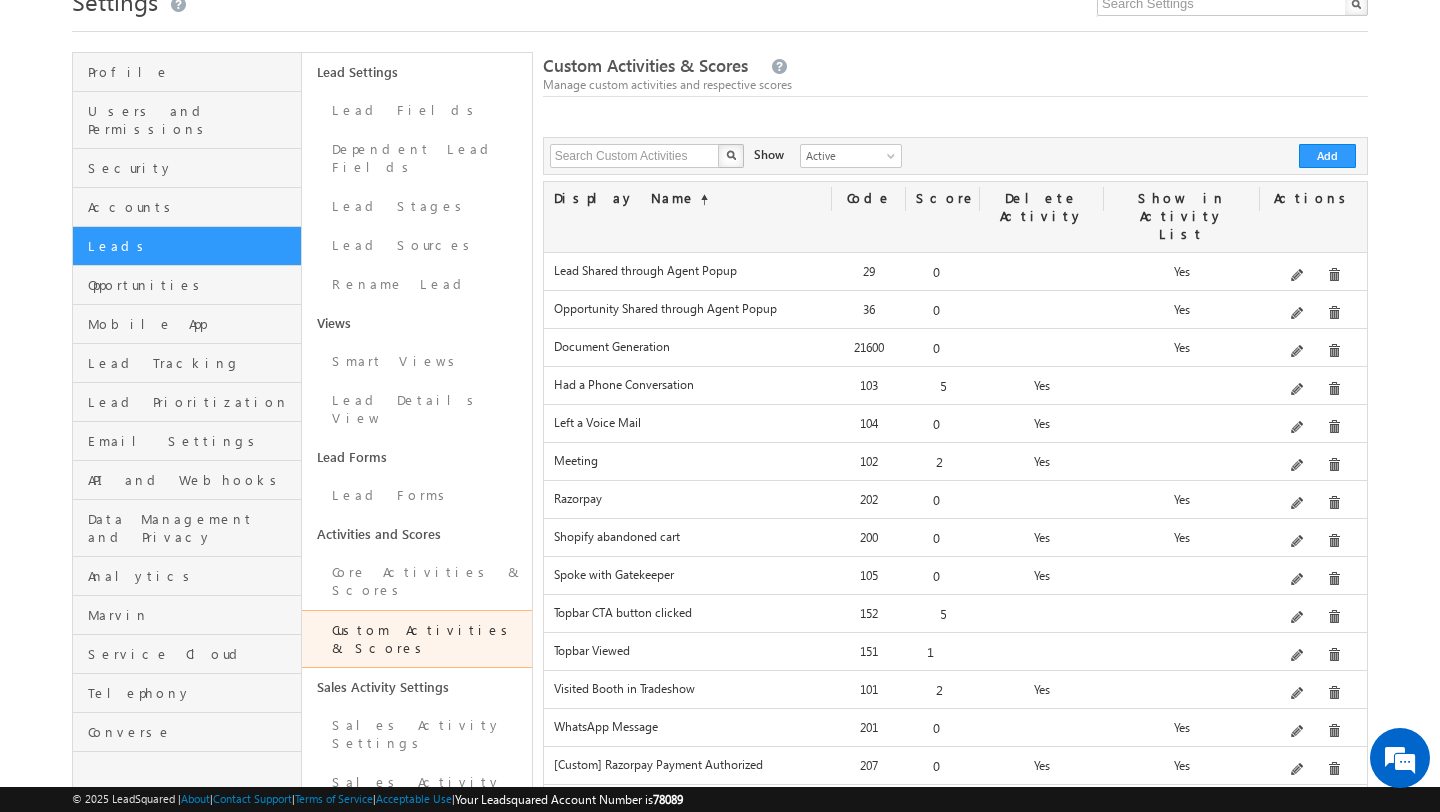 scroll, scrollTop: 88, scrollLeft: 0, axis: vertical 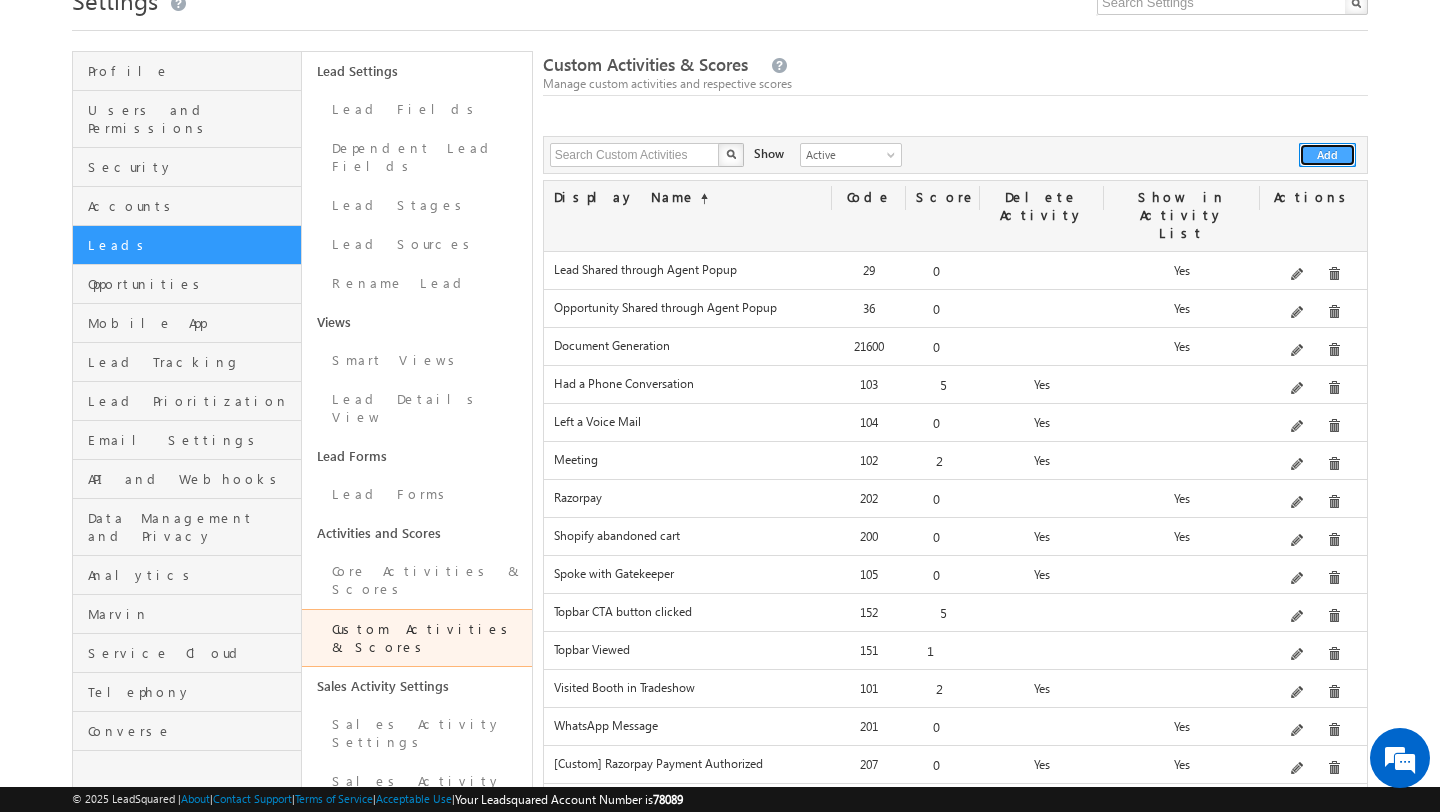 click on "Add" at bounding box center (1327, 155) 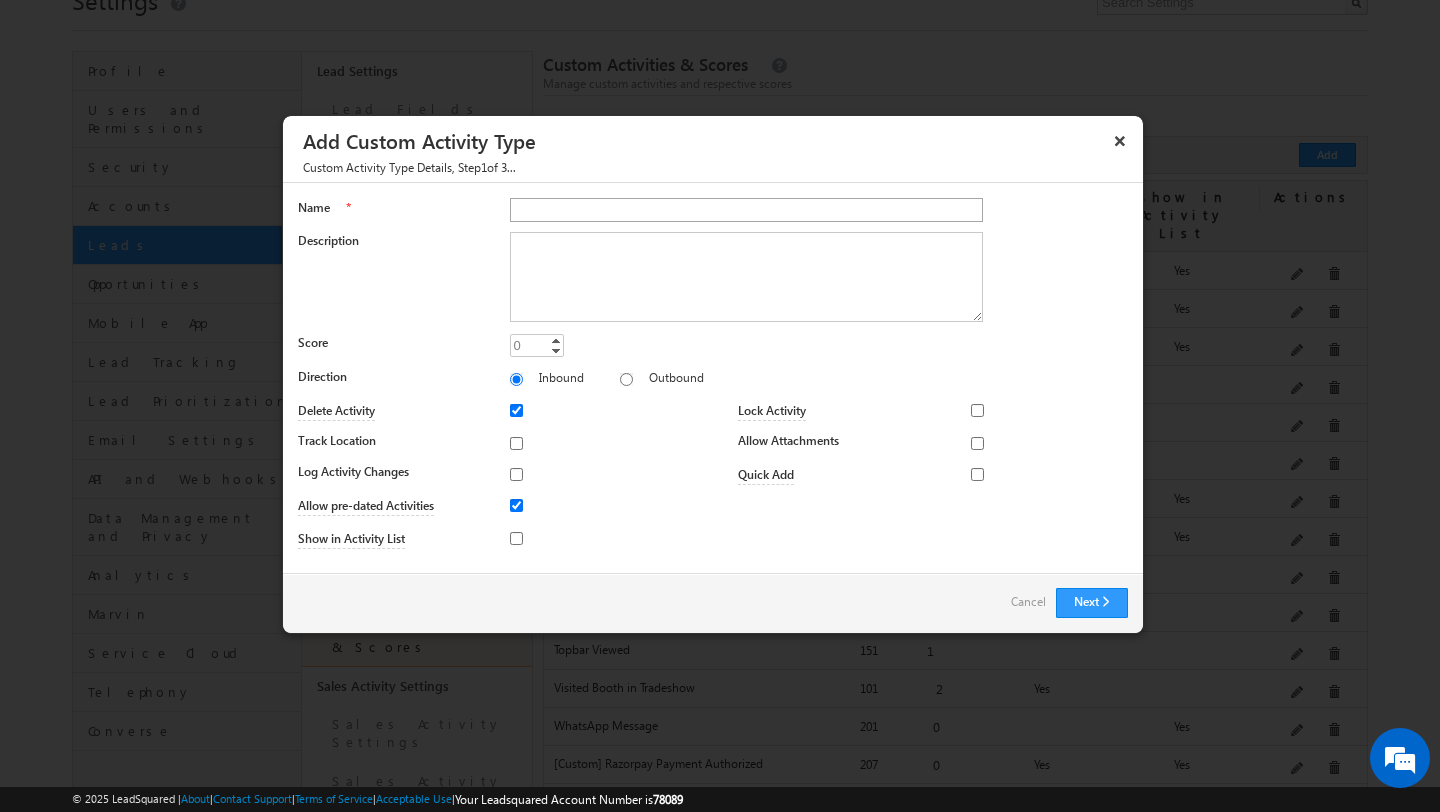 click on "Name" at bounding box center [746, 210] 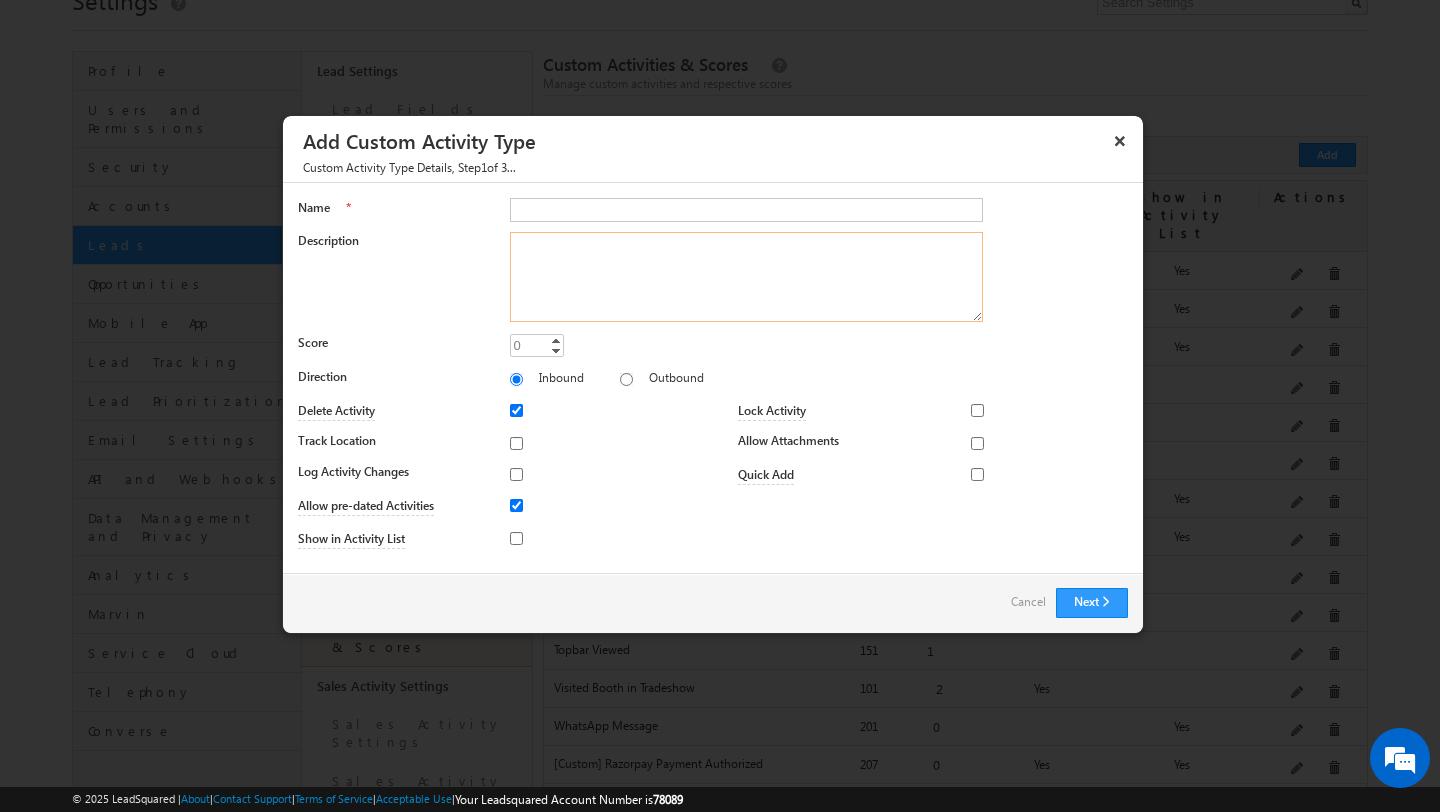 click on "Description" at bounding box center (746, 277) 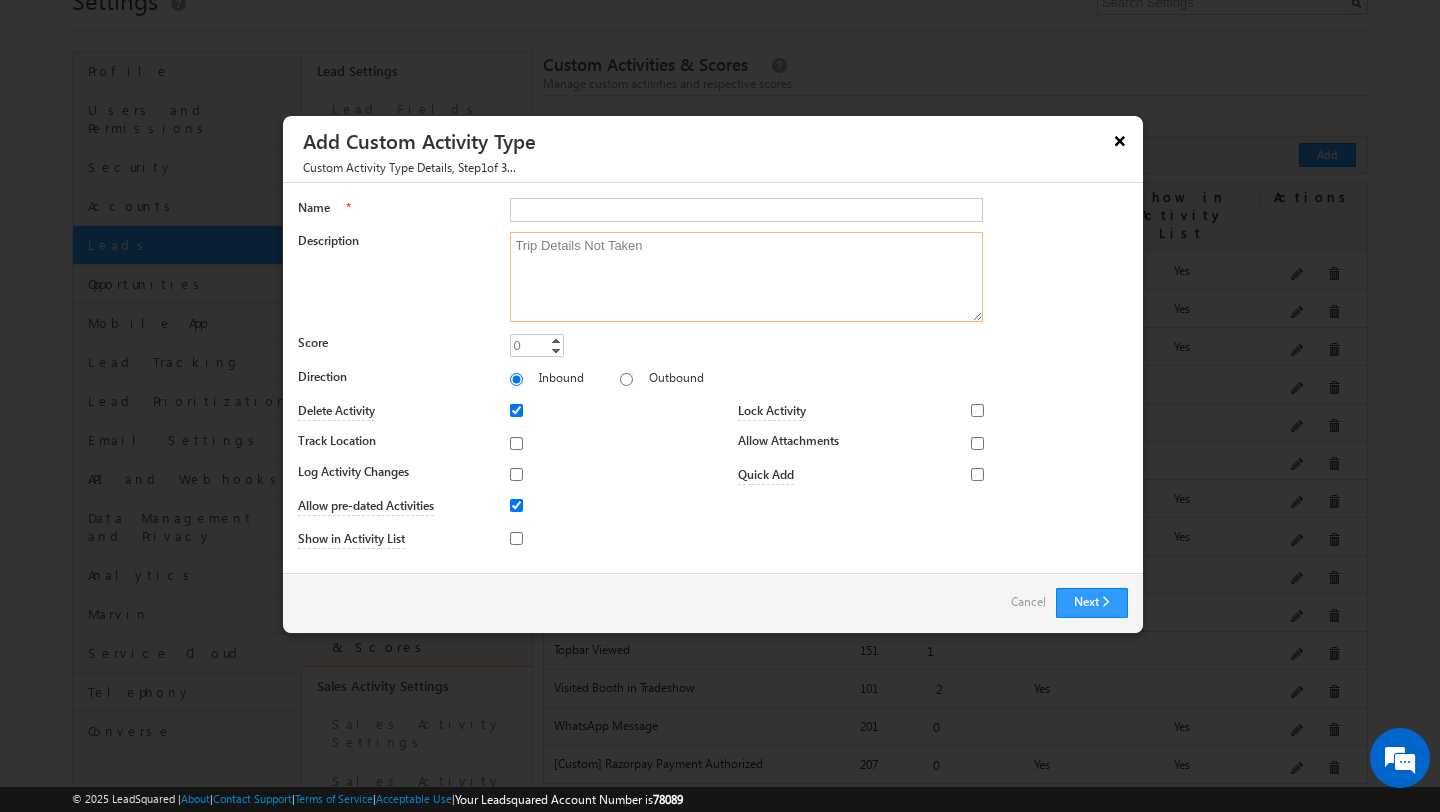 type on "Trip Details Not Taken" 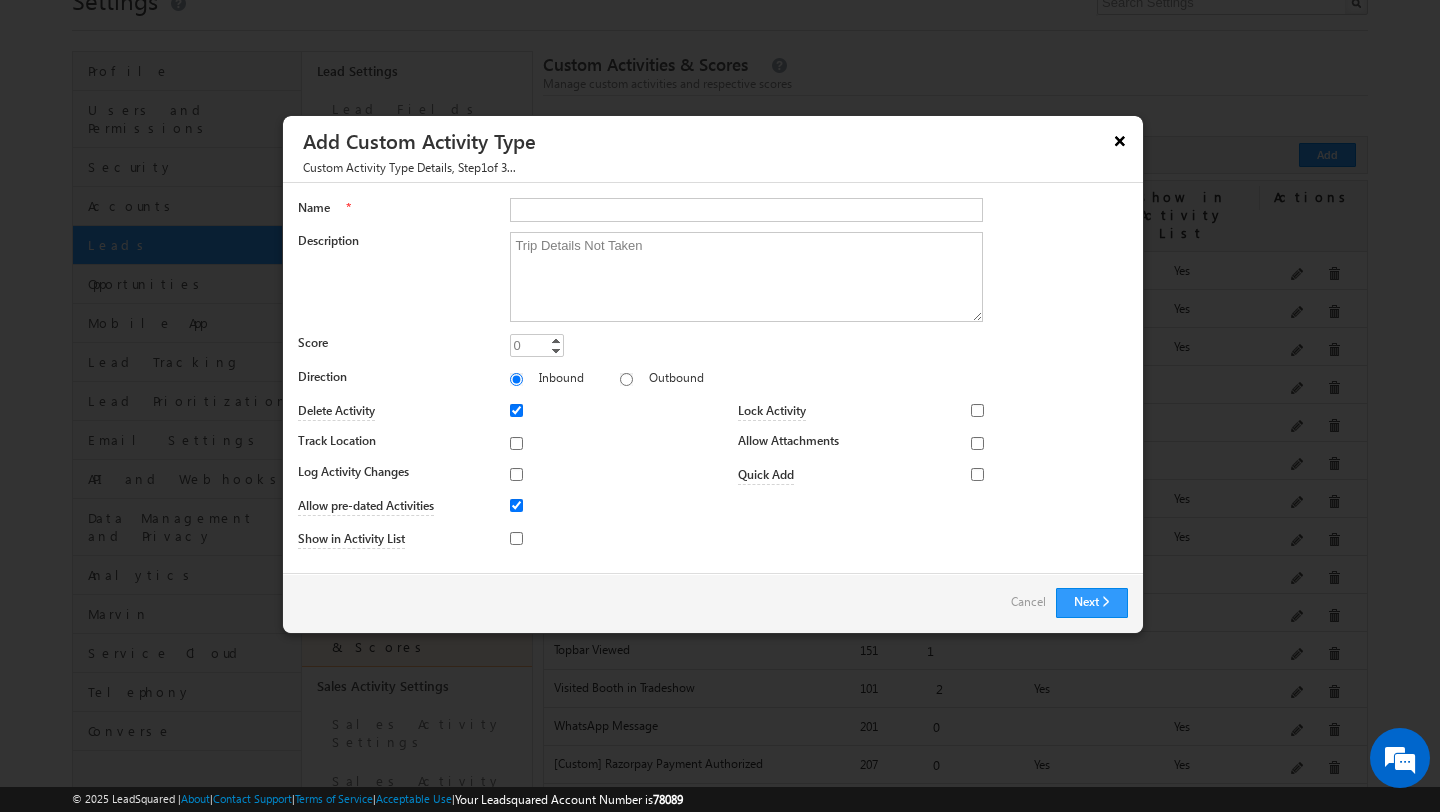 click on "×" at bounding box center (1120, 140) 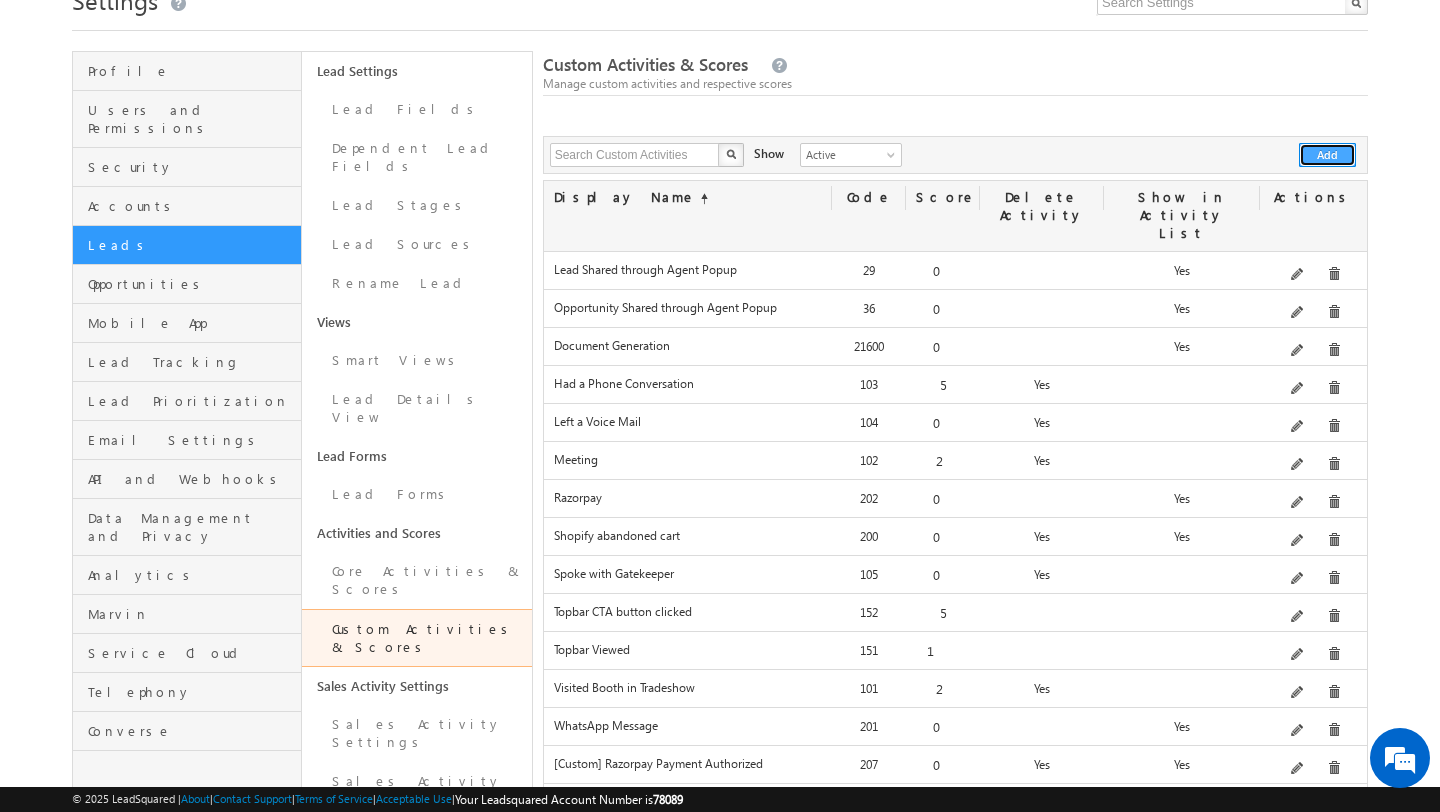 click on "Add" at bounding box center [1327, 155] 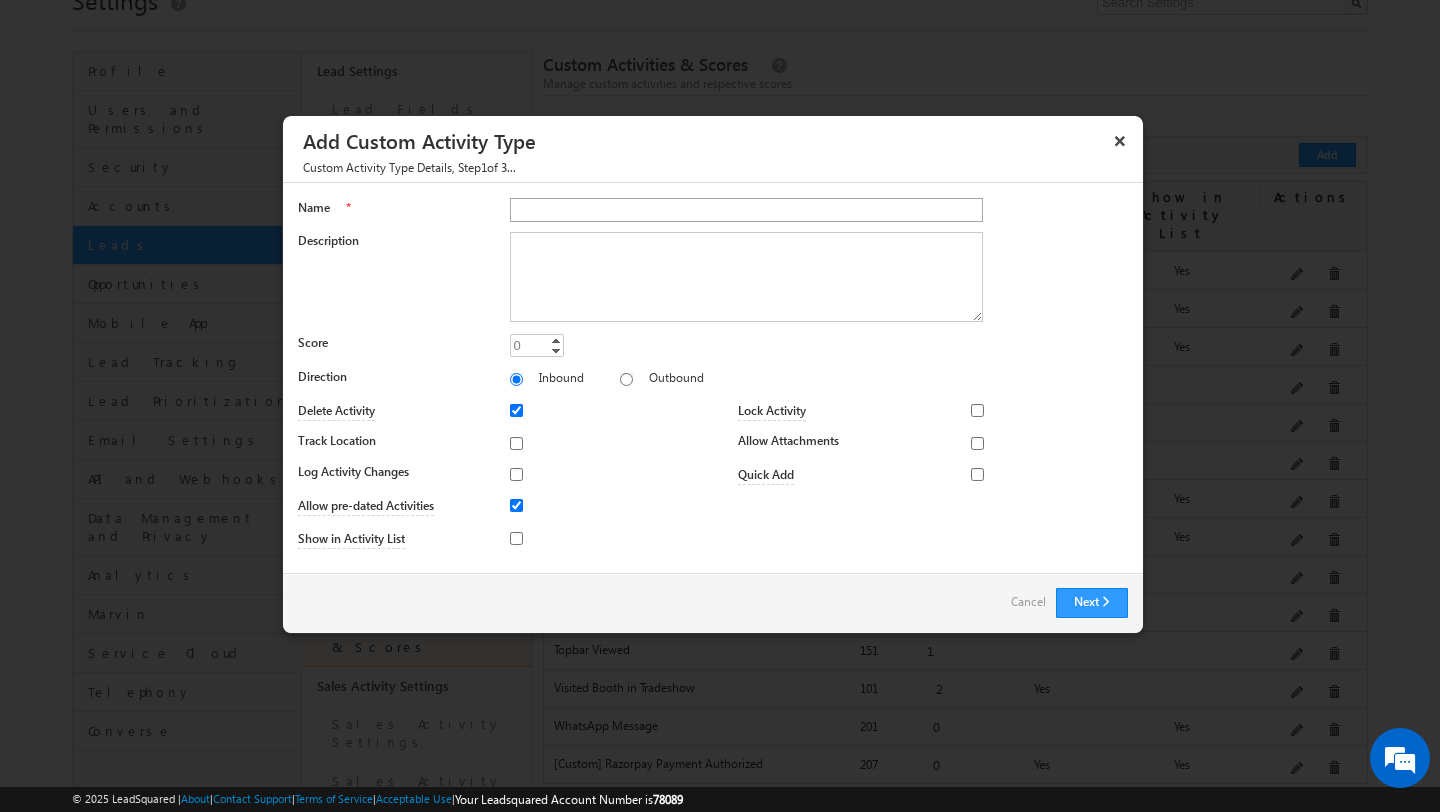 click on "Name" at bounding box center (746, 210) 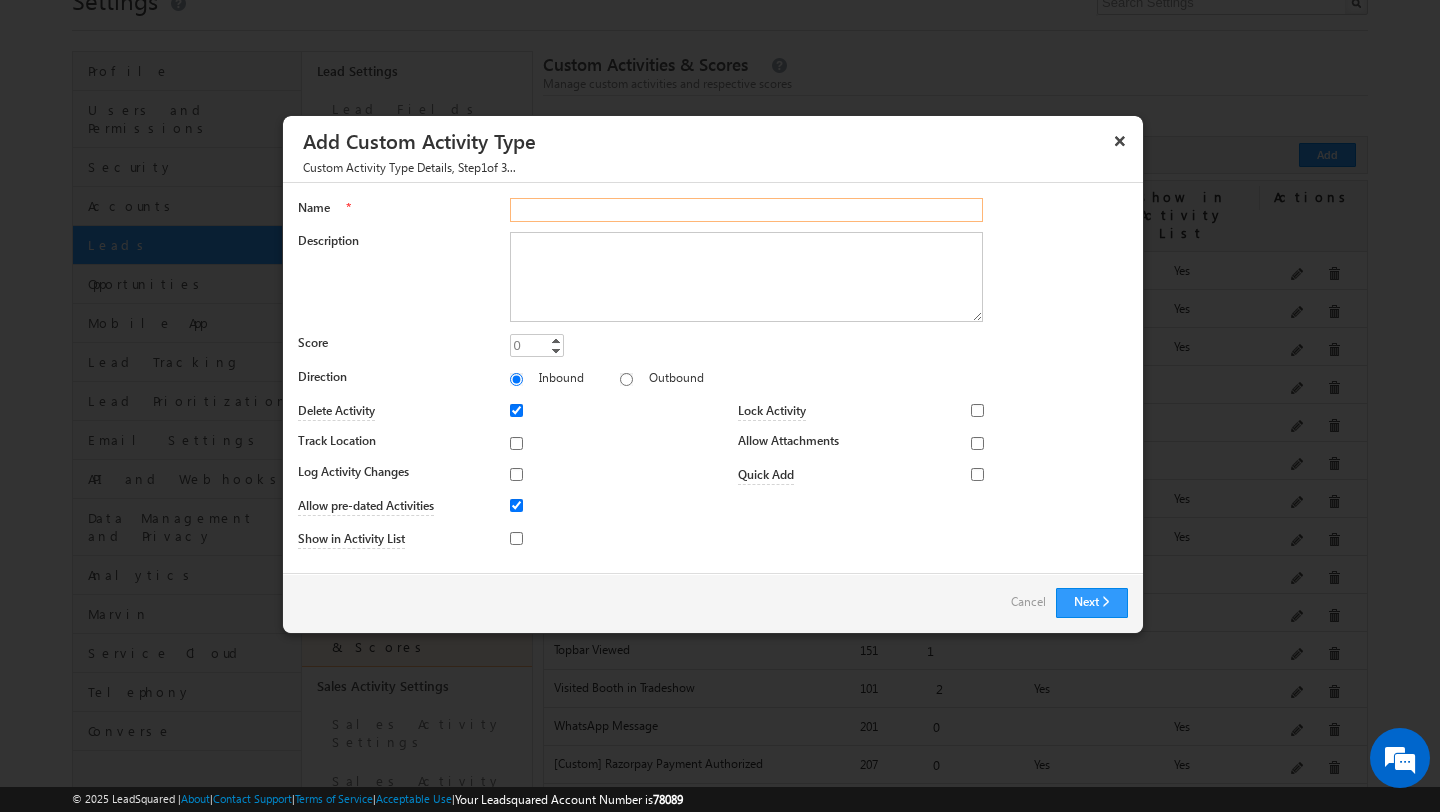 click on "Name" at bounding box center [746, 210] 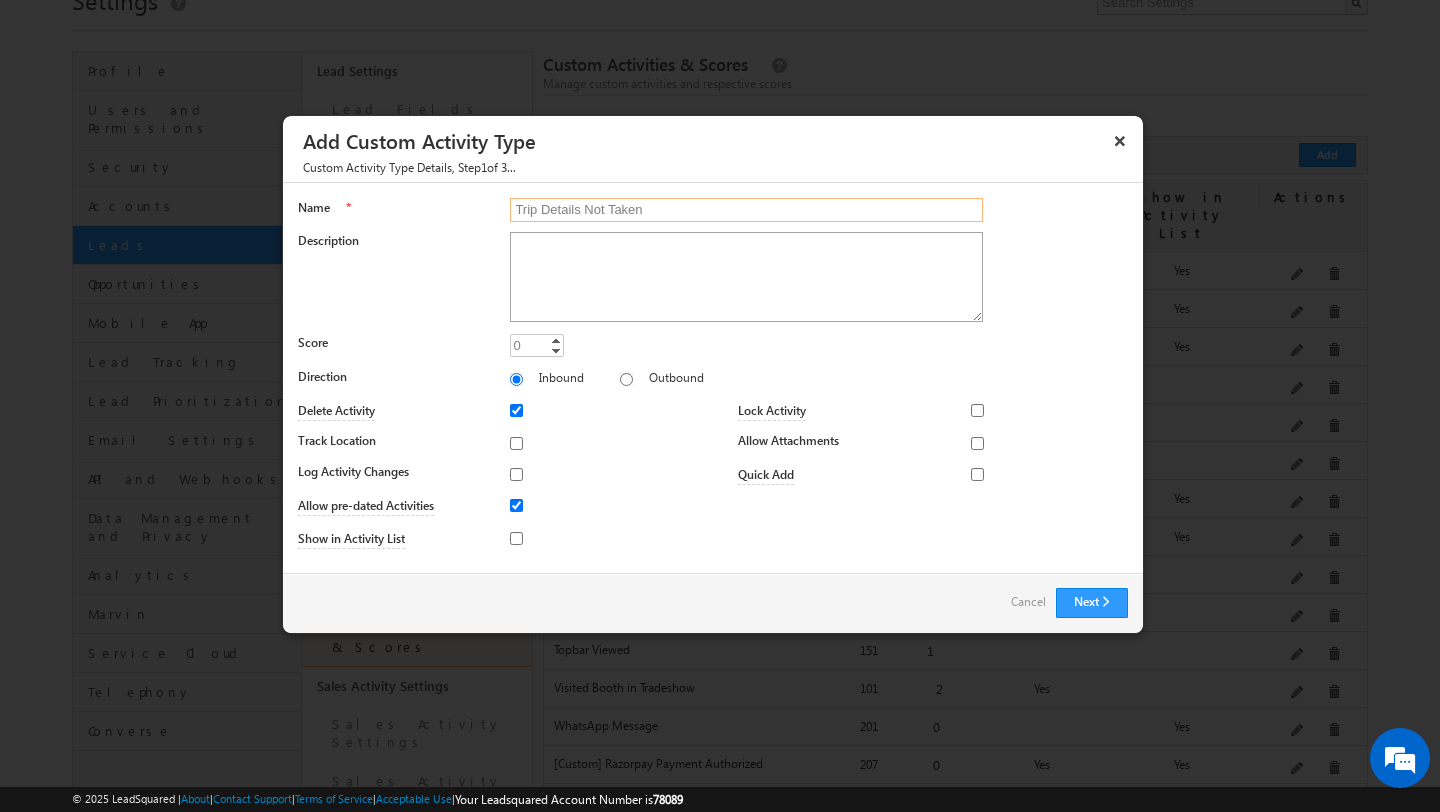 type on "Trip Details Not Taken" 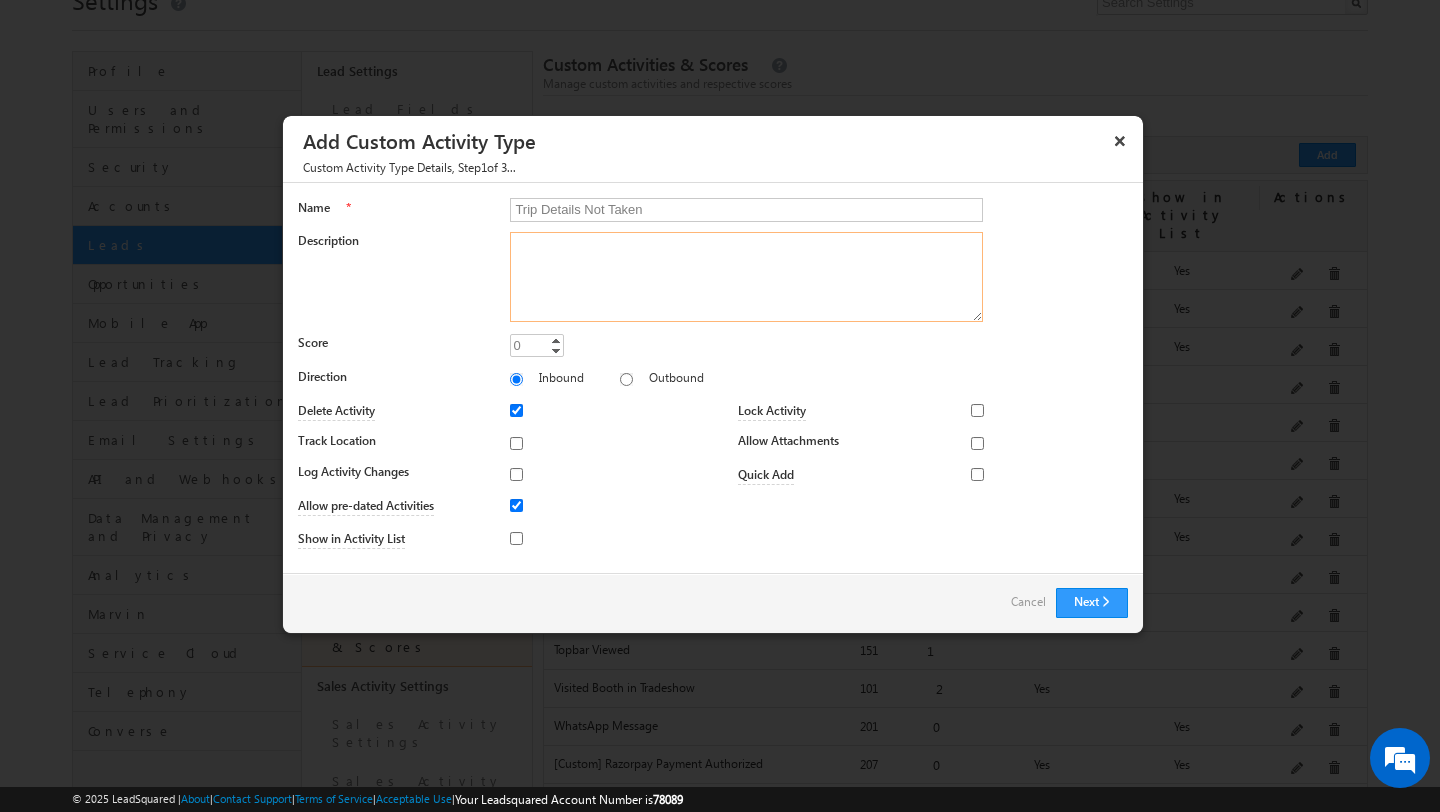 click on "Description" at bounding box center (746, 277) 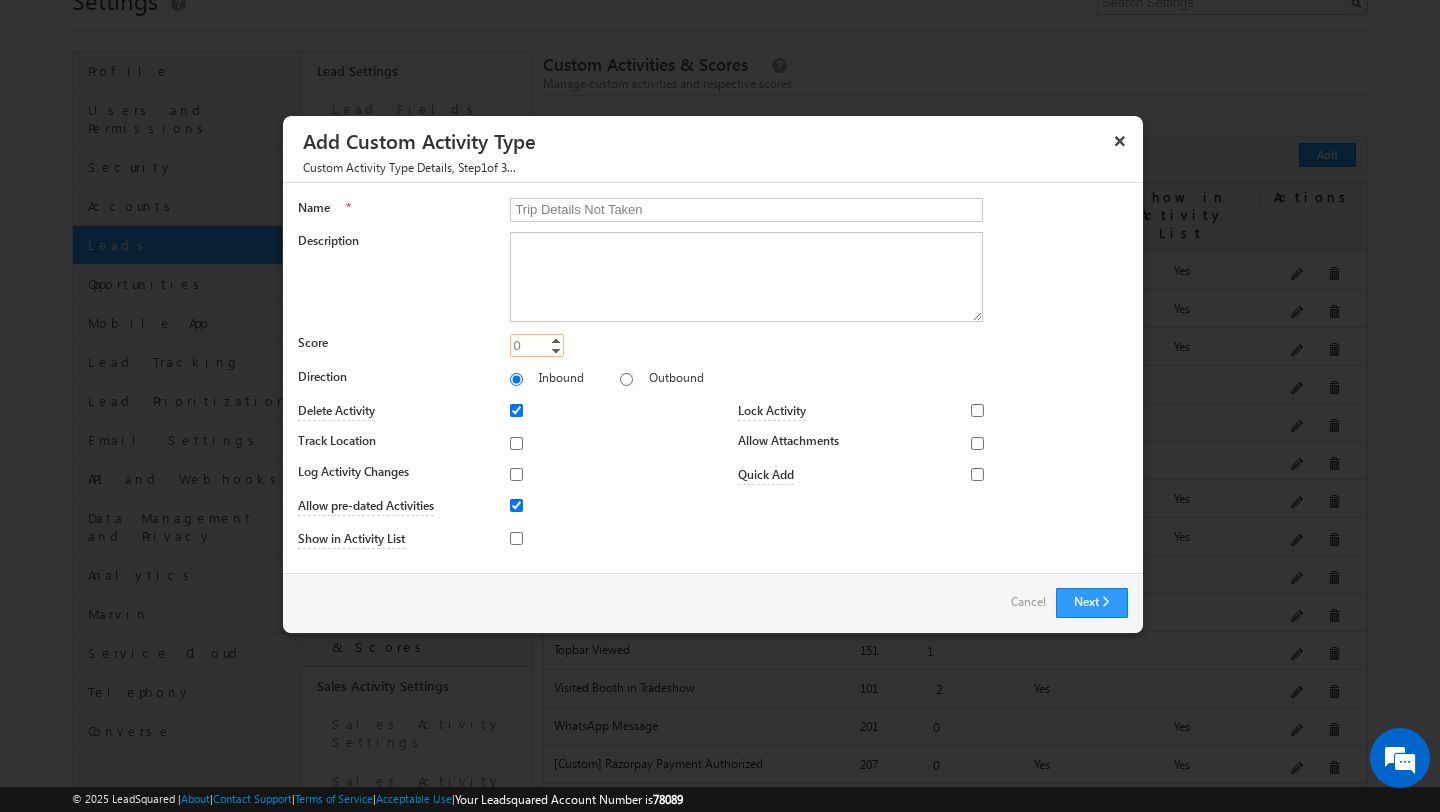 click on "0" at bounding box center (537, 345) 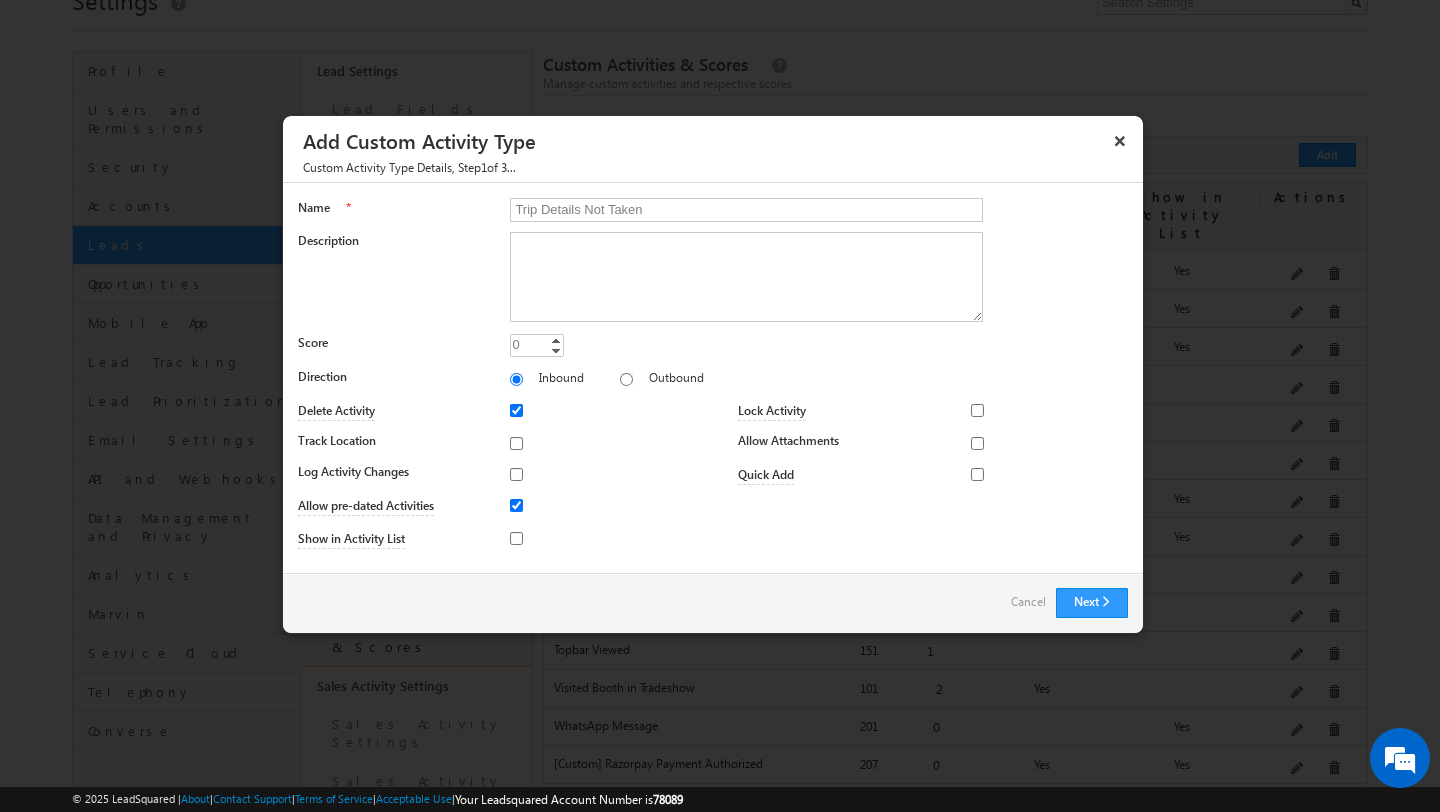 click on "0 0 Increment Decrement" at bounding box center (818, 348) 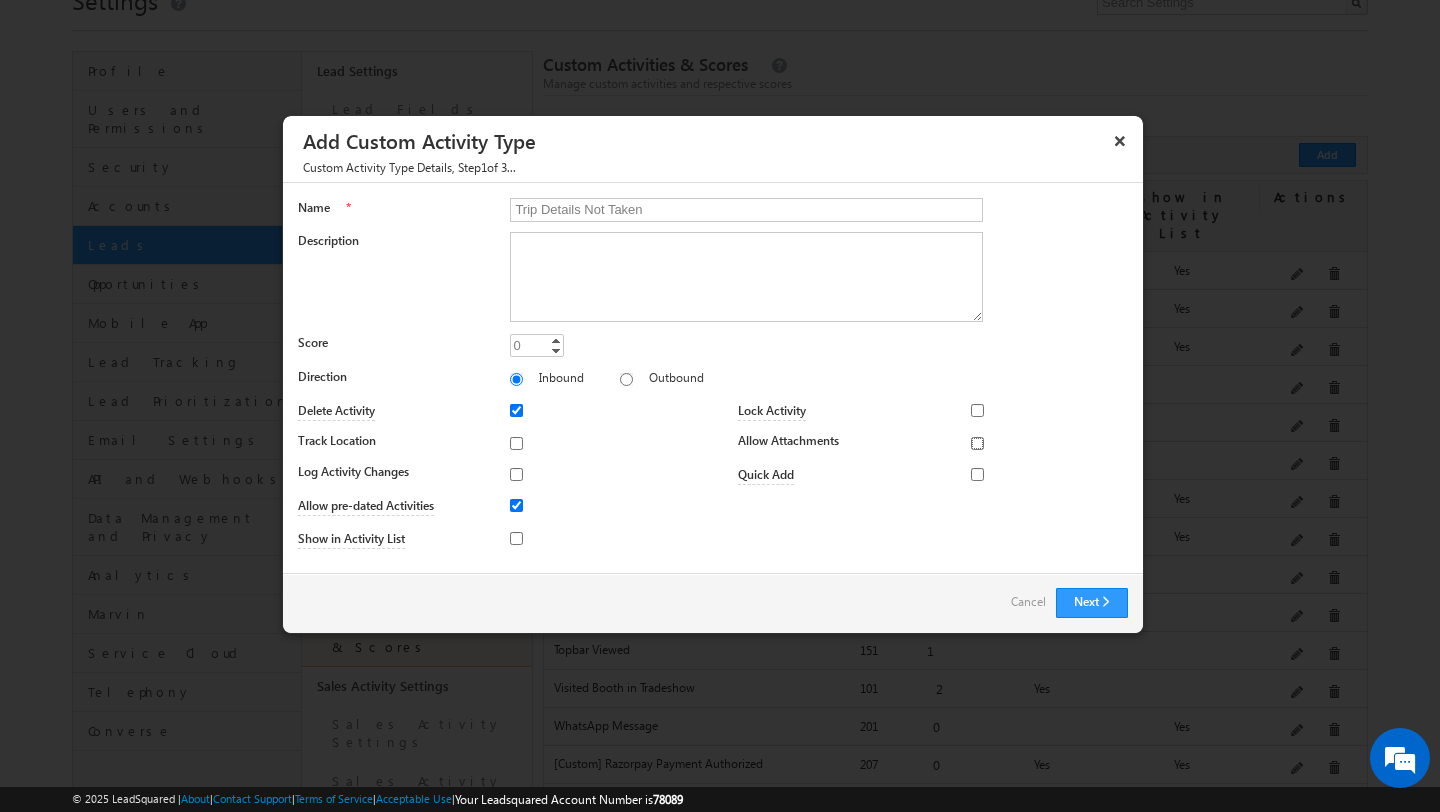 click on "Allow Attachments" at bounding box center (977, 443) 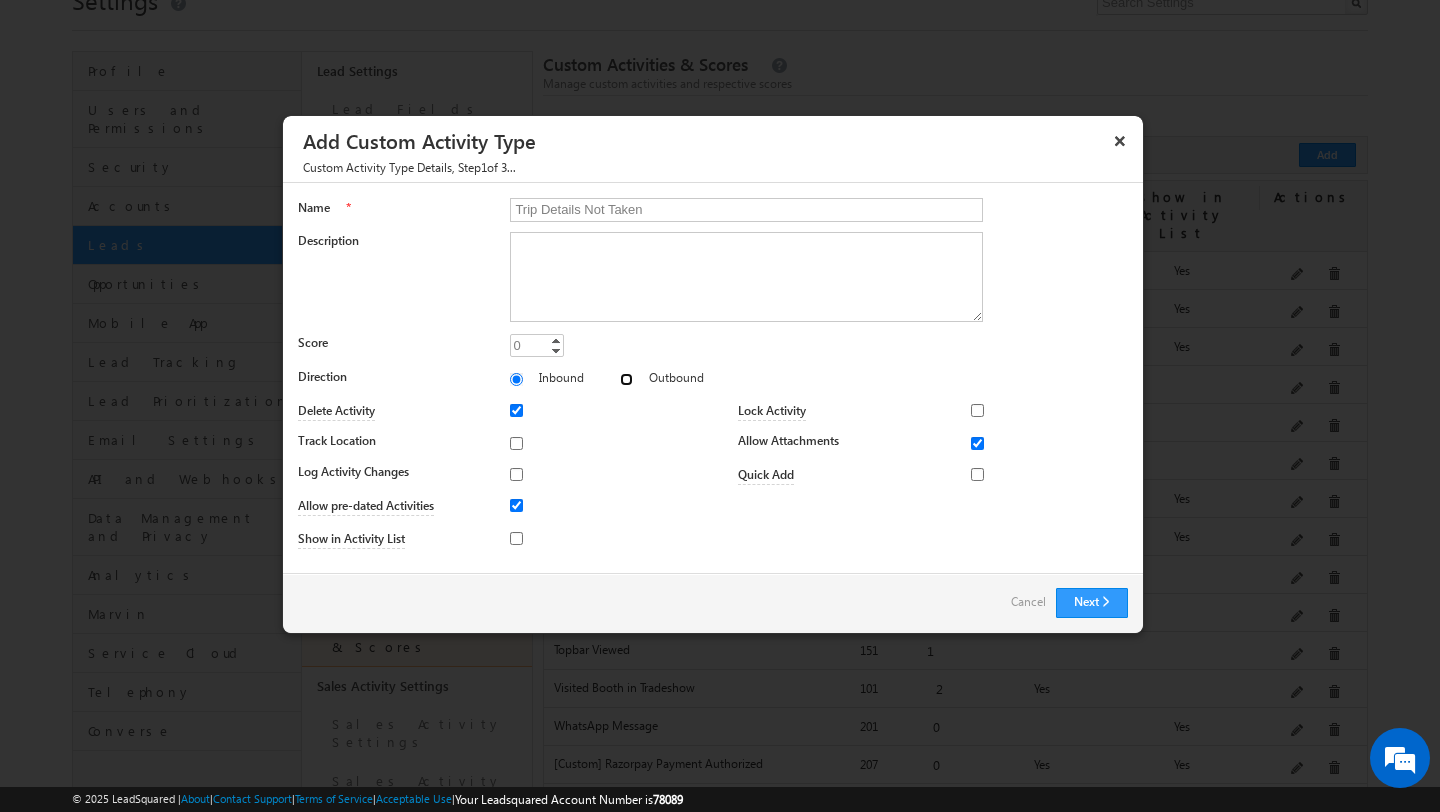 click on "Outbound" at bounding box center [626, 379] 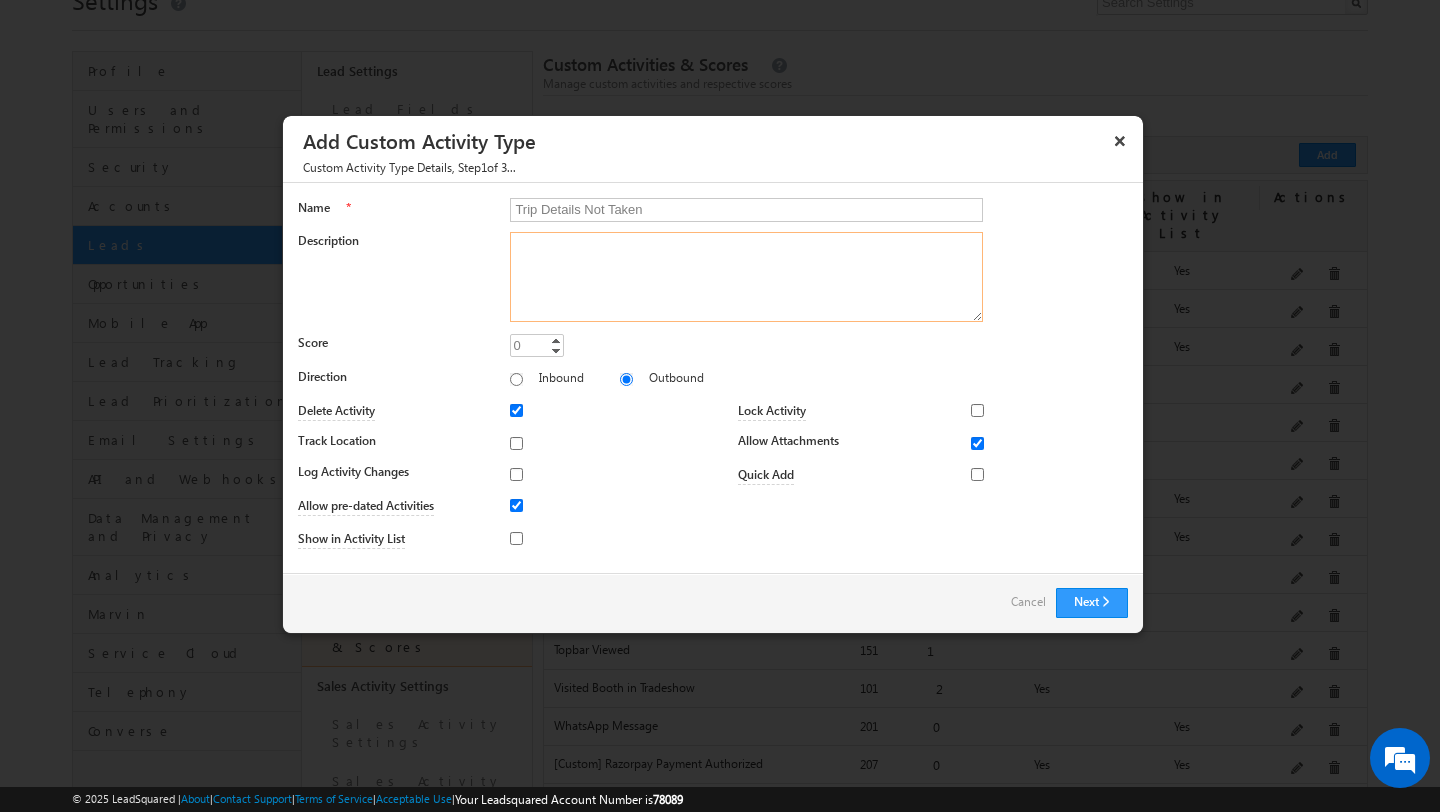 click on "Description" at bounding box center [746, 277] 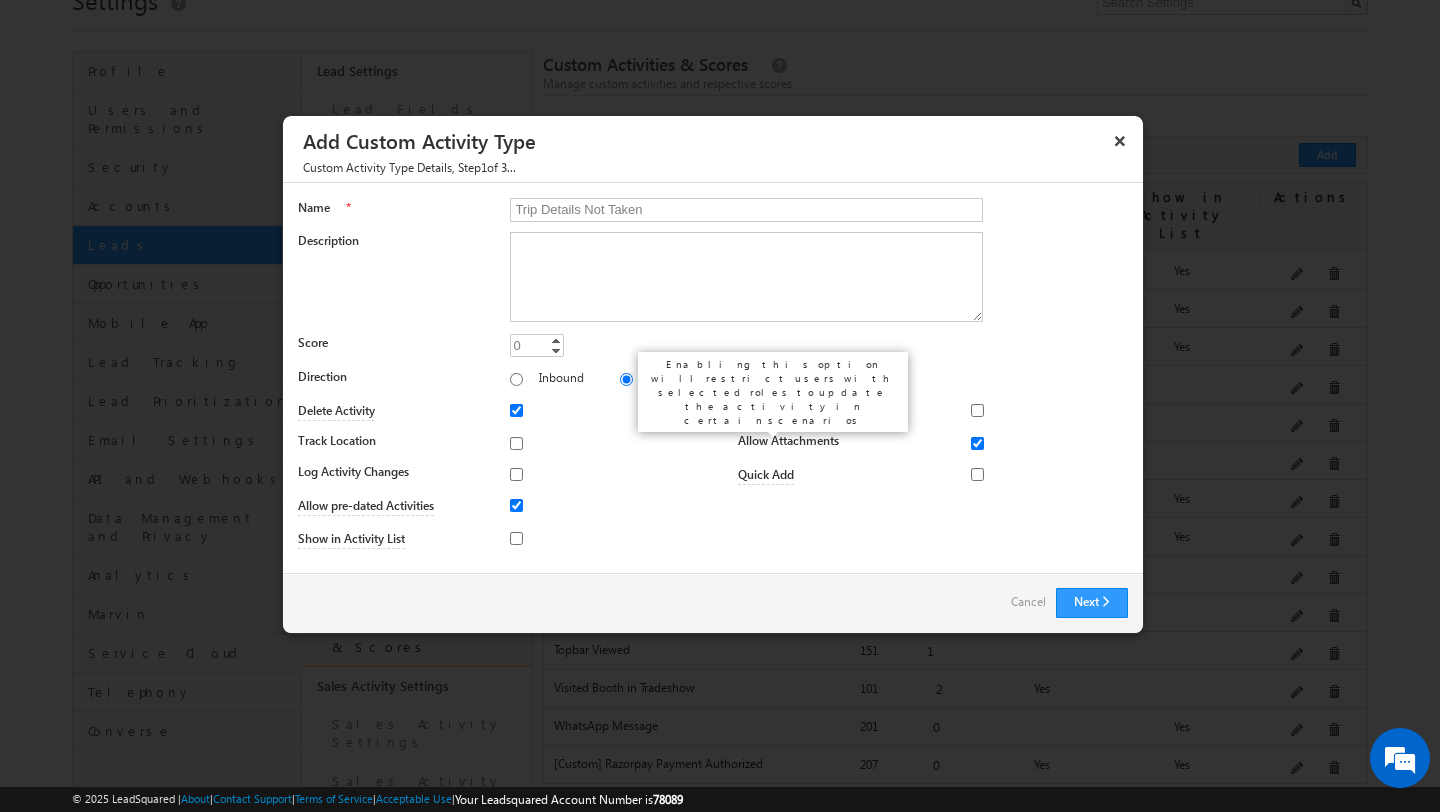 click on "Lock Activity" at bounding box center [772, 411] 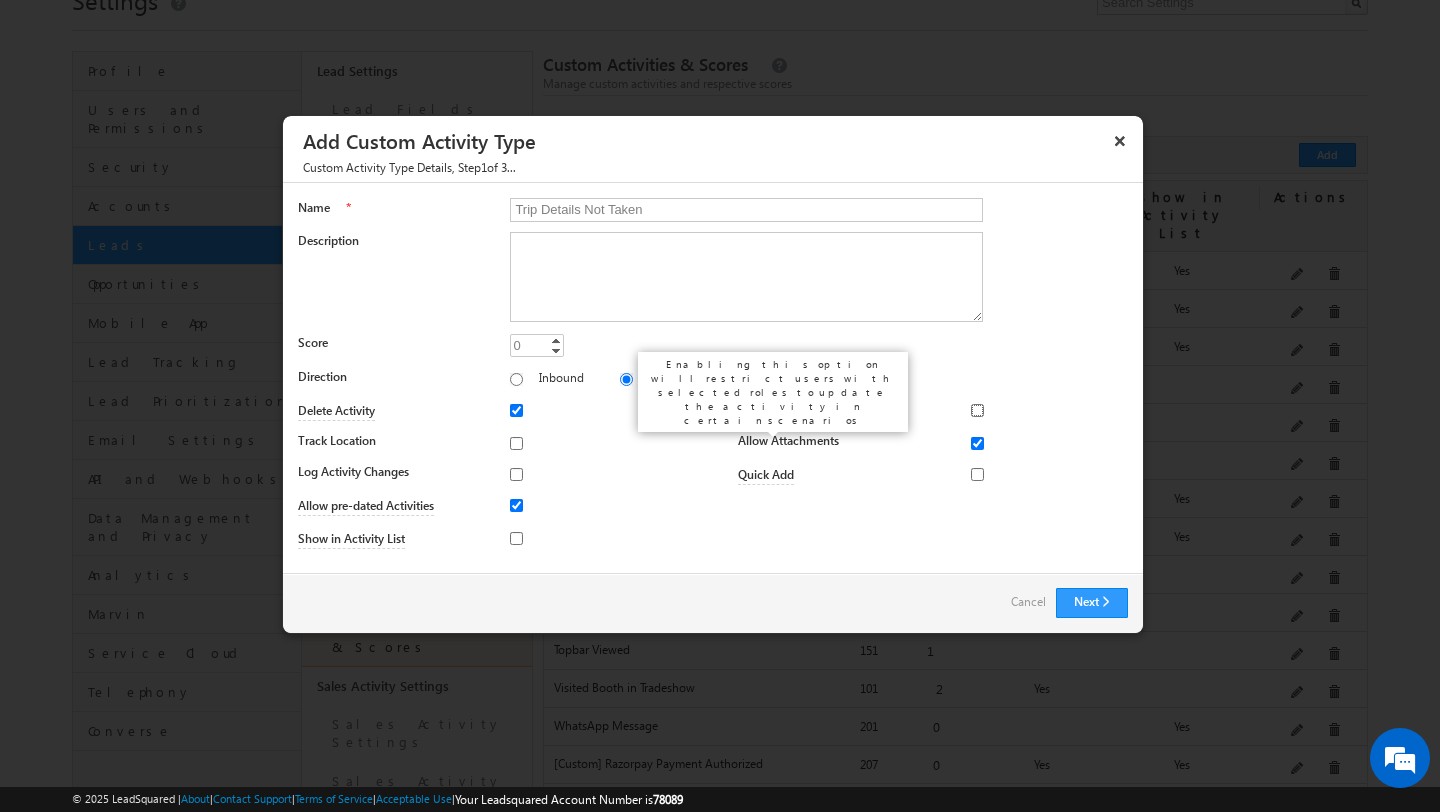 click on "Lock Activity" at bounding box center (977, 410) 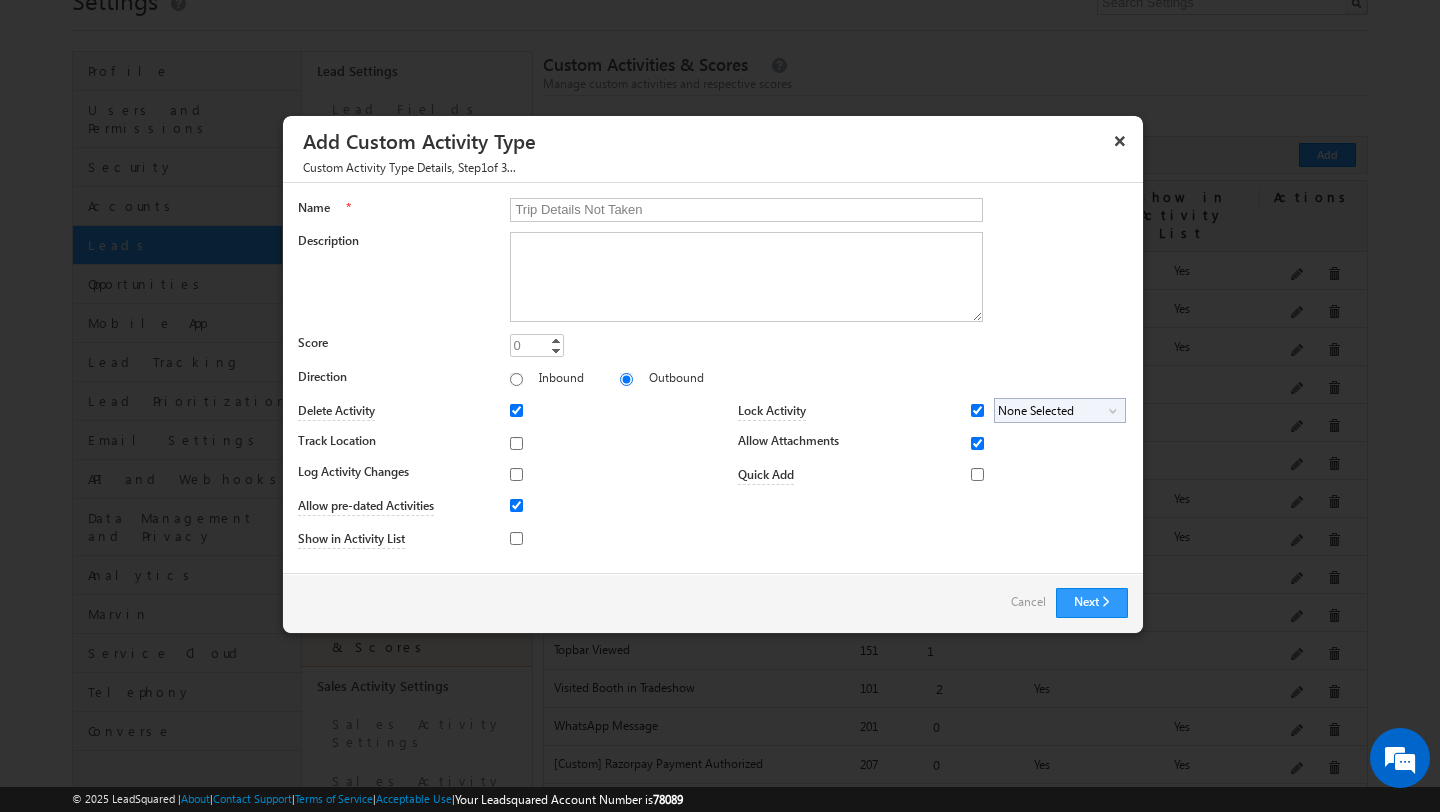click on "None Selected" at bounding box center [1052, 410] 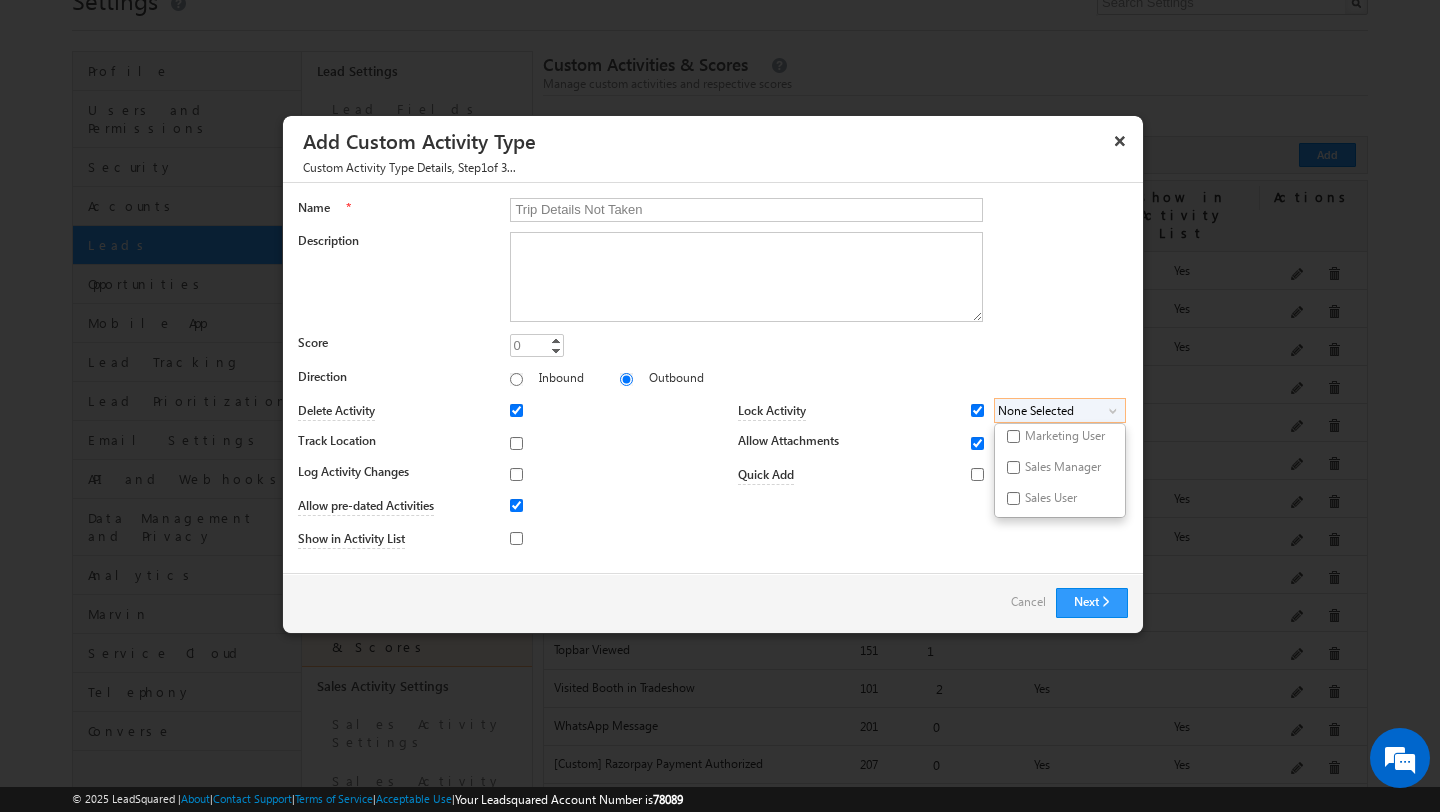 click on "Inbound
Outbound" at bounding box center [818, 382] 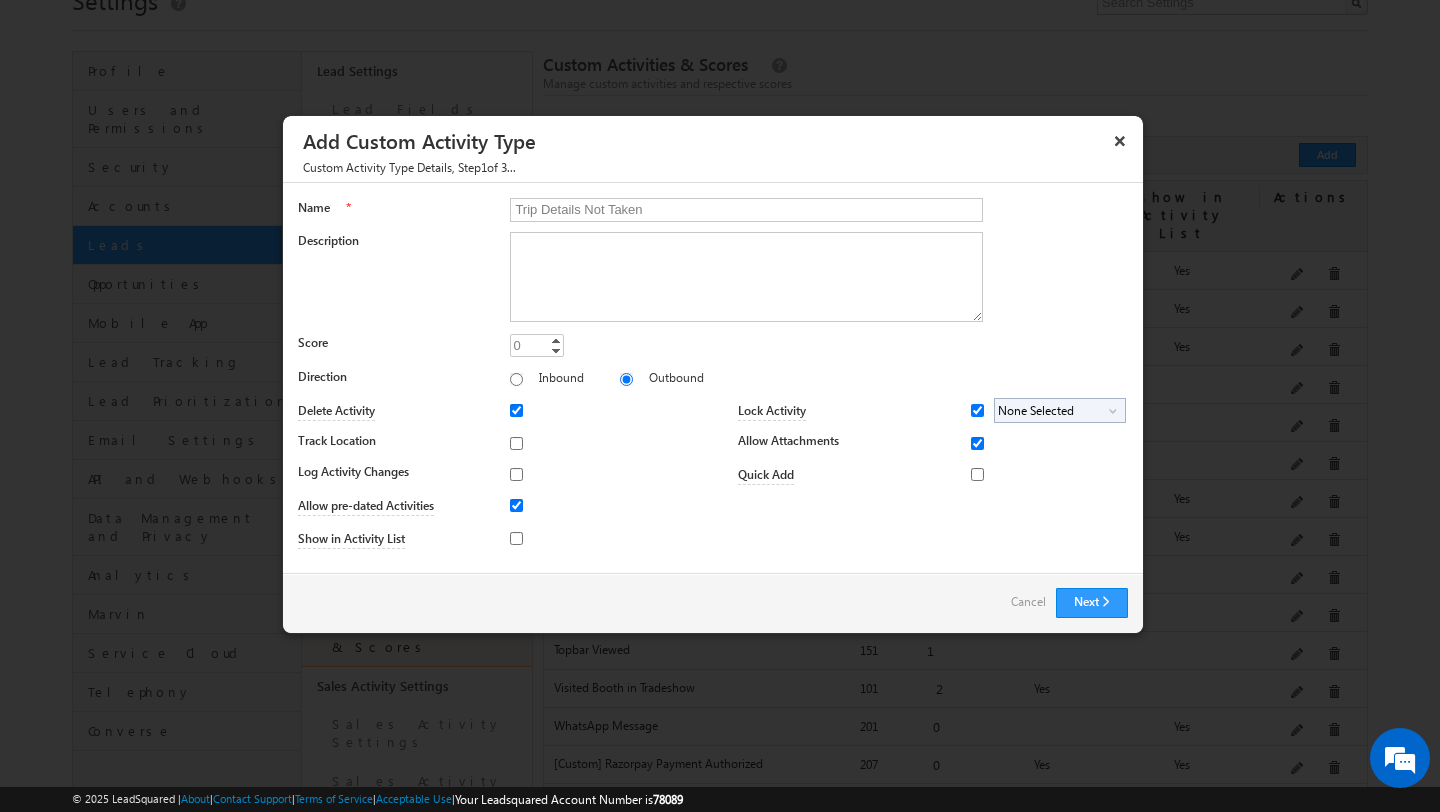 click on "Lock Activity" at bounding box center [977, 410] 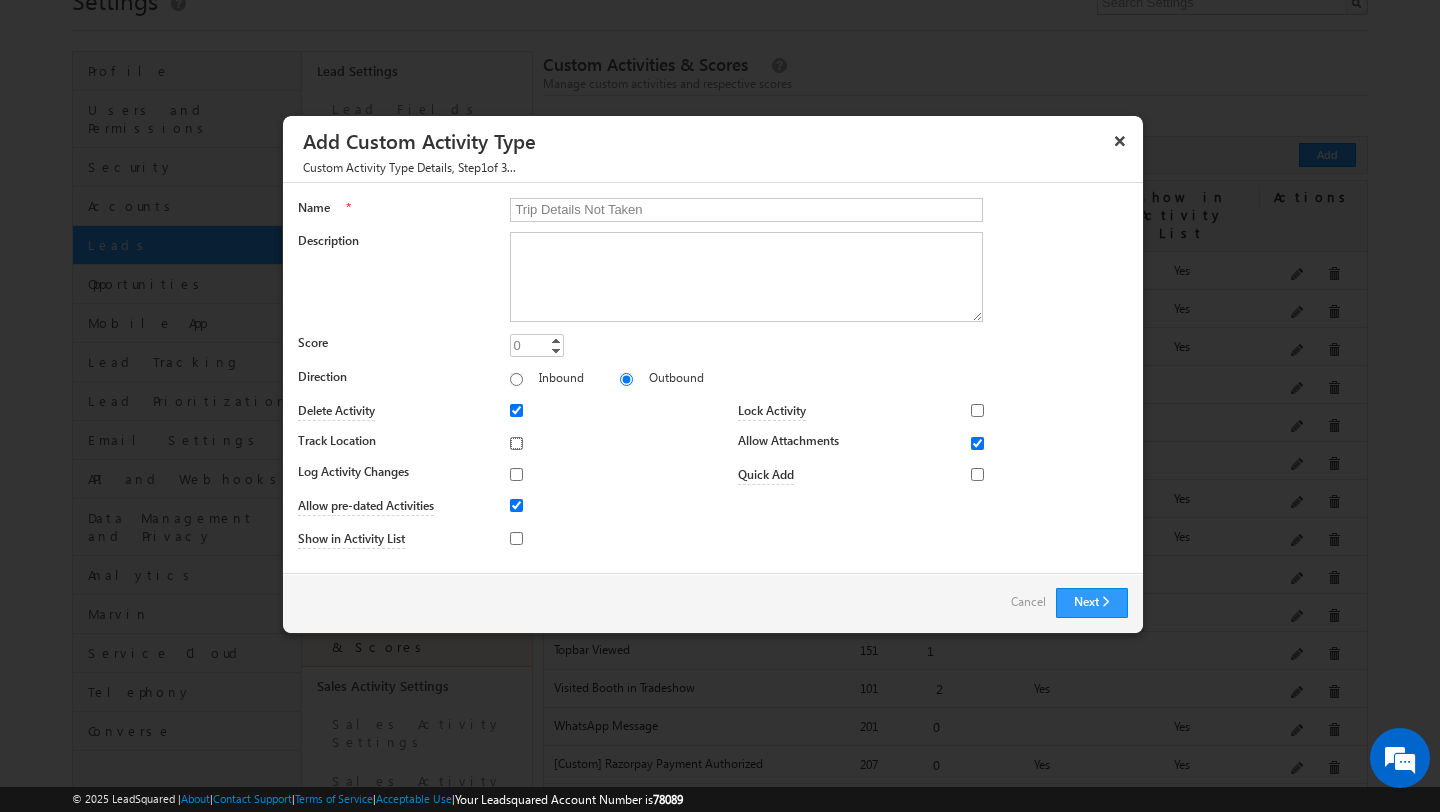 click on "Track Location" at bounding box center (516, 443) 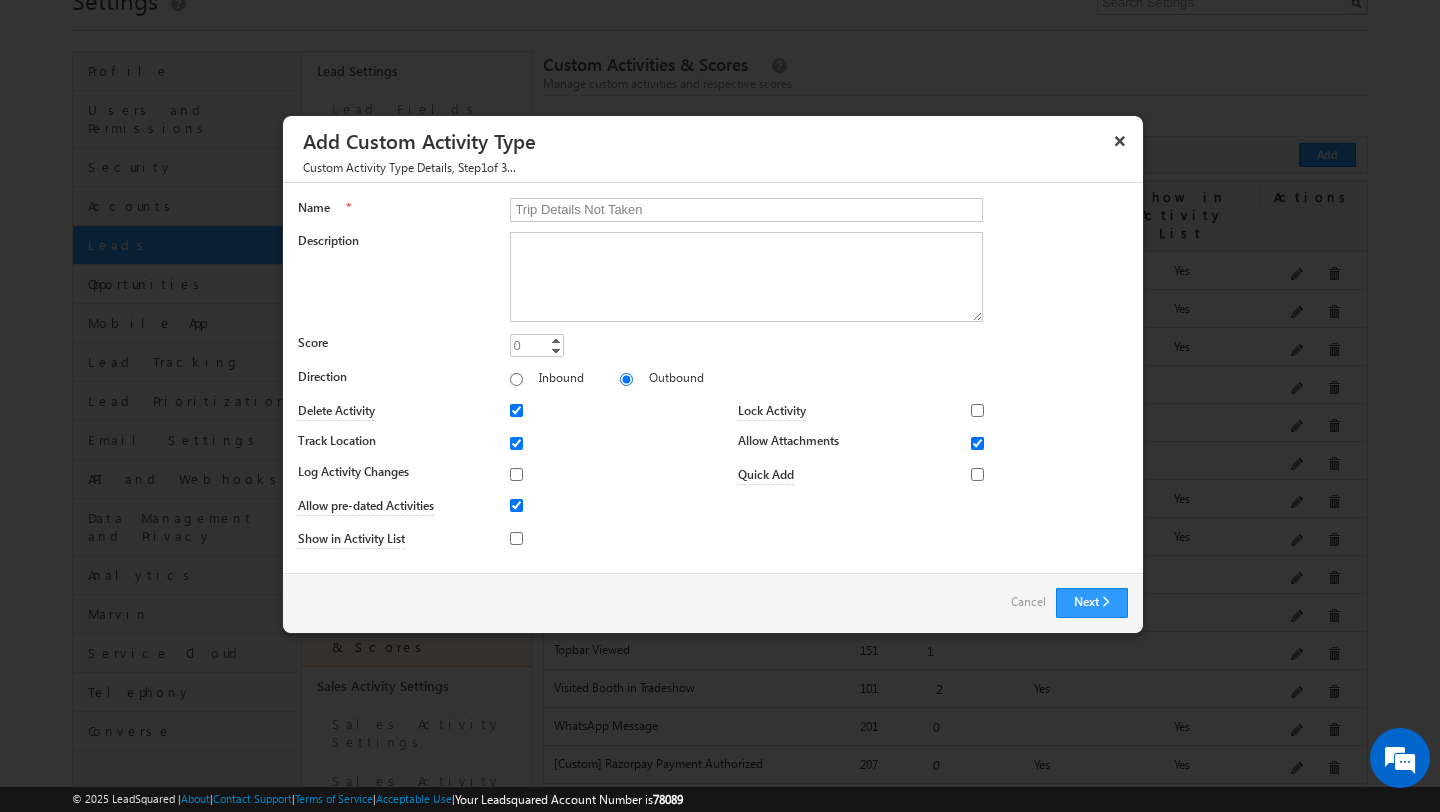 click on "Track Location" at bounding box center [516, 443] 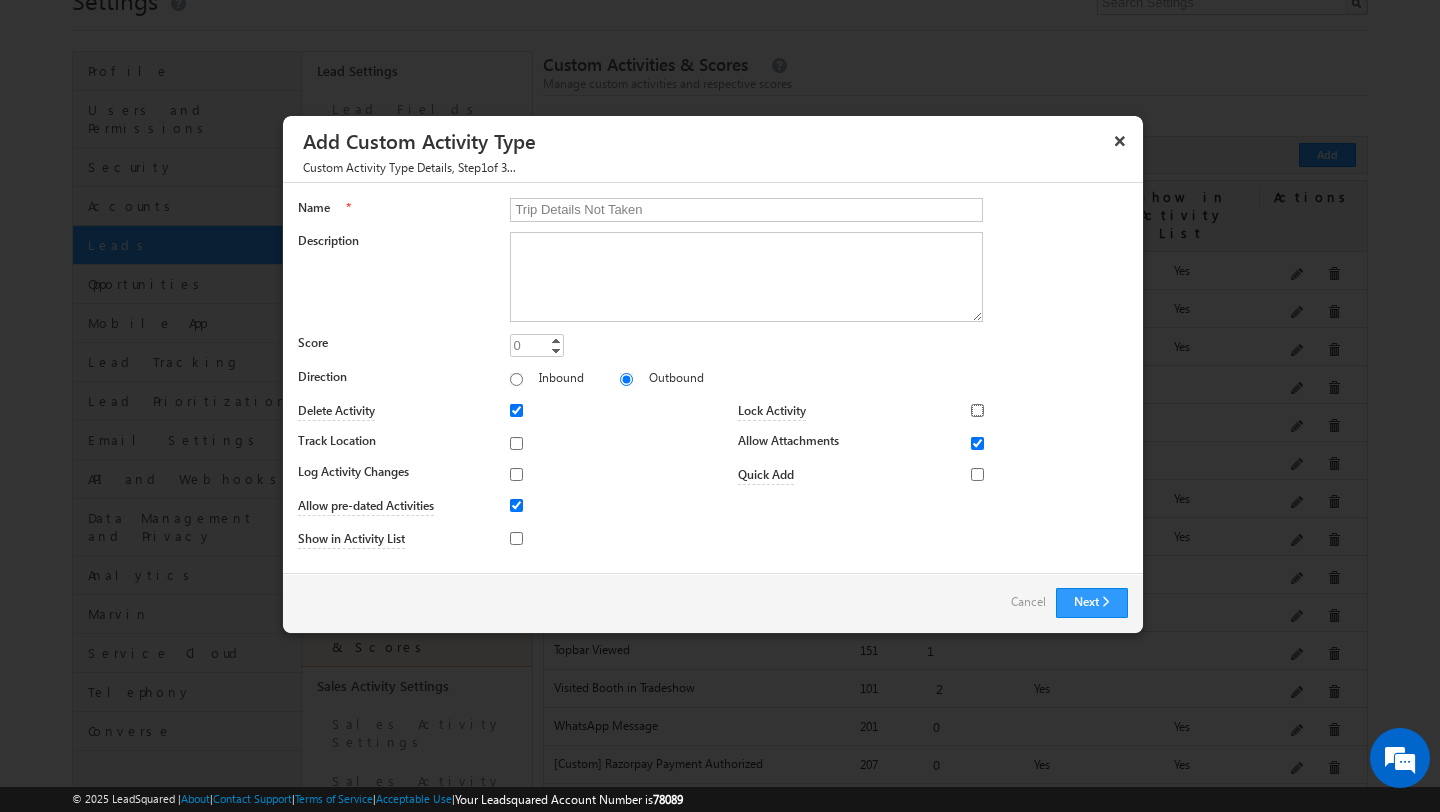 click on "Lock Activity" at bounding box center [977, 410] 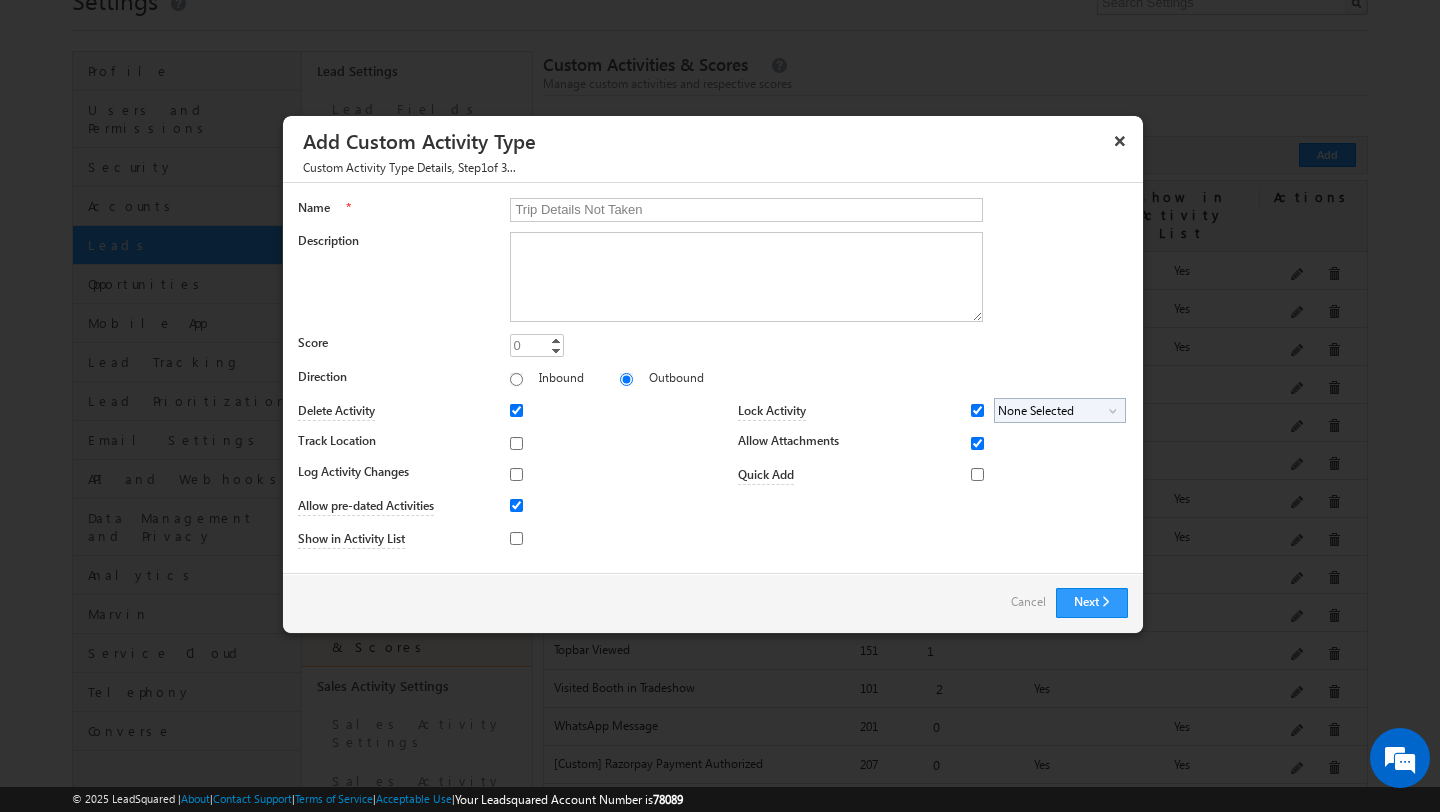 click on "None Selected" at bounding box center (1052, 410) 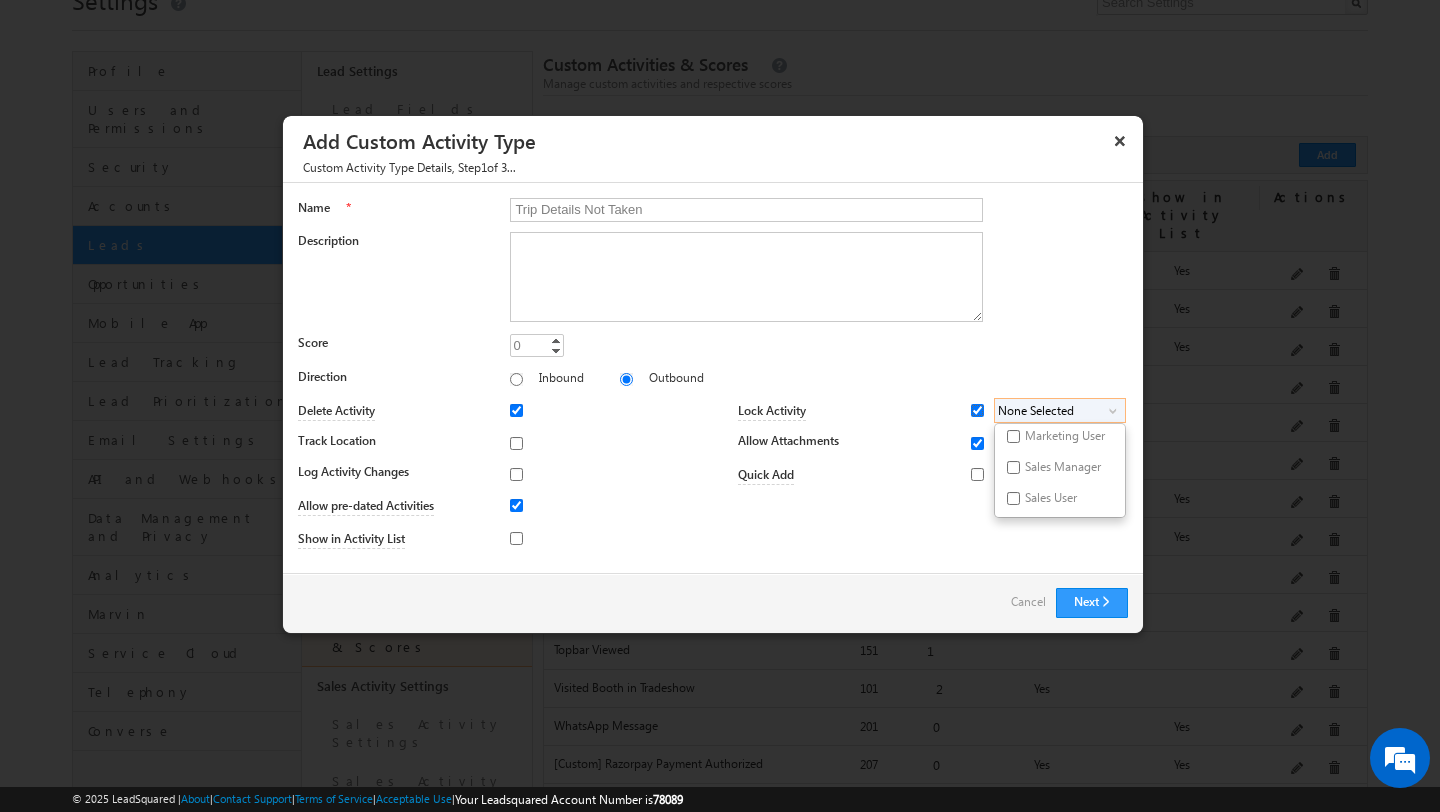 click on "Lock Activity" at bounding box center [977, 410] 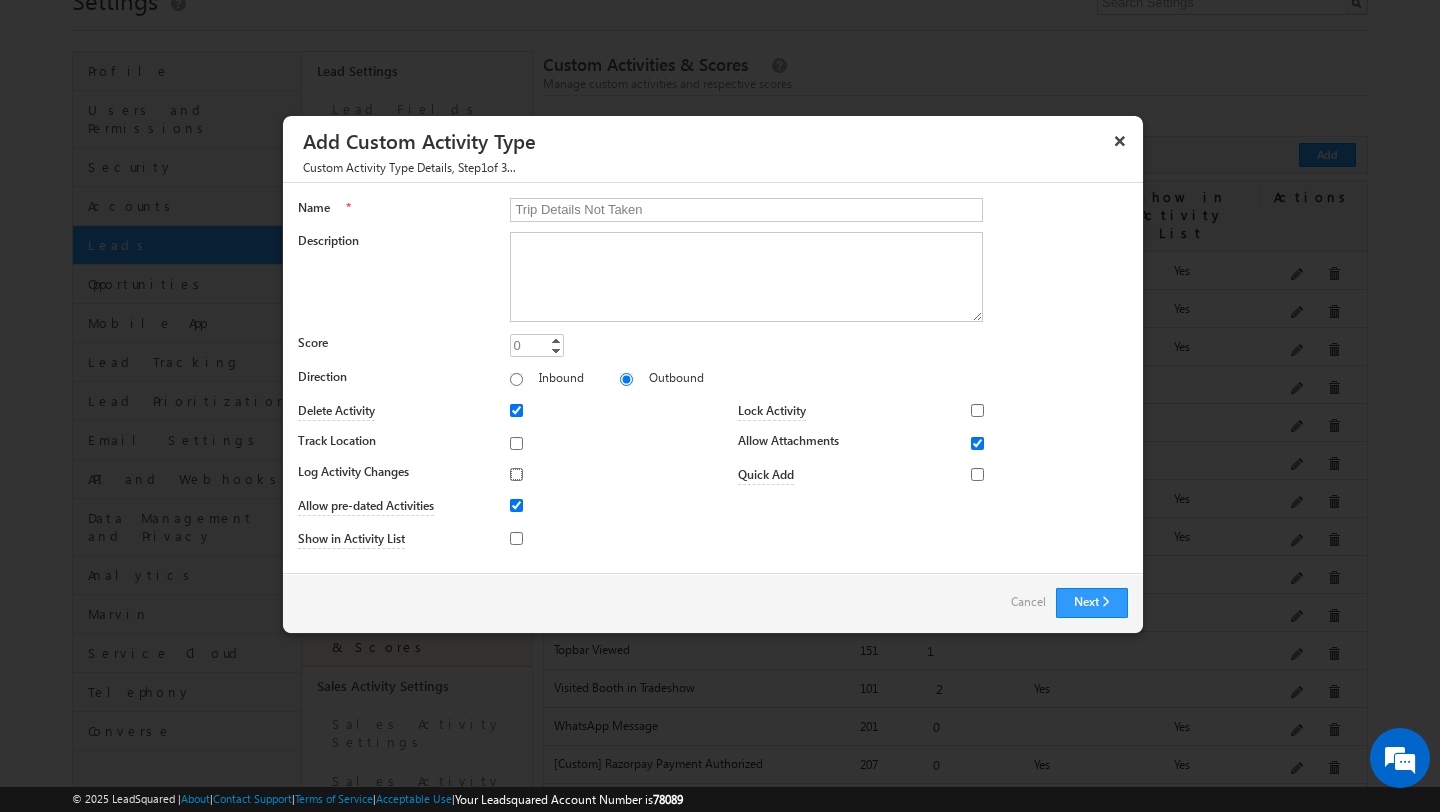 click on "Log Activity Changes" at bounding box center (516, 474) 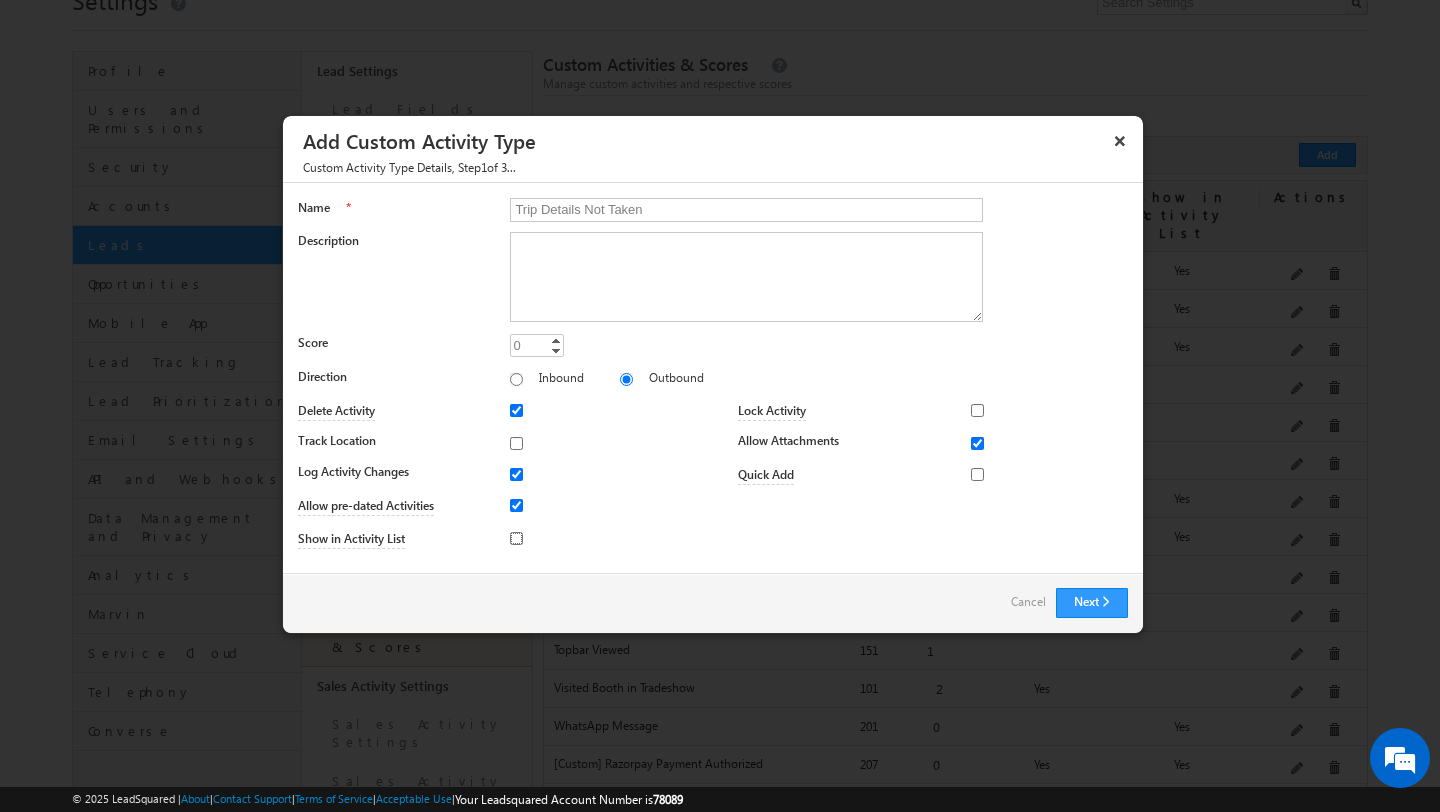 click on "Show in Activity List" at bounding box center [516, 538] 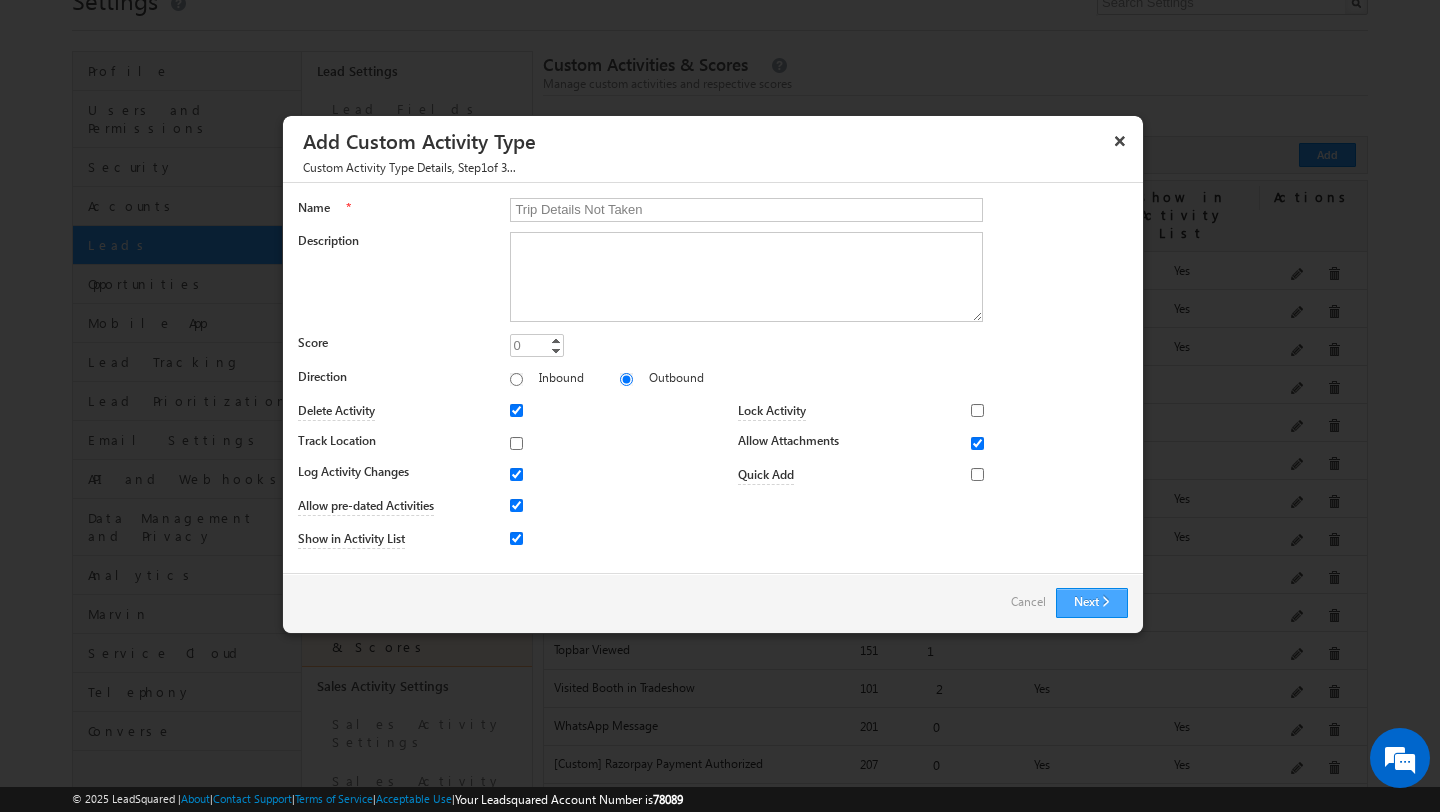 click on "Next" at bounding box center (1092, 603) 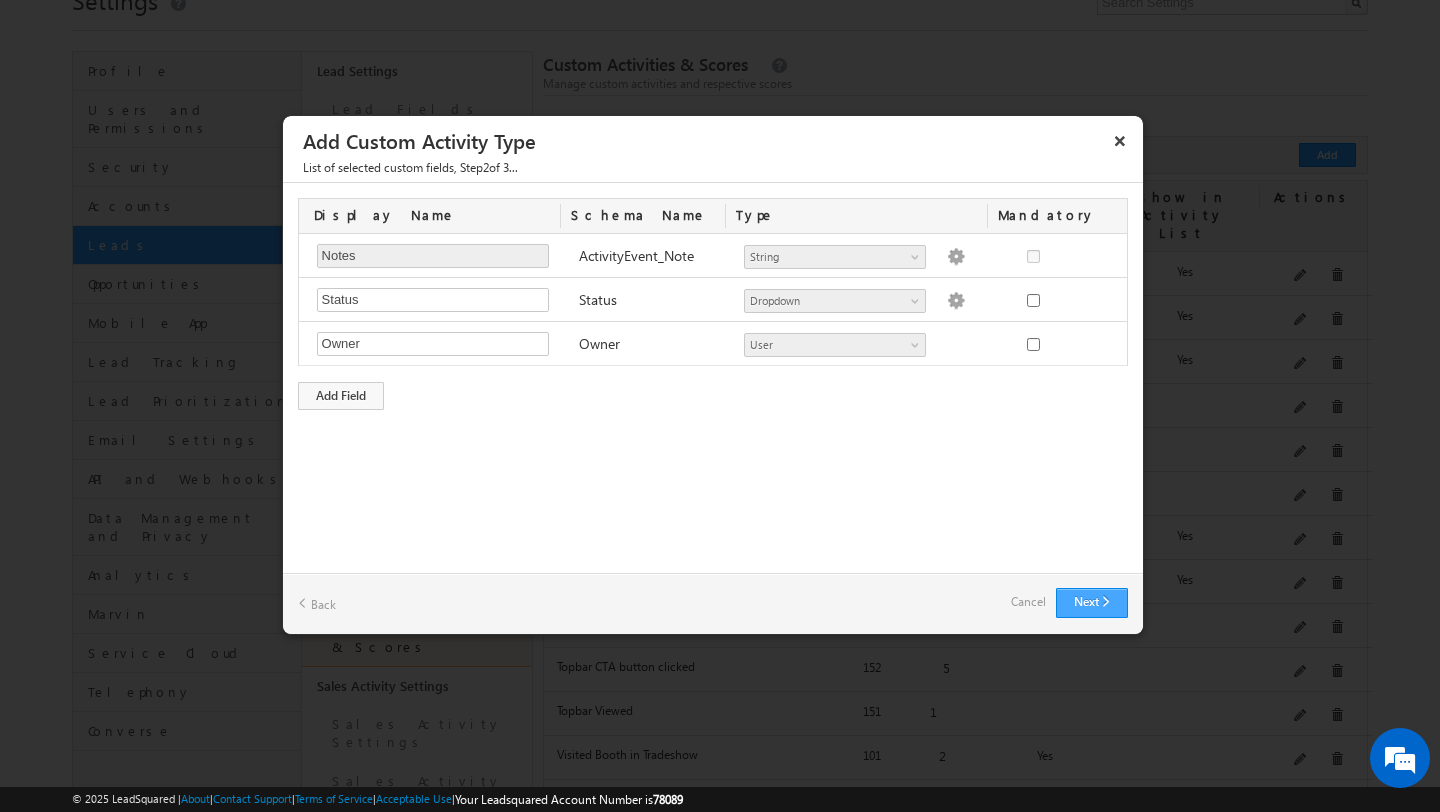 click on "Next" at bounding box center (1092, 603) 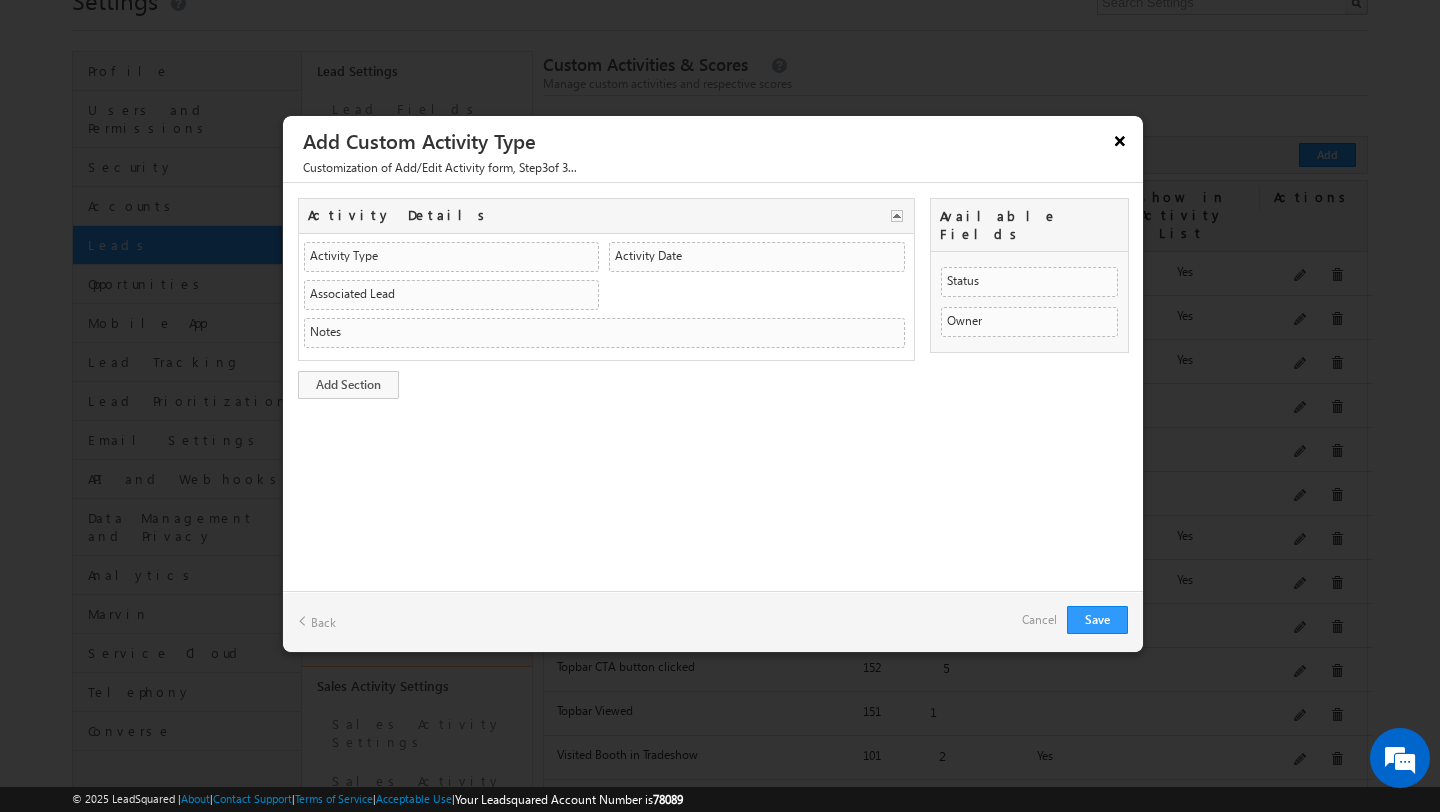 click on "×" at bounding box center (1120, 140) 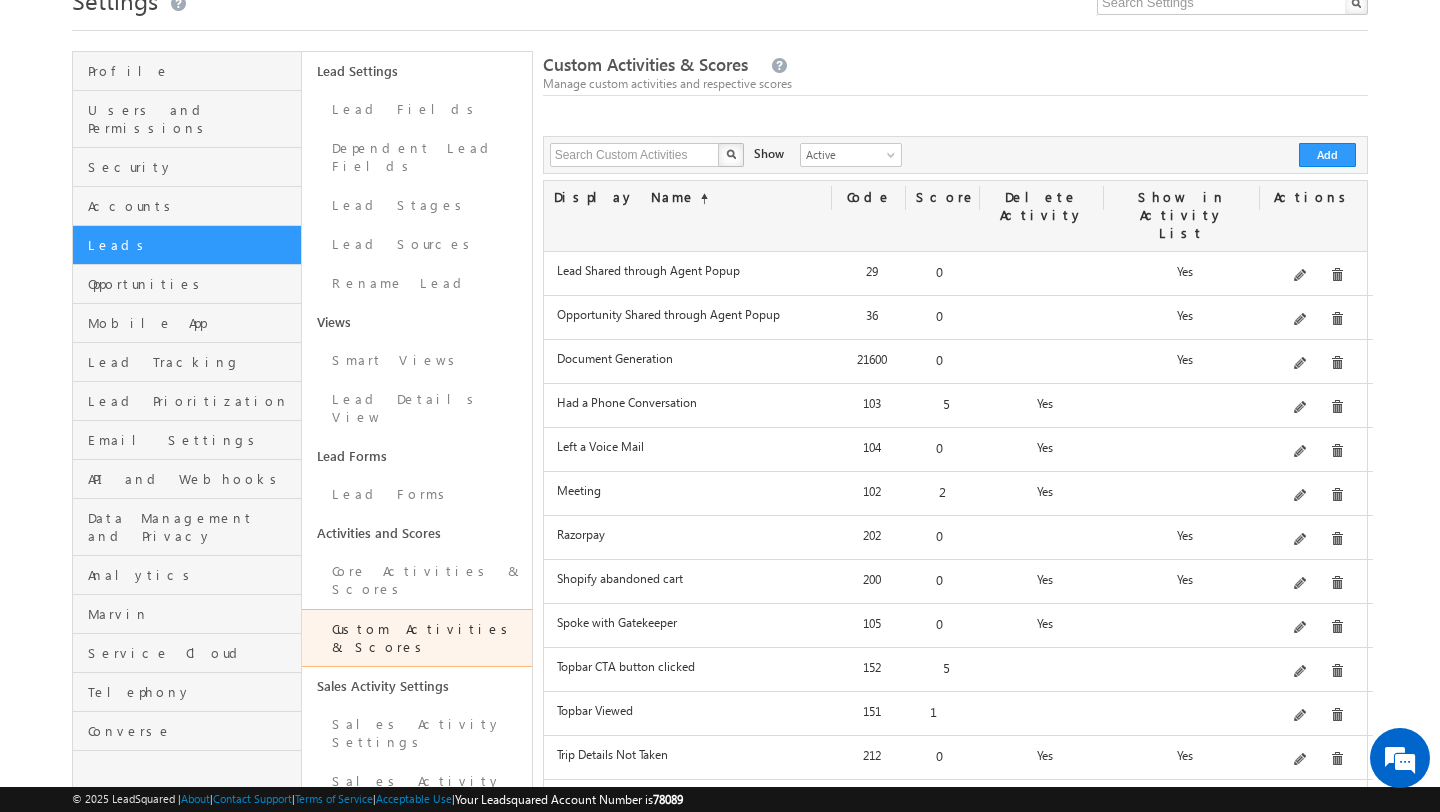 click at bounding box center [955, 123] 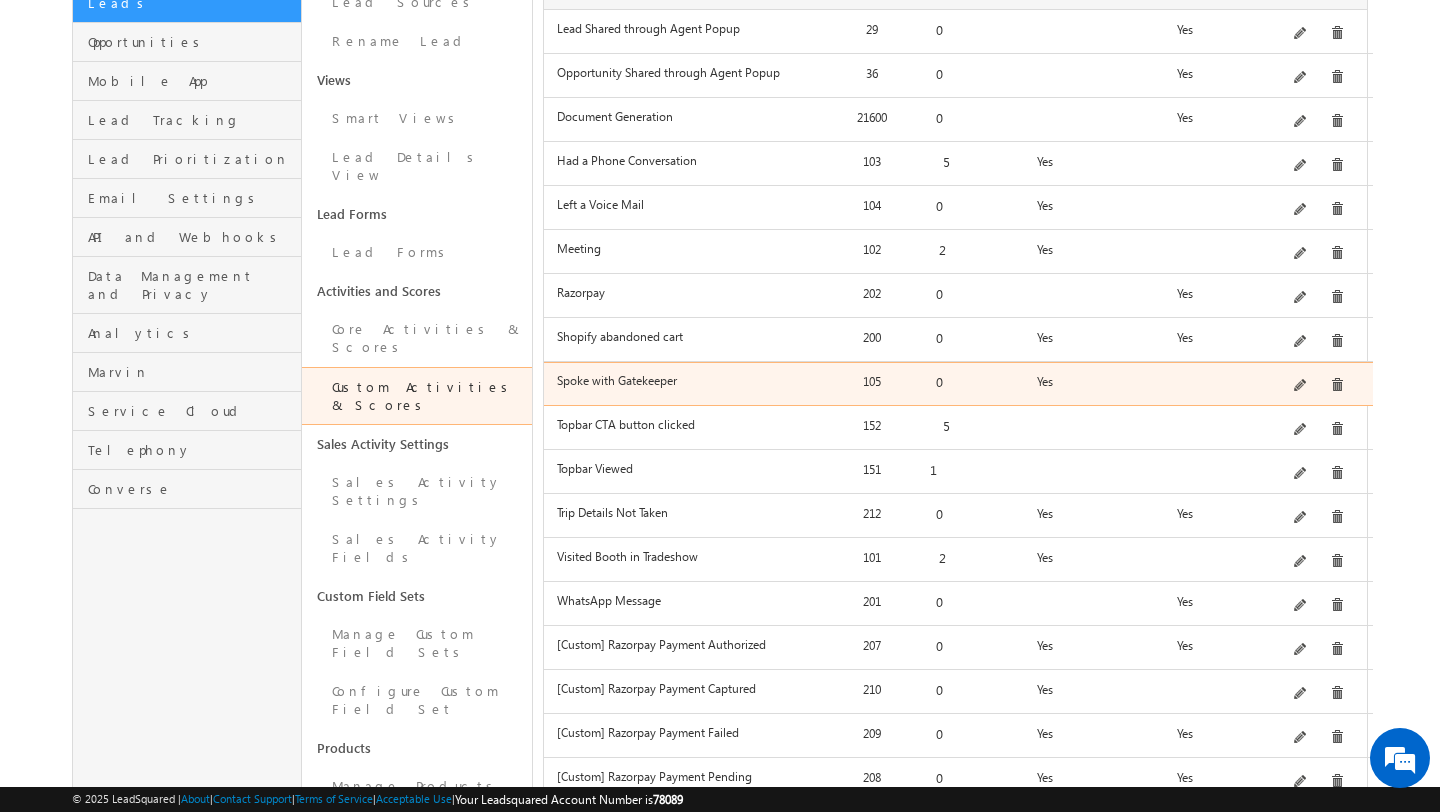 scroll, scrollTop: 550, scrollLeft: 0, axis: vertical 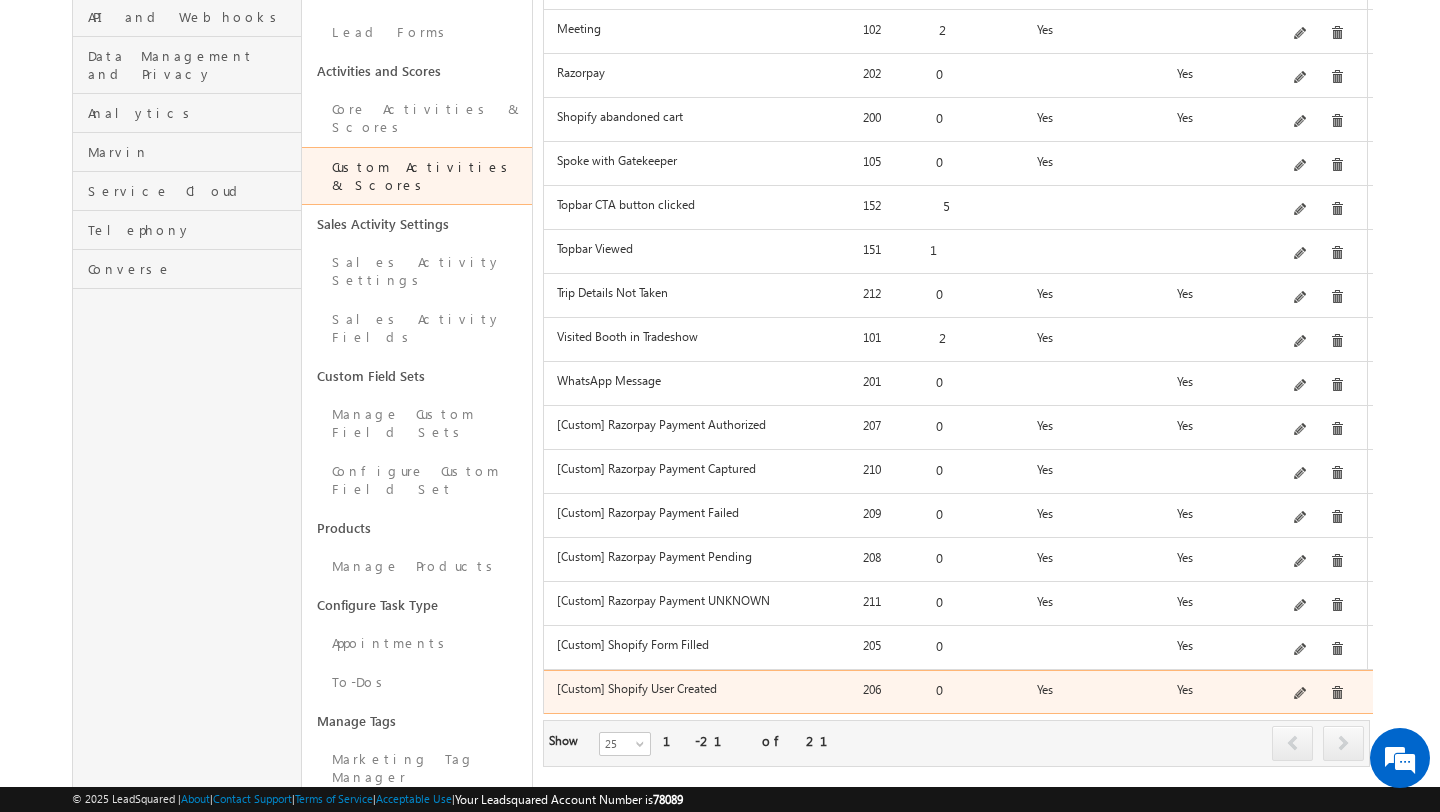 click at bounding box center [1337, 693] 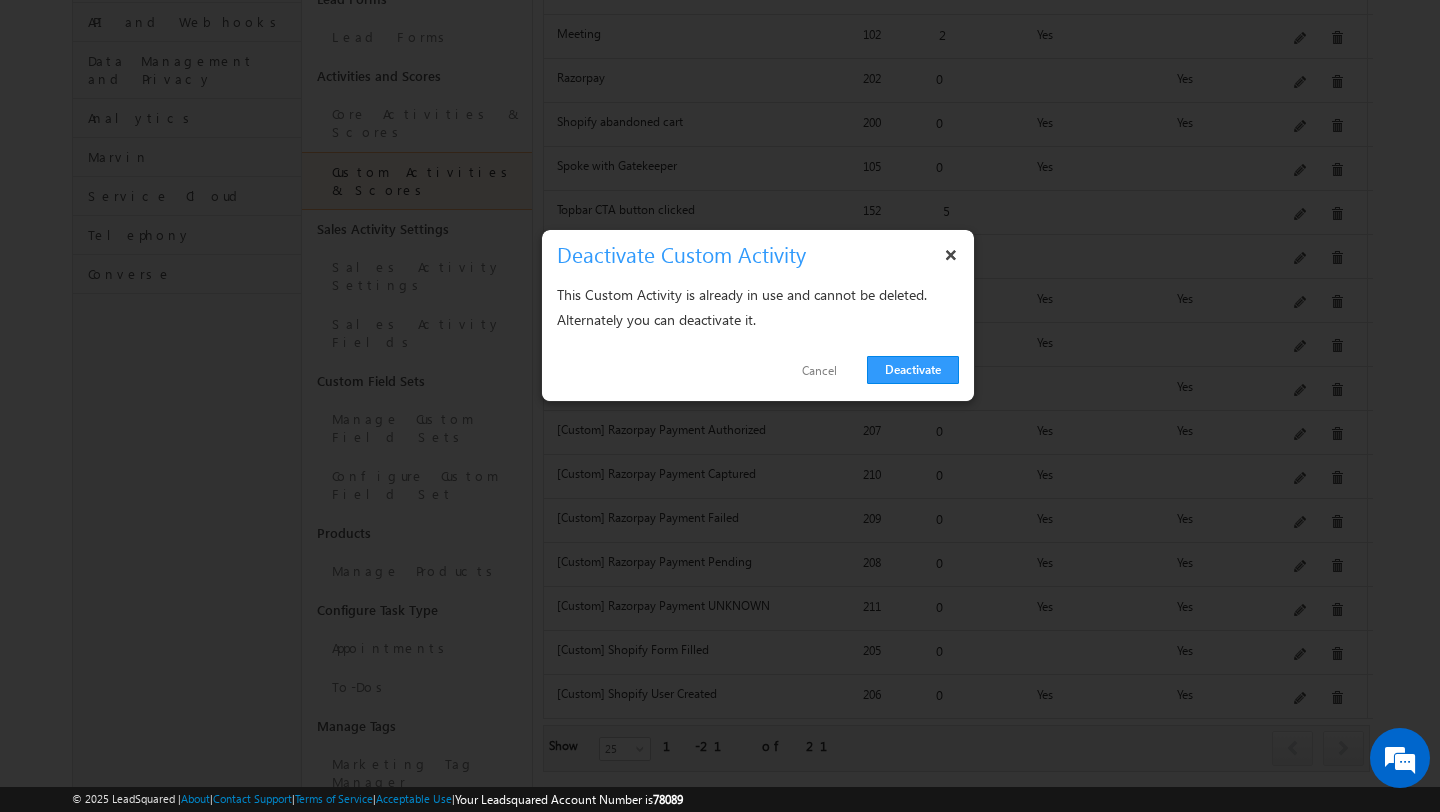 scroll, scrollTop: 523, scrollLeft: 0, axis: vertical 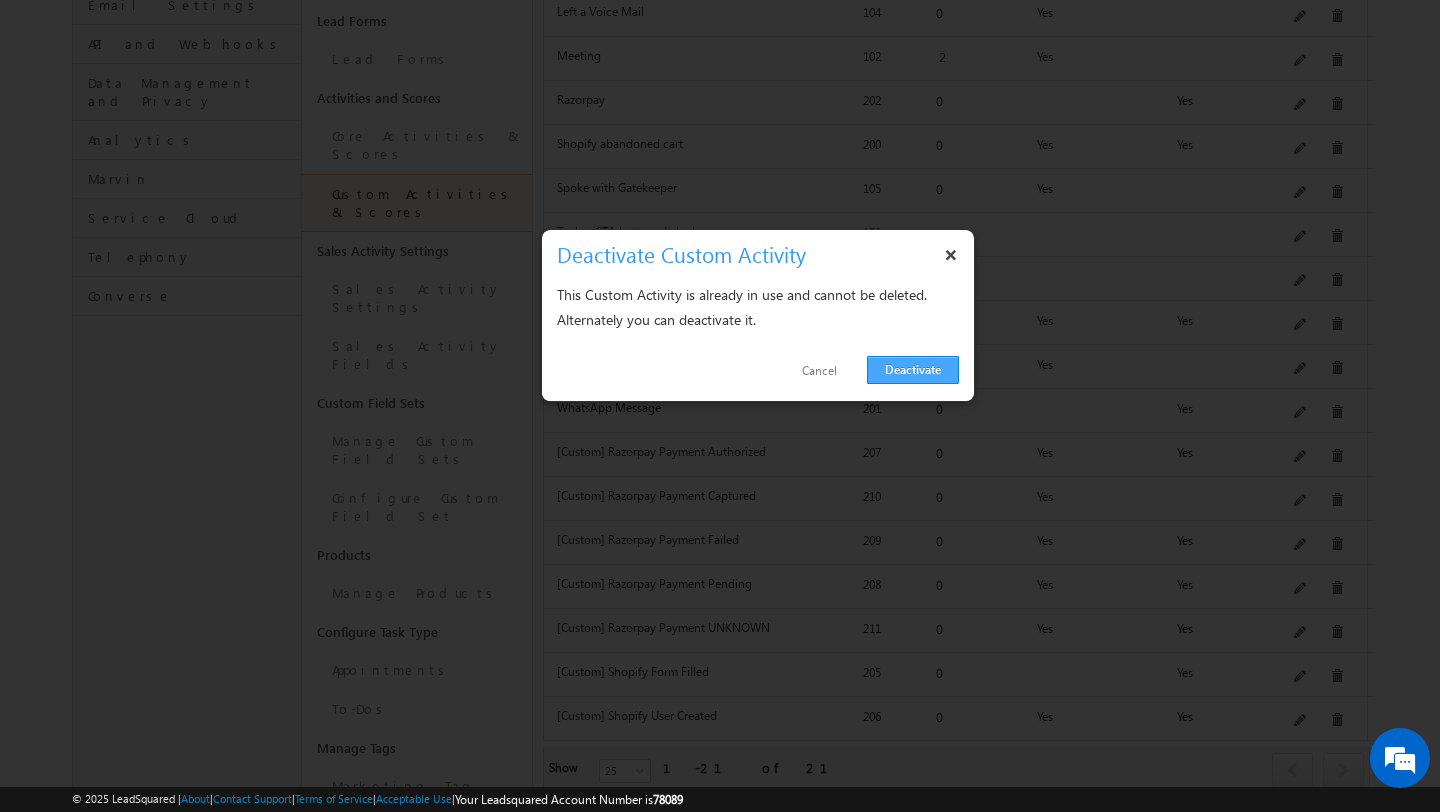 click on "Deactivate" at bounding box center (913, 370) 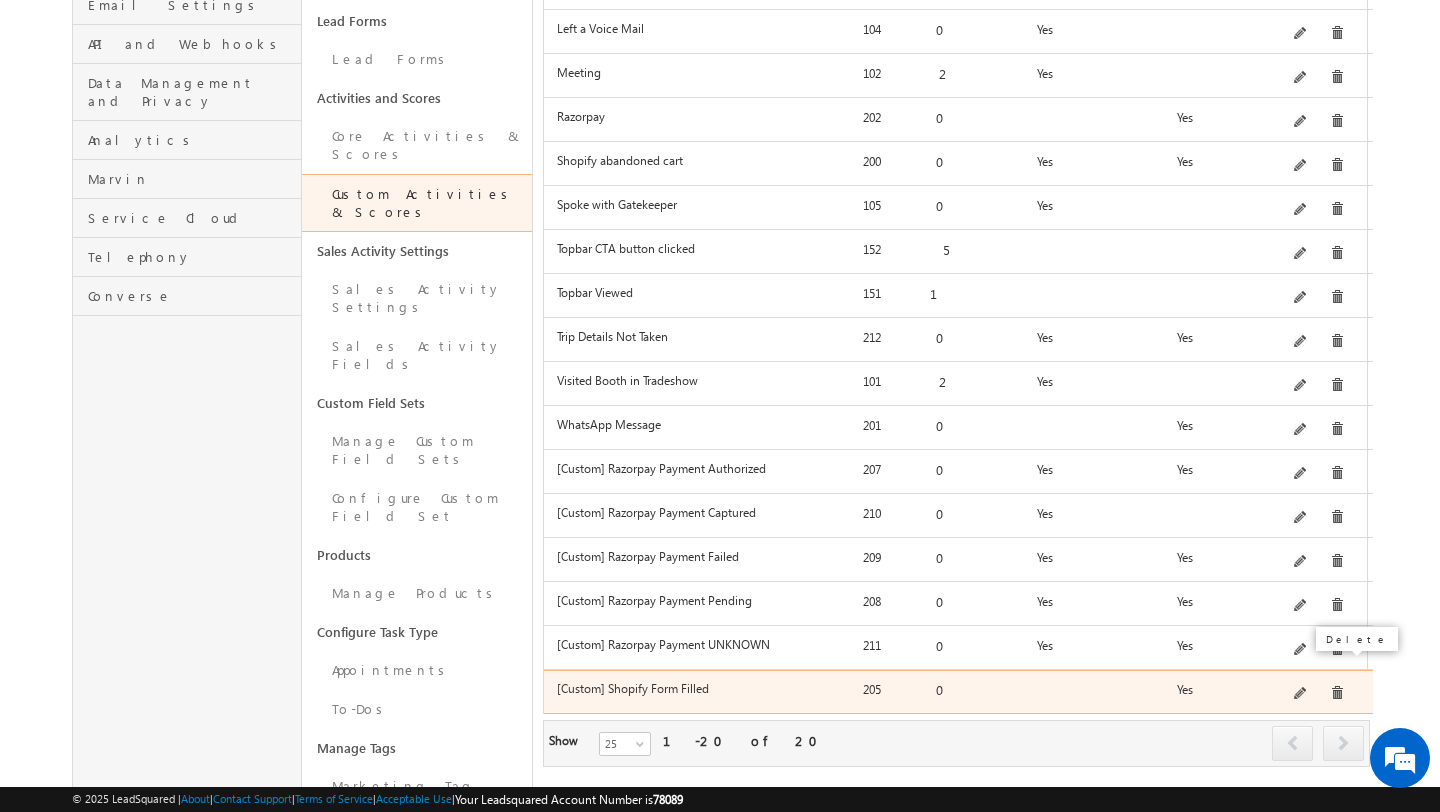 click at bounding box center [1337, 693] 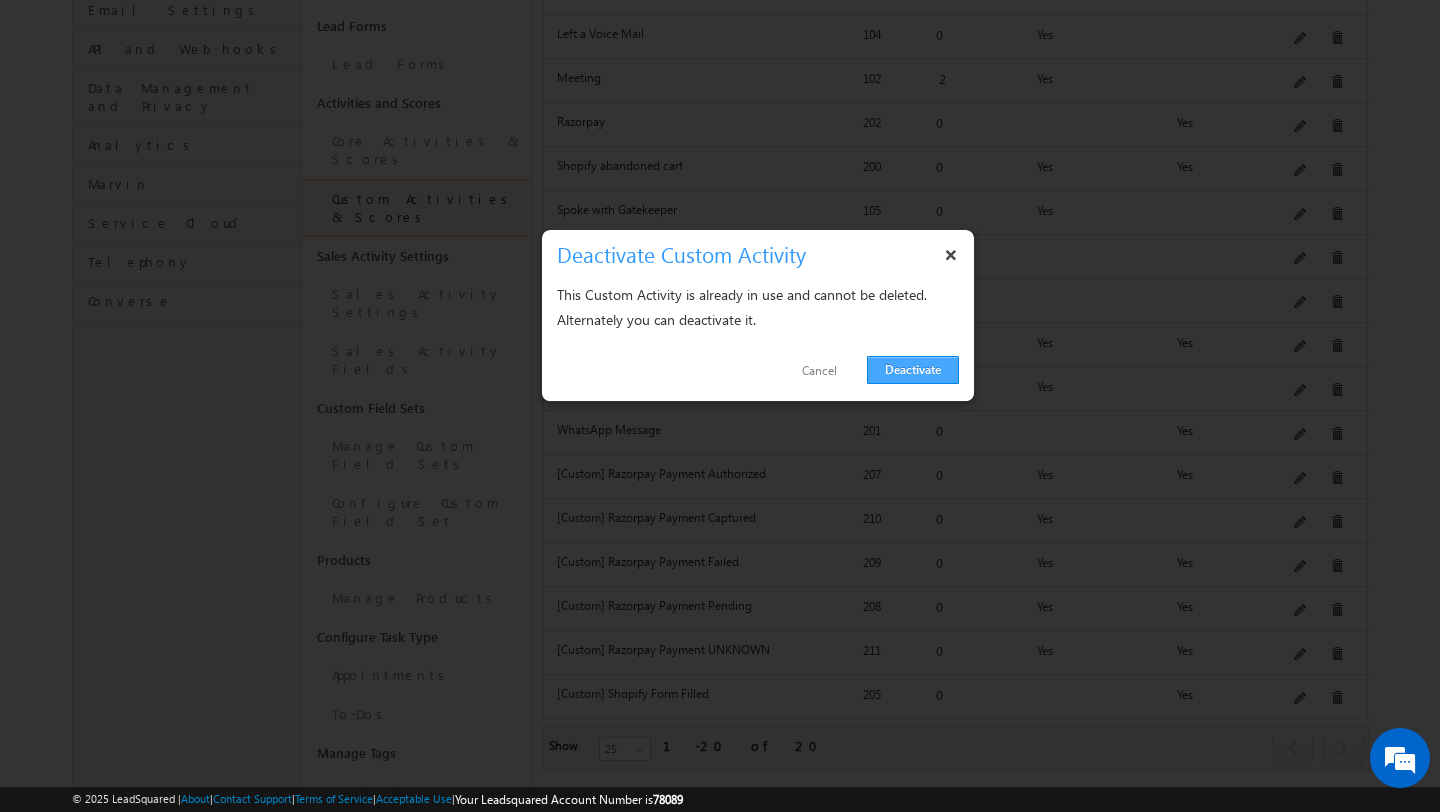 click on "Deactivate" at bounding box center [913, 370] 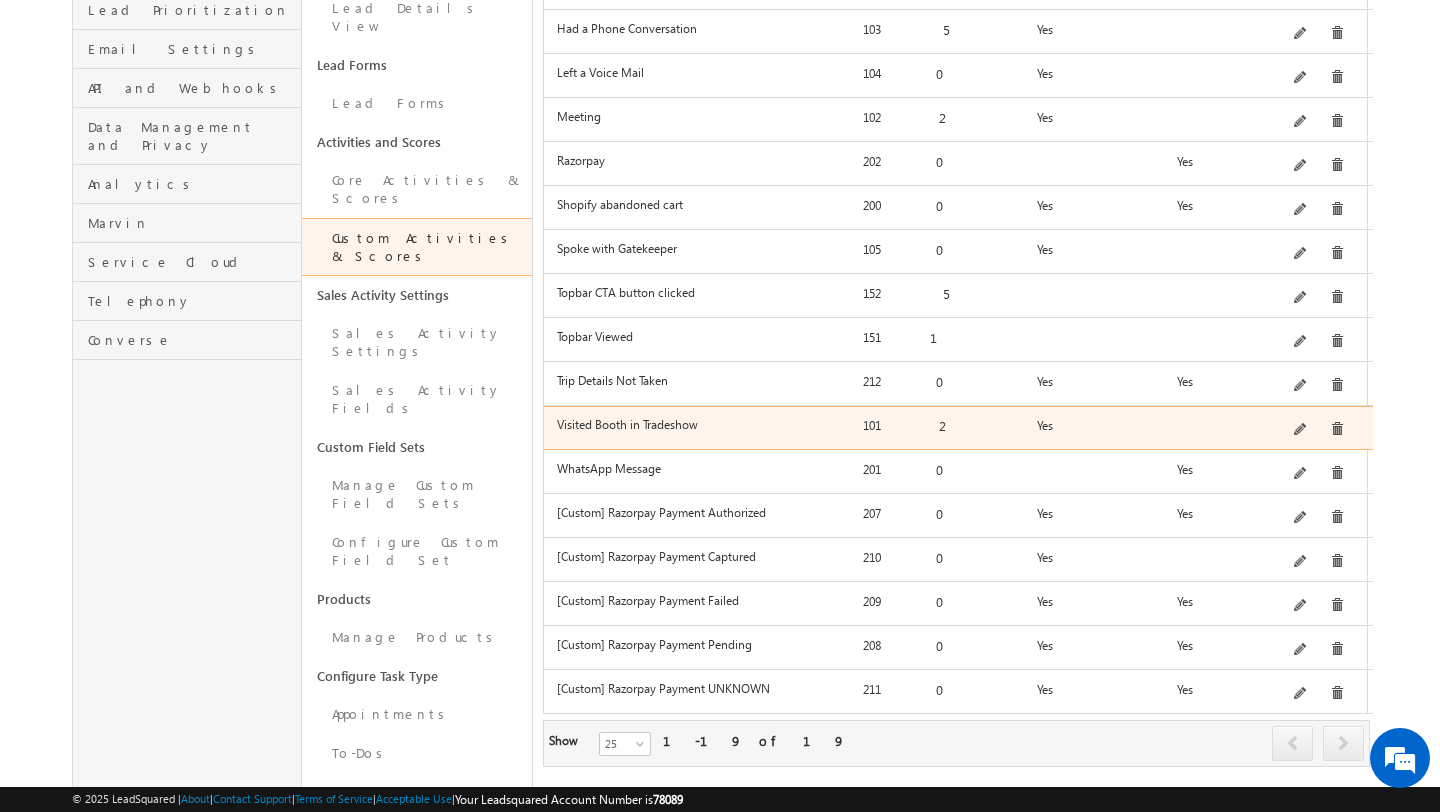 scroll, scrollTop: 0, scrollLeft: 0, axis: both 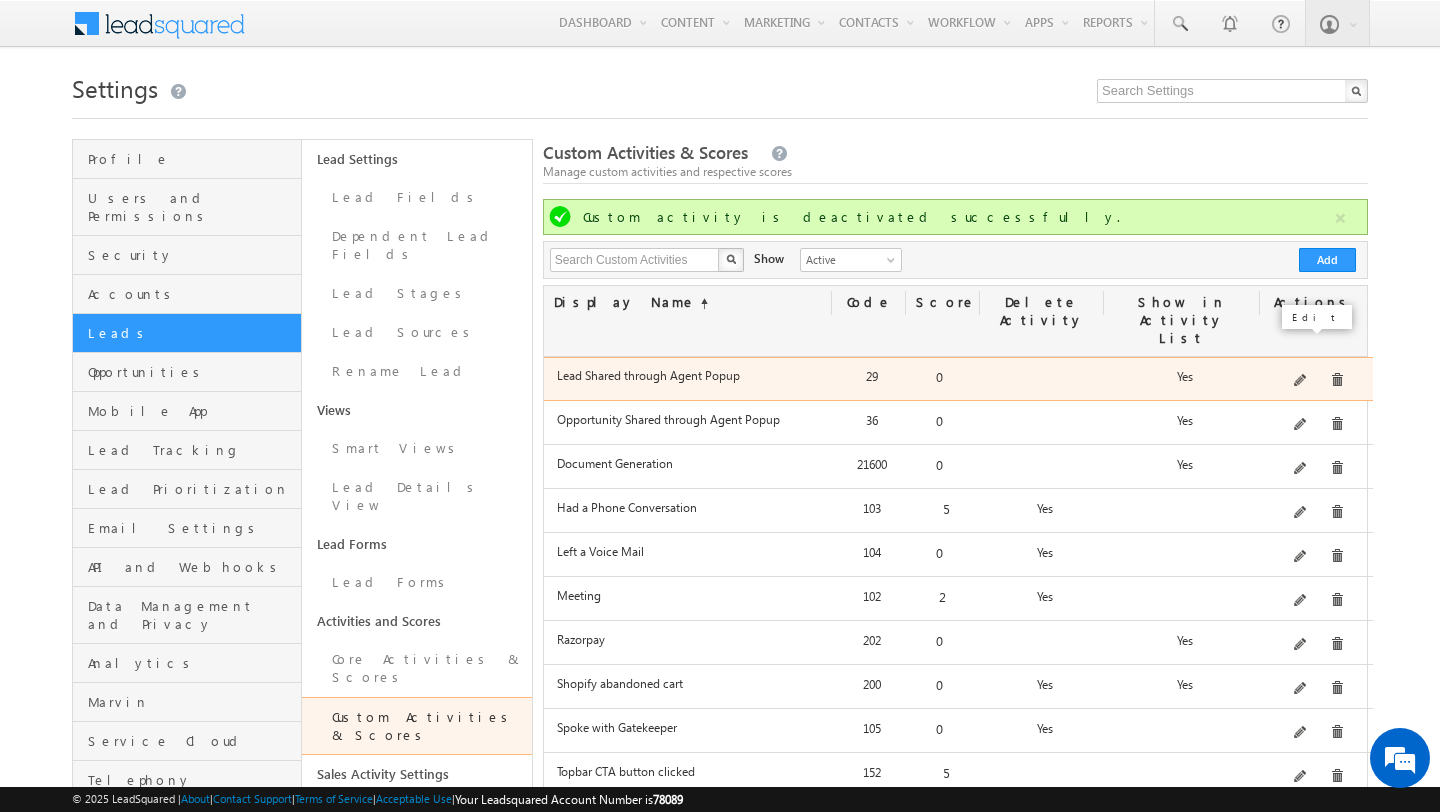 click at bounding box center [1301, 381] 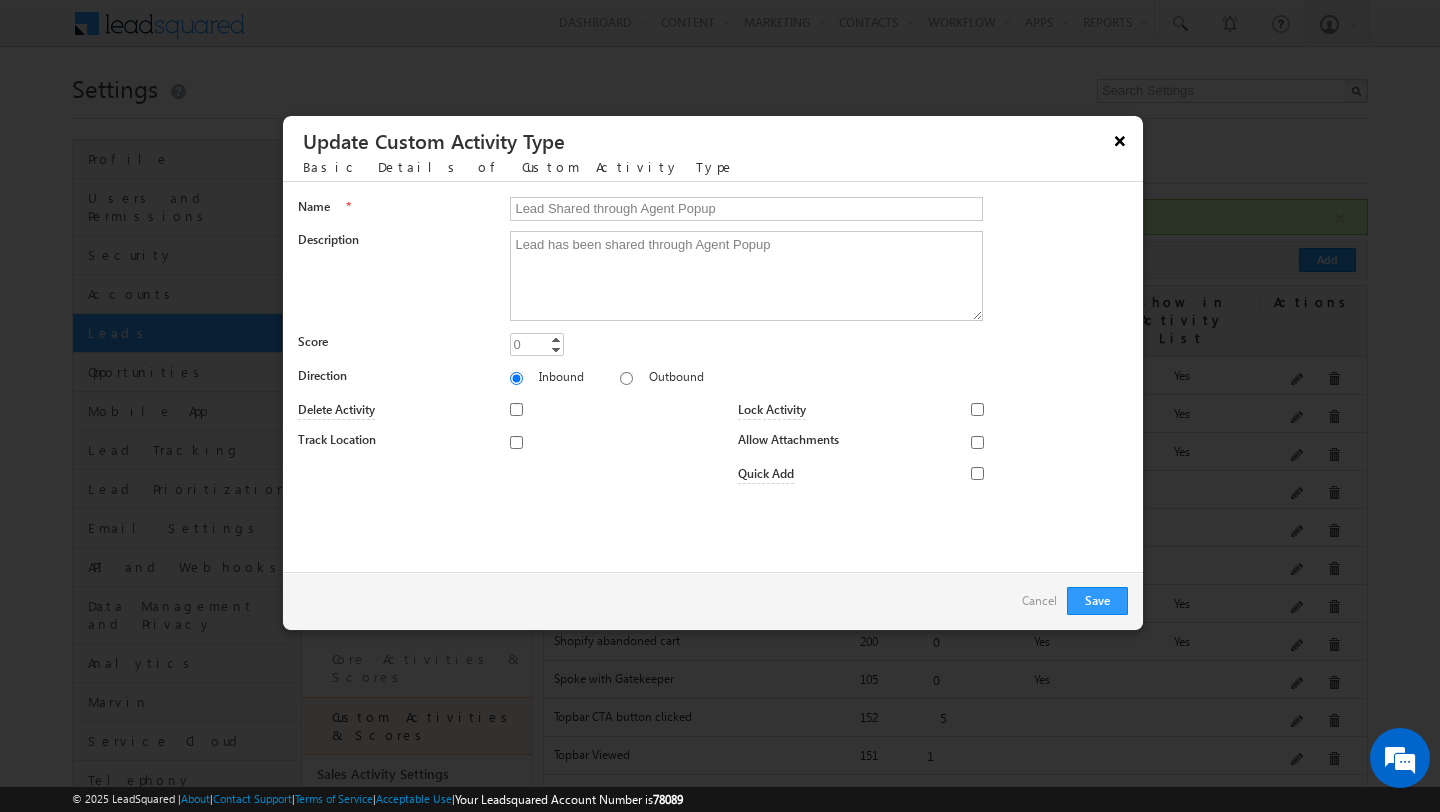 click on "×" at bounding box center (1120, 140) 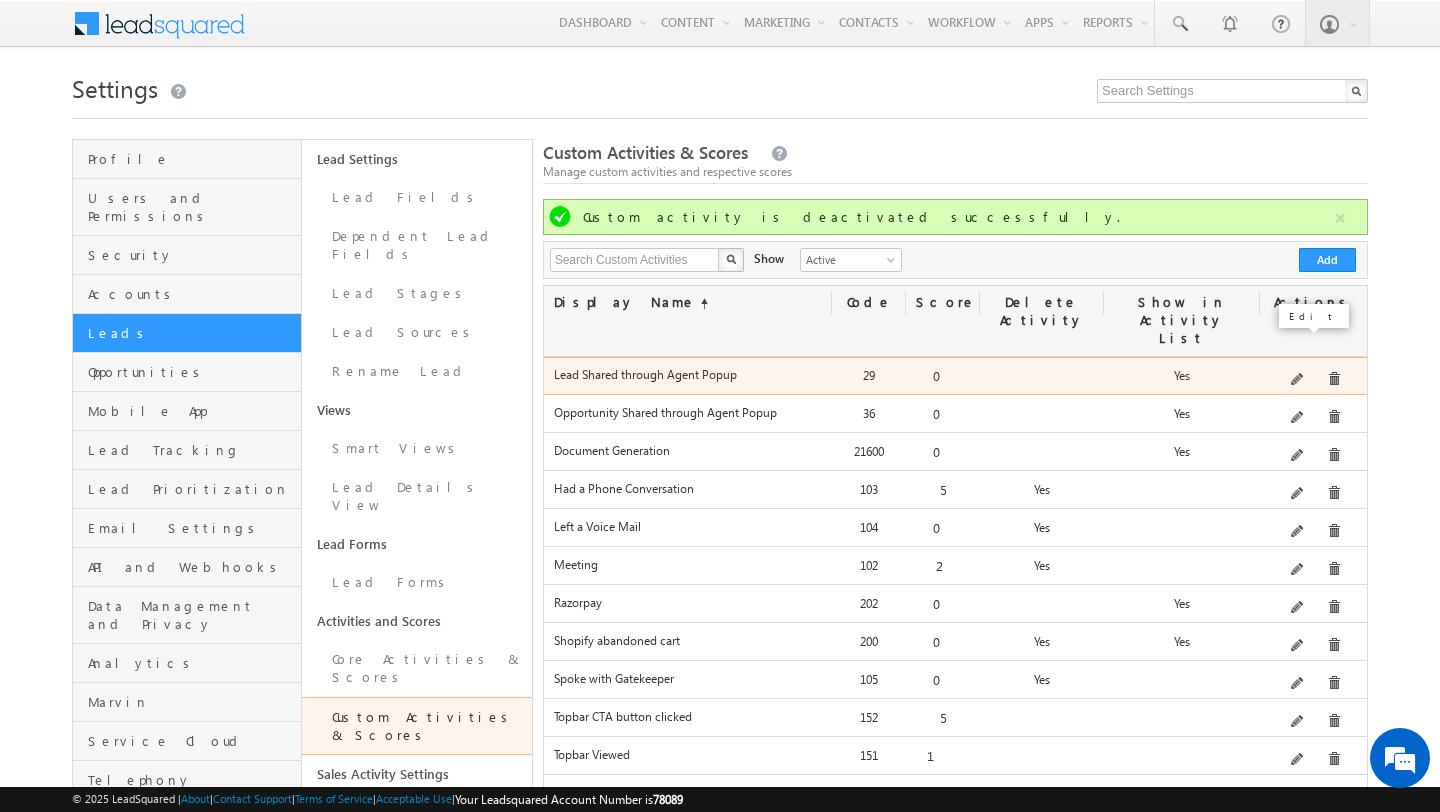click at bounding box center (1298, 380) 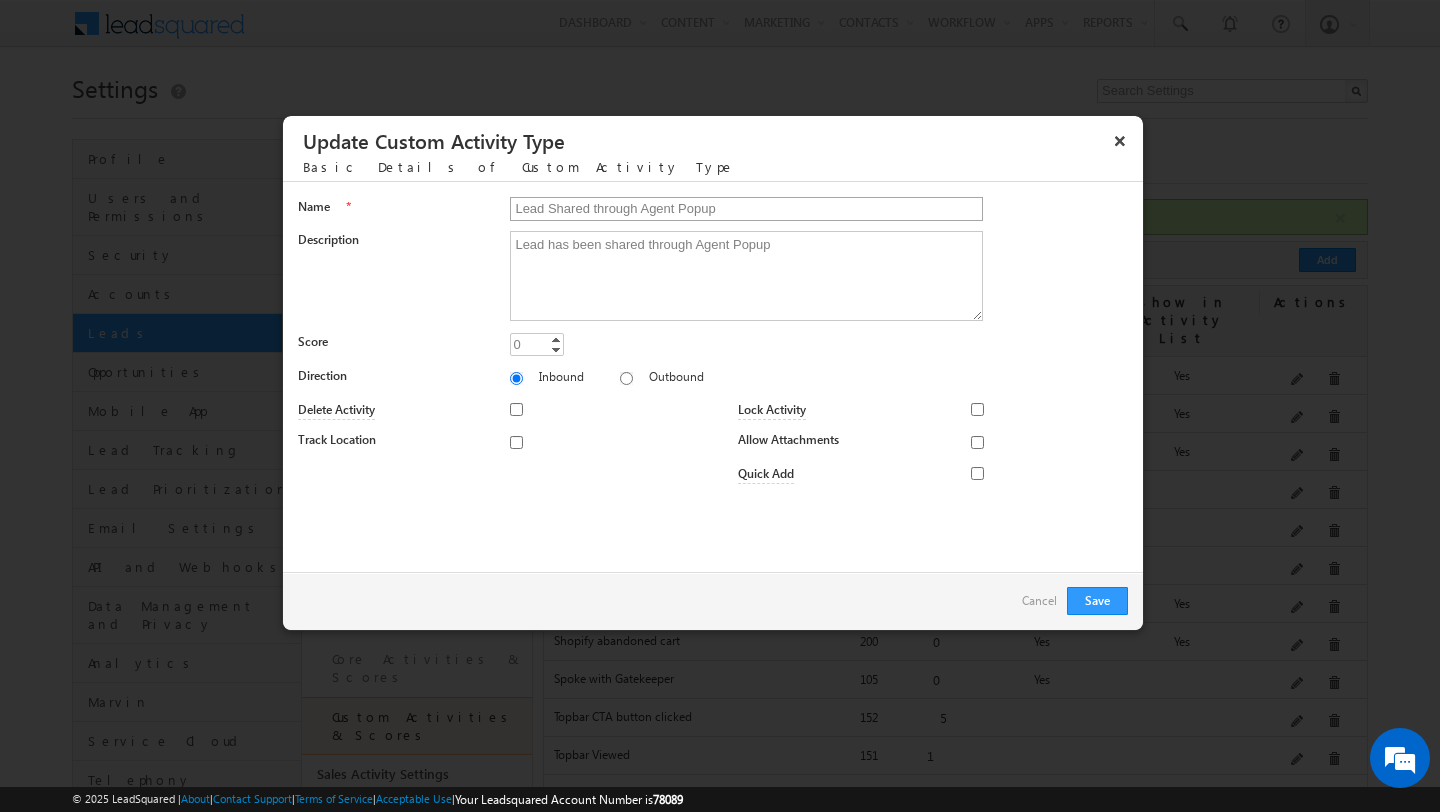 click on "Lead Shared through Agent Popup" at bounding box center [746, 209] 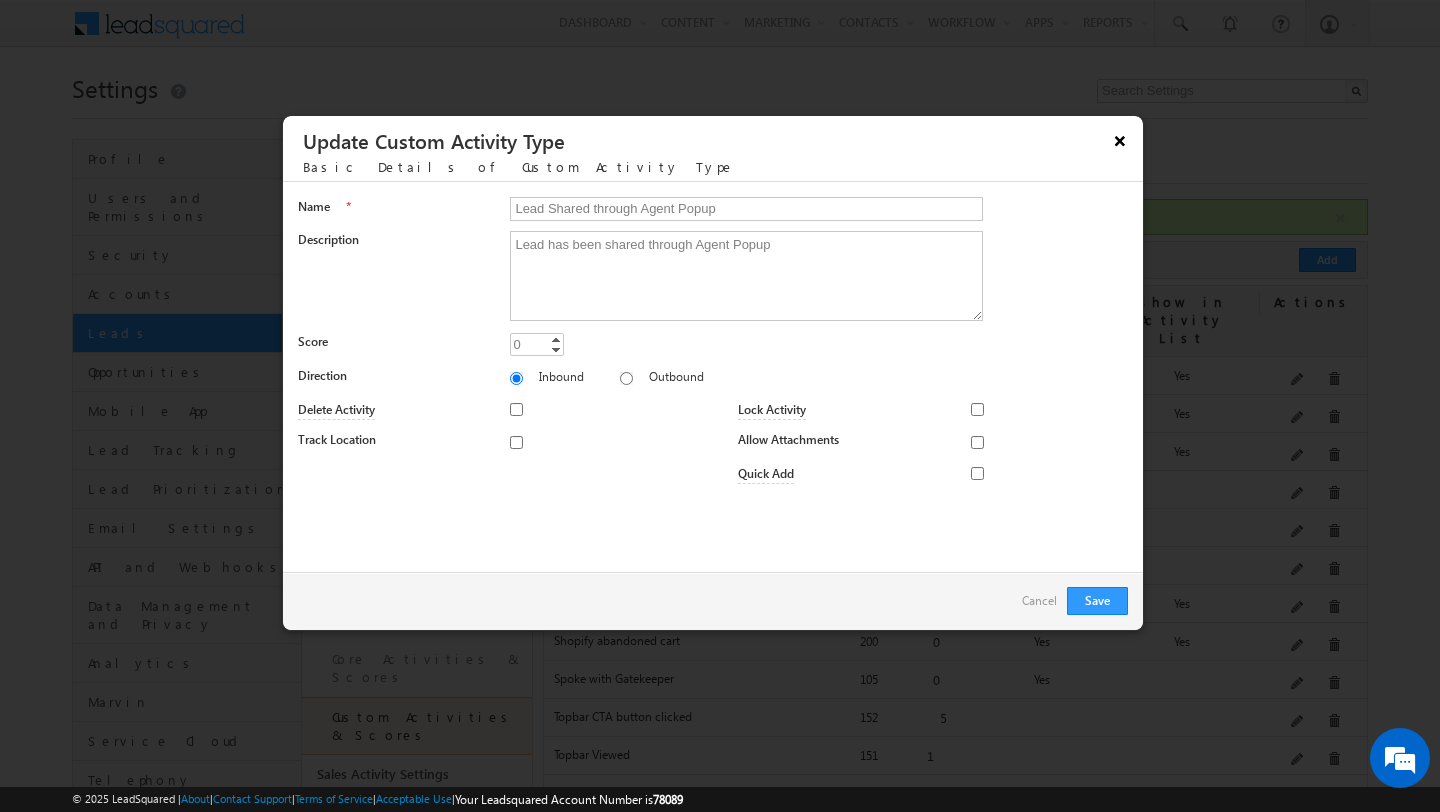 click on "×" at bounding box center [1120, 140] 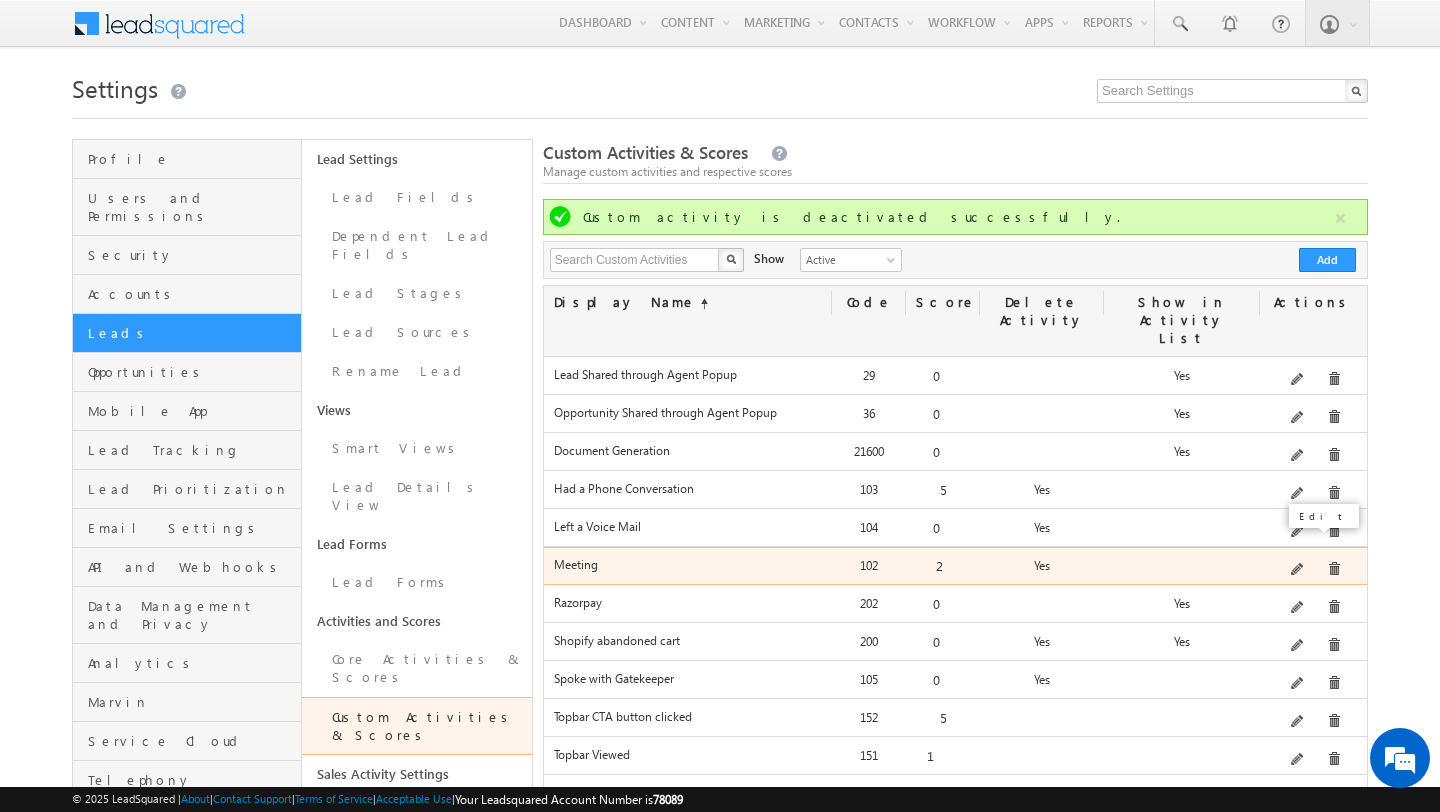 scroll, scrollTop: 21, scrollLeft: 0, axis: vertical 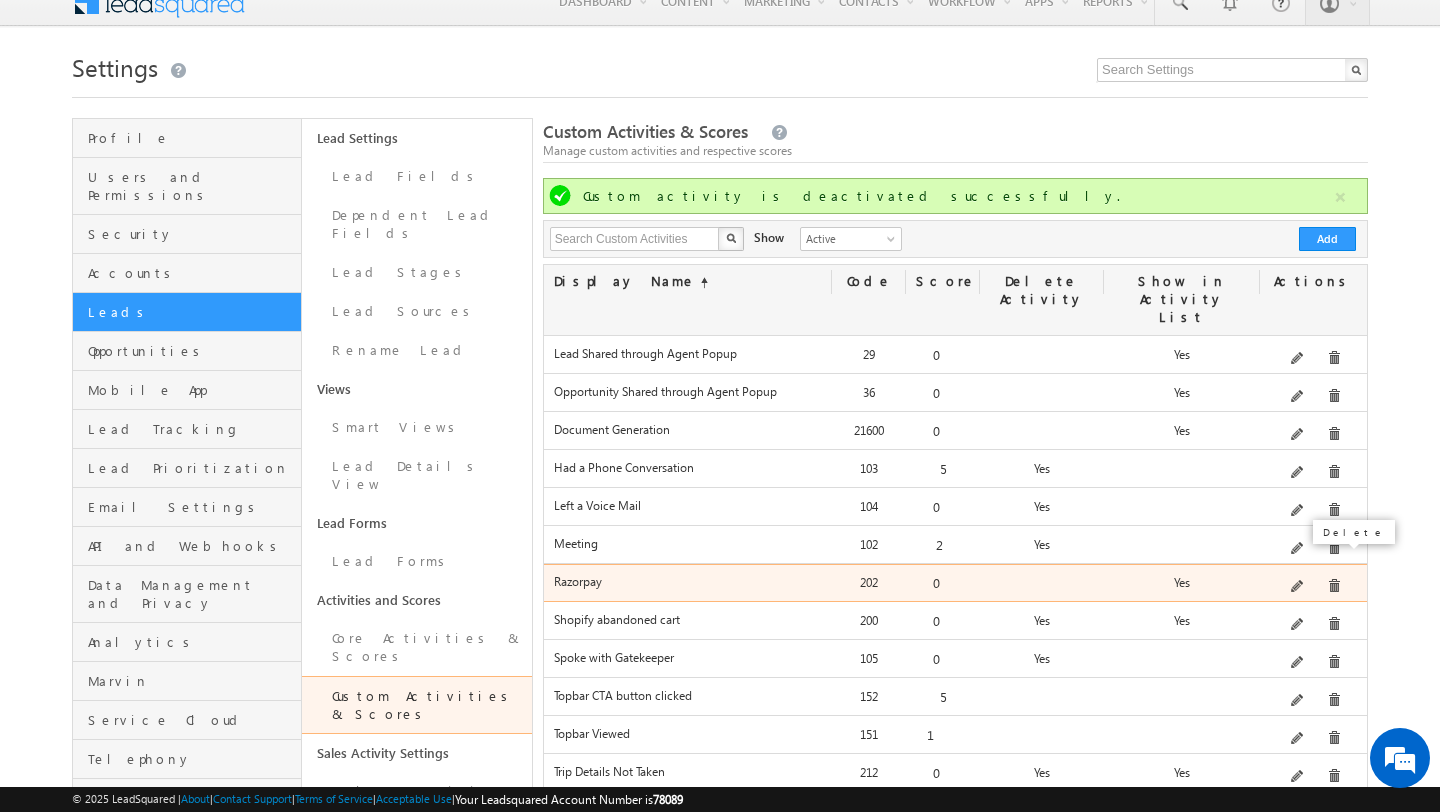 click at bounding box center [1334, 586] 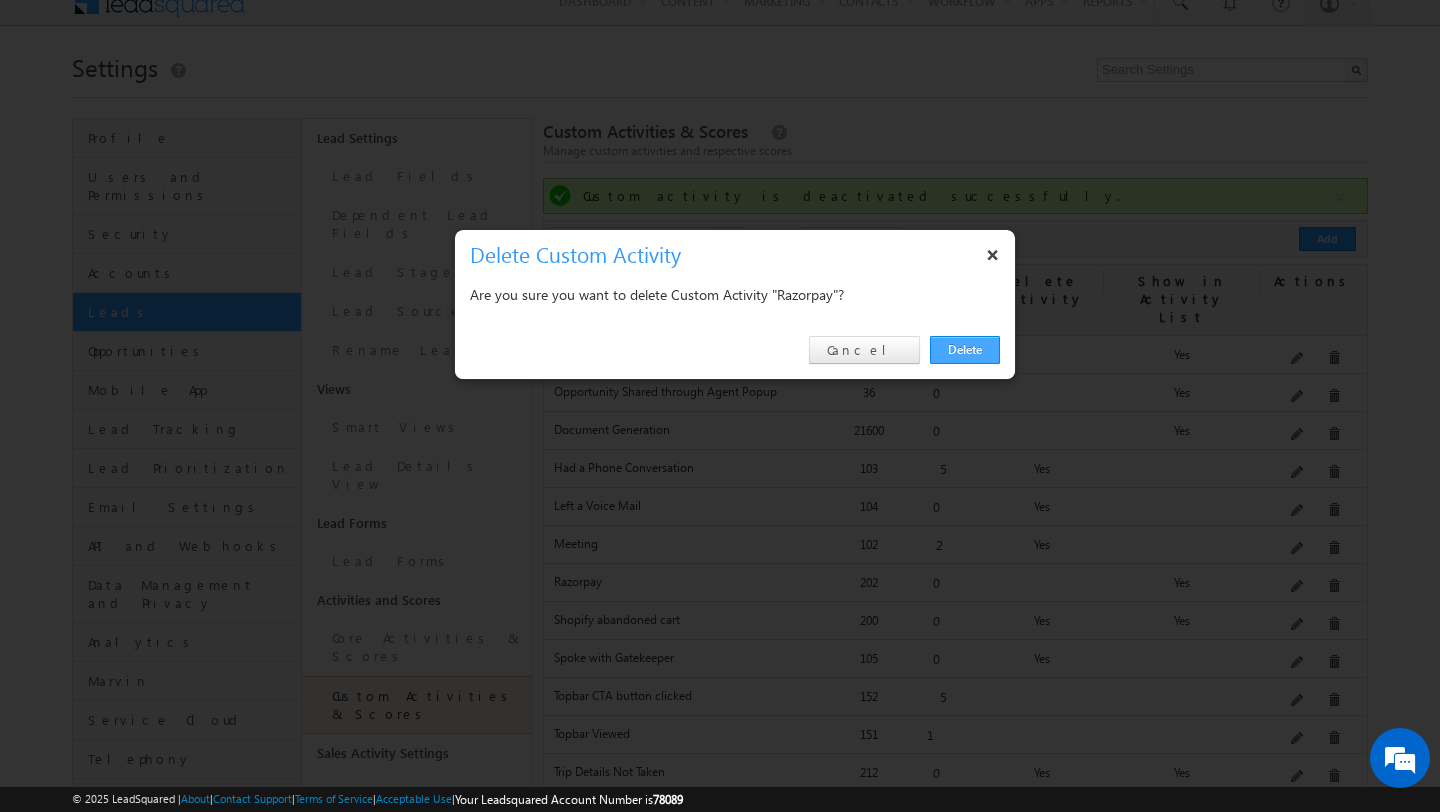 click on "Delete" at bounding box center (965, 350) 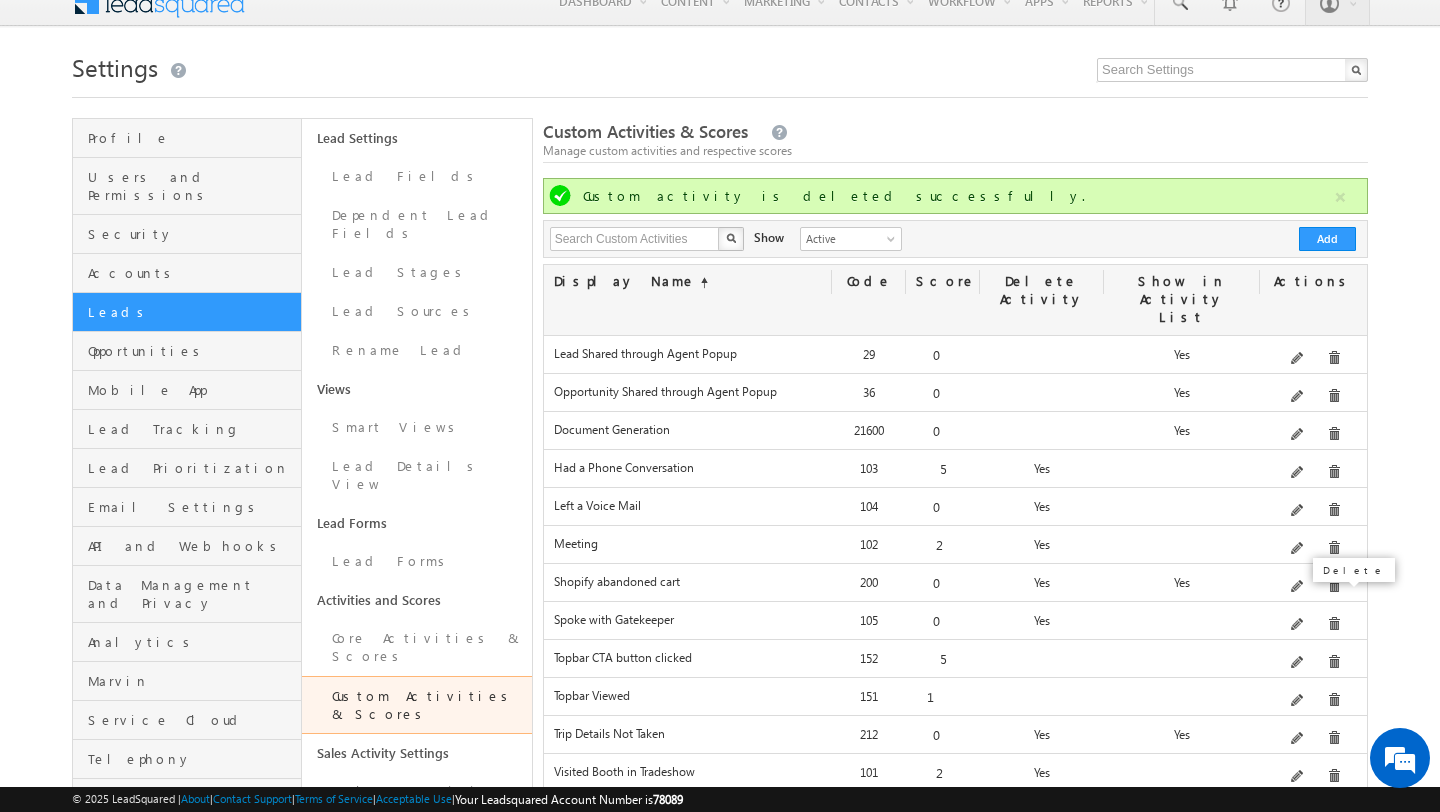 click at bounding box center (1334, 624) 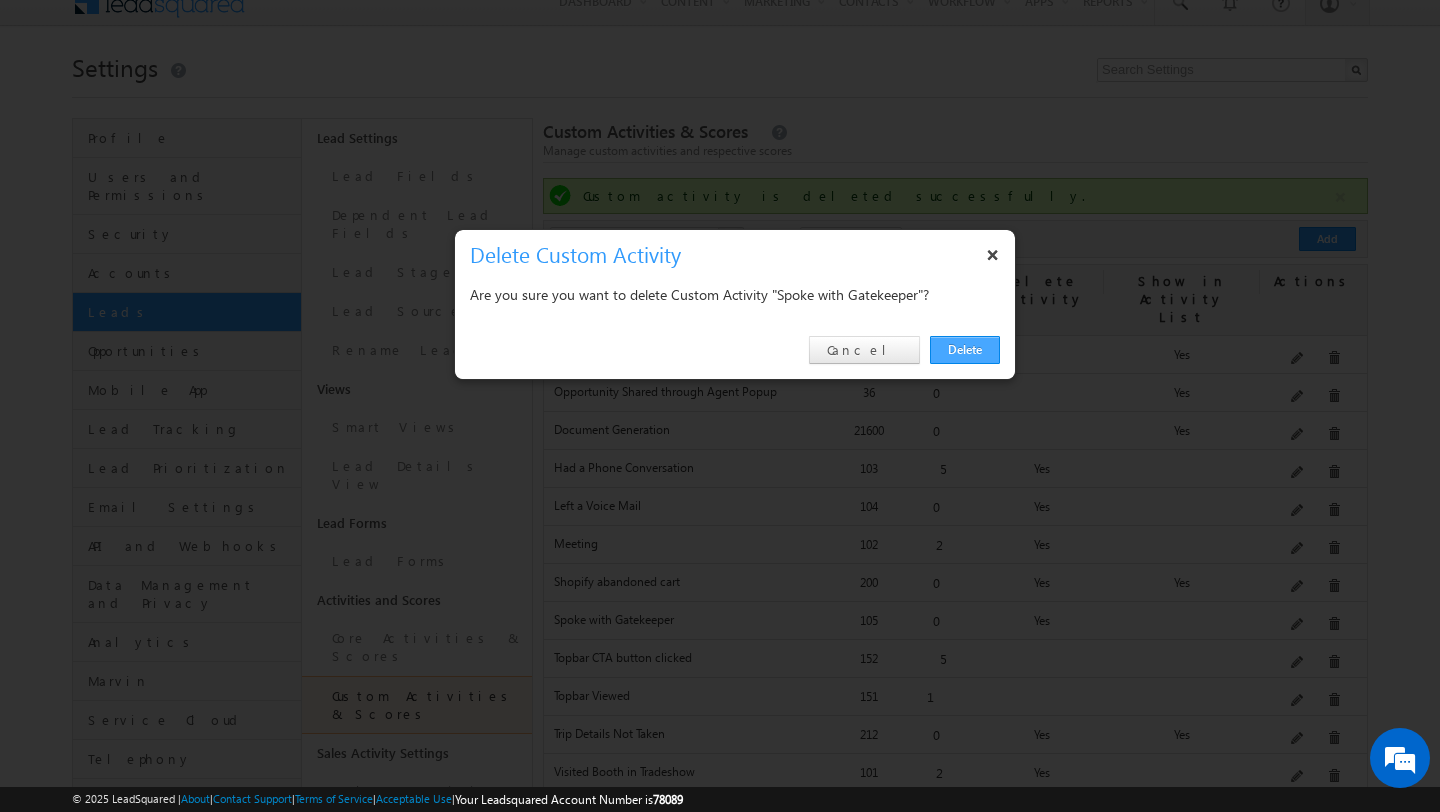 click on "Delete" at bounding box center [965, 350] 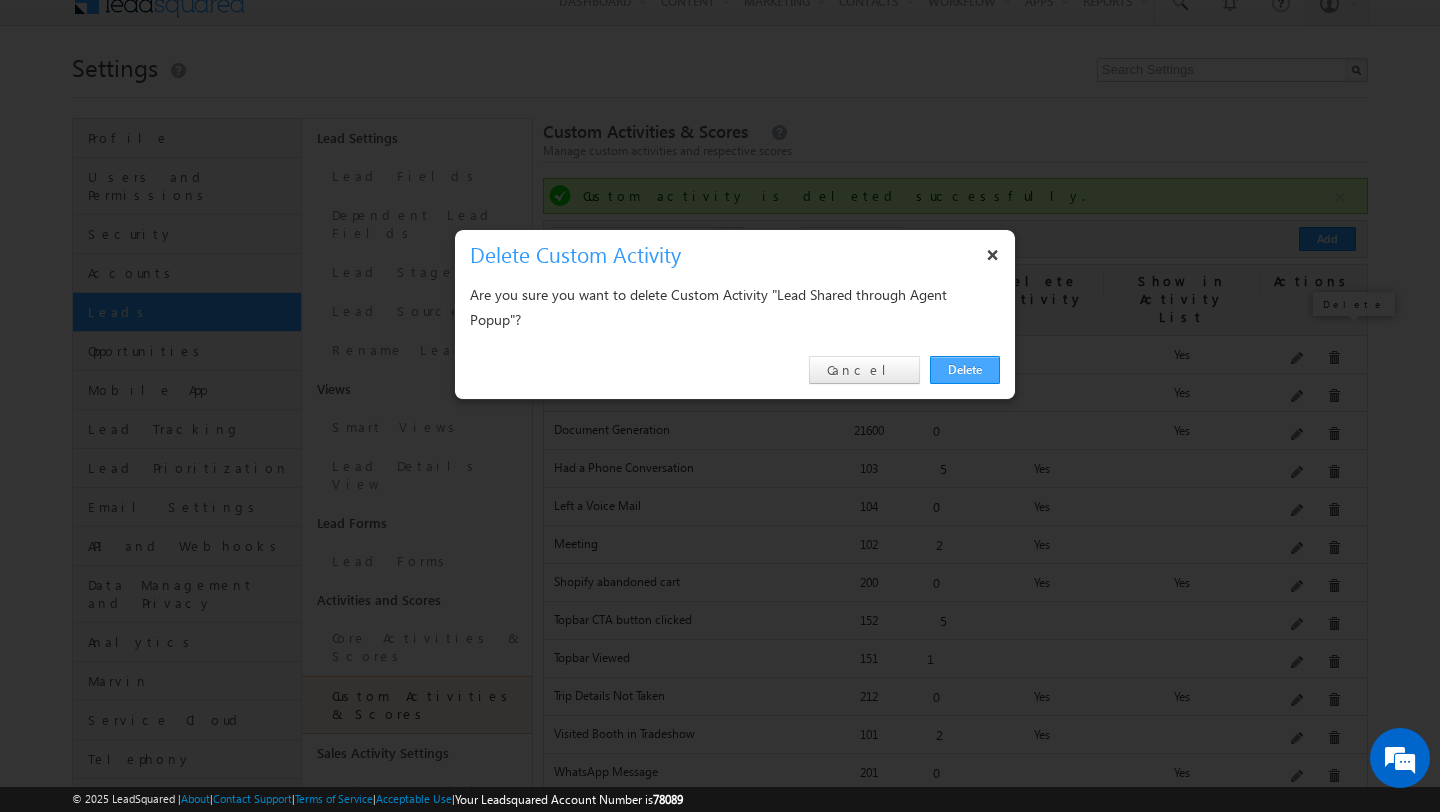 click on "Delete" at bounding box center [965, 370] 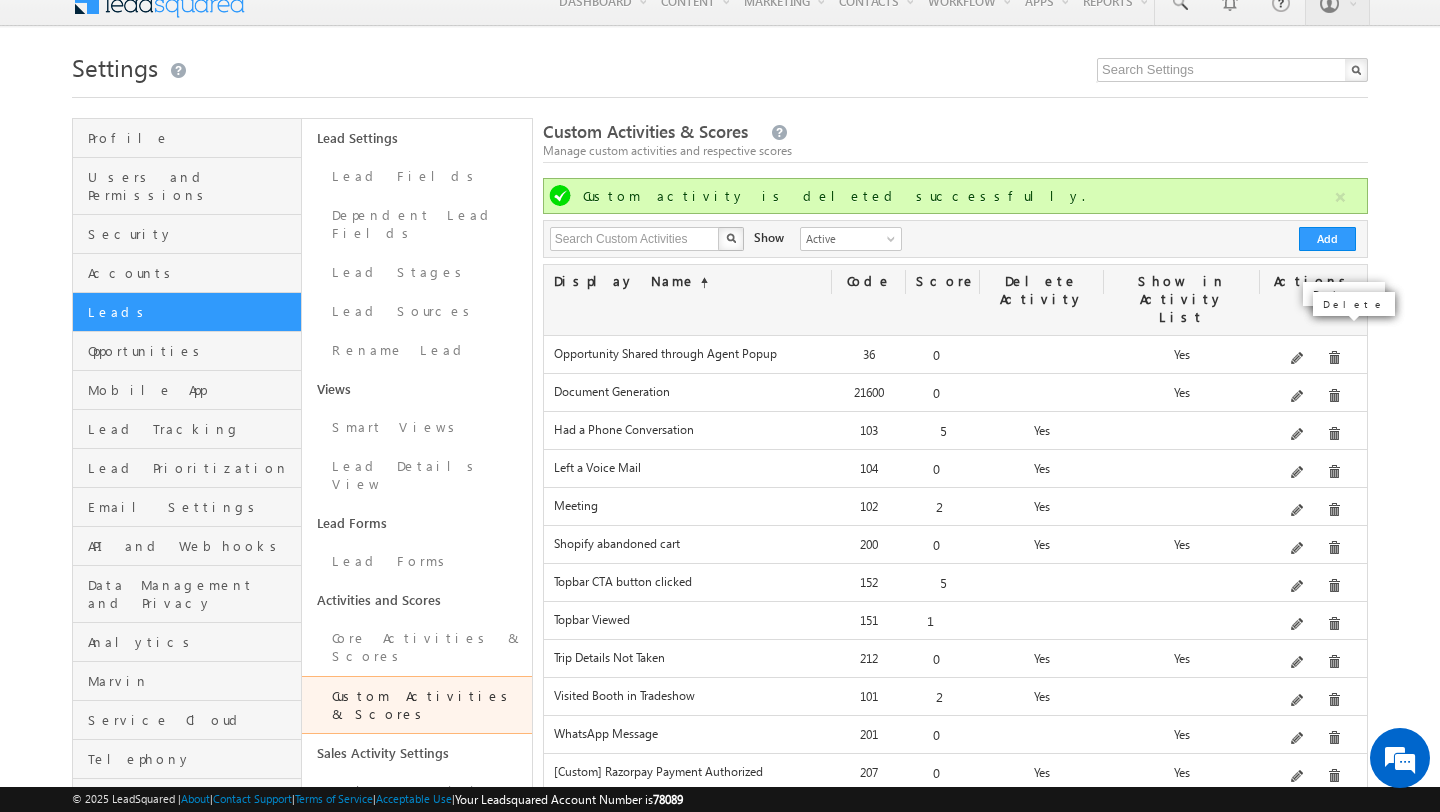 click at bounding box center (1334, 358) 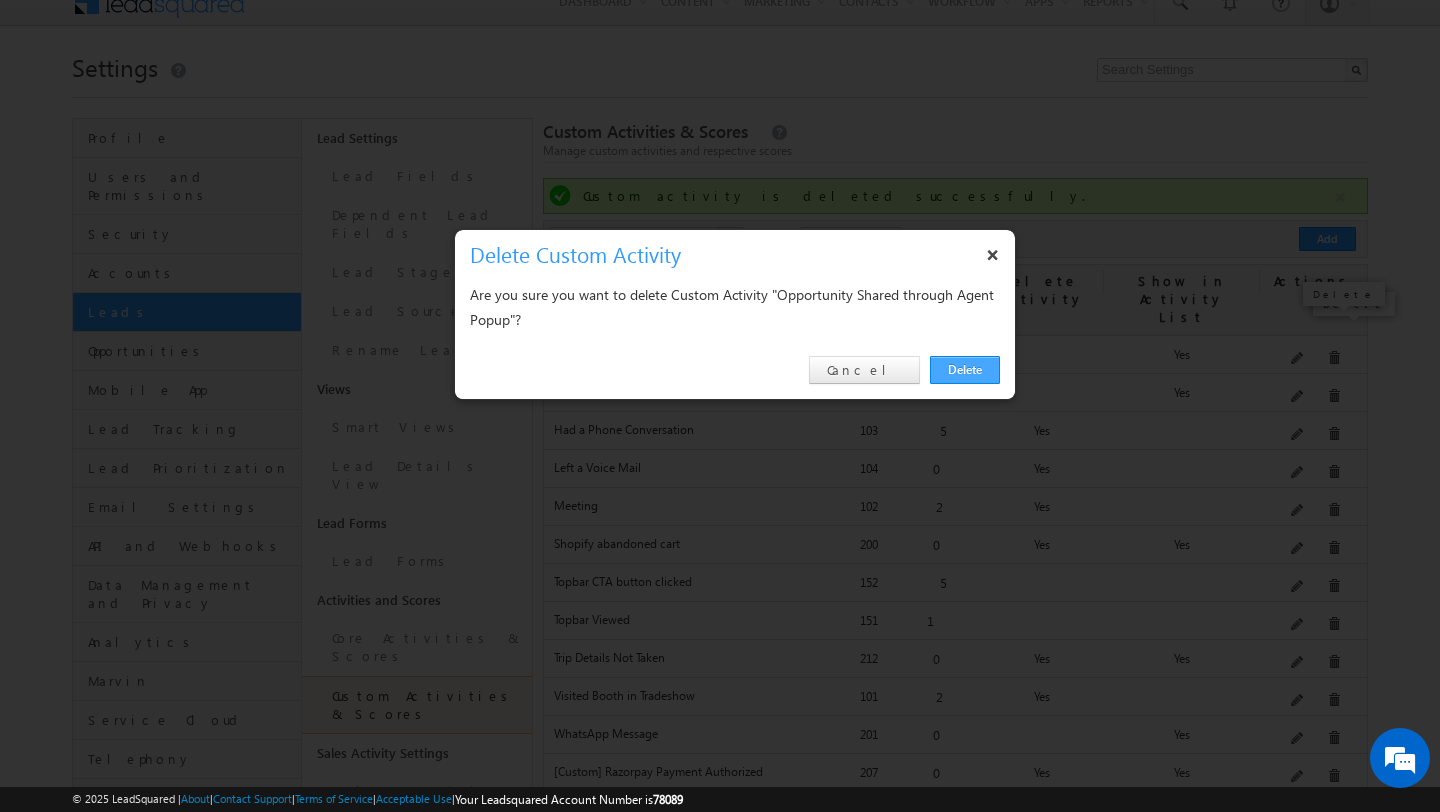 click on "Delete" at bounding box center [965, 370] 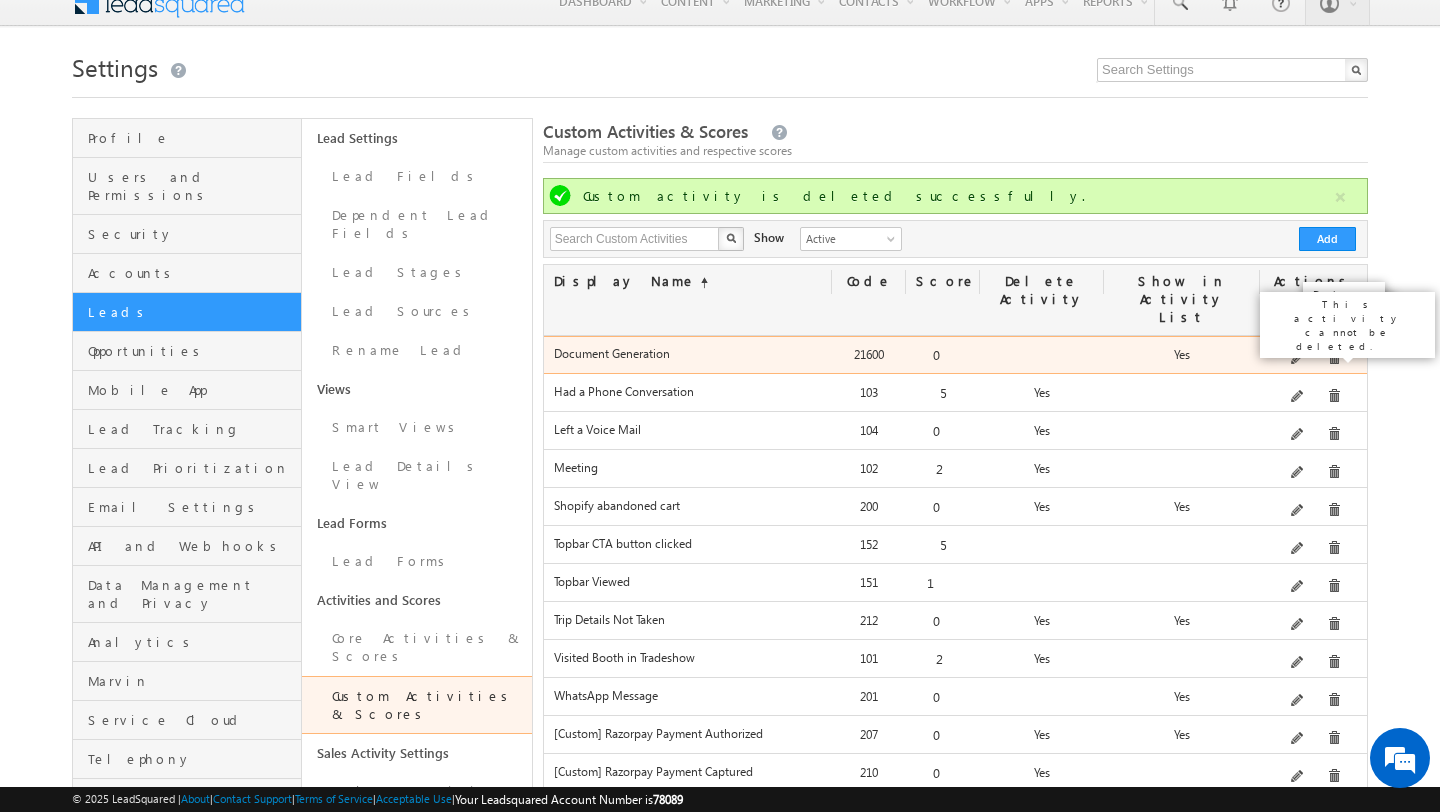 click at bounding box center (1334, 358) 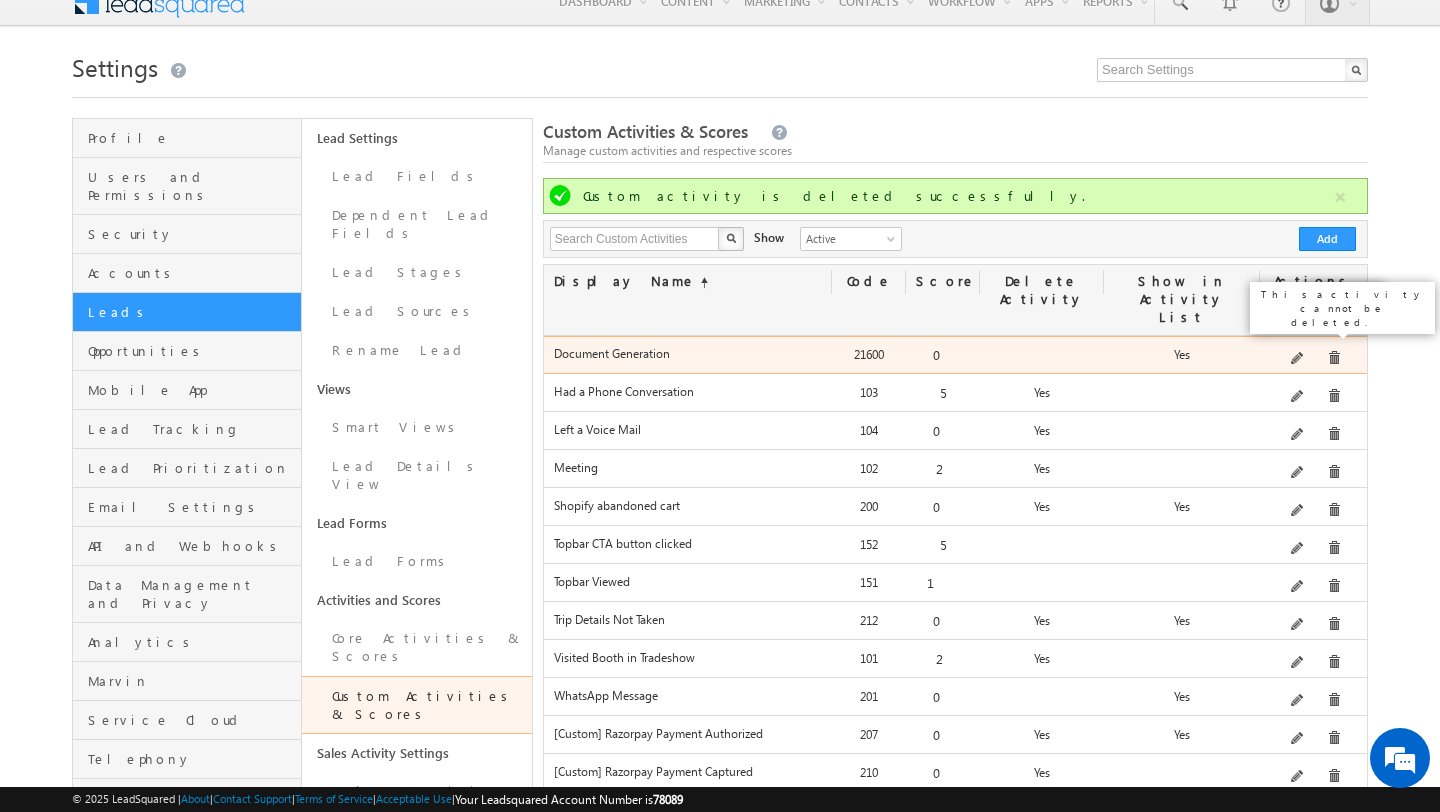 click at bounding box center [1334, 358] 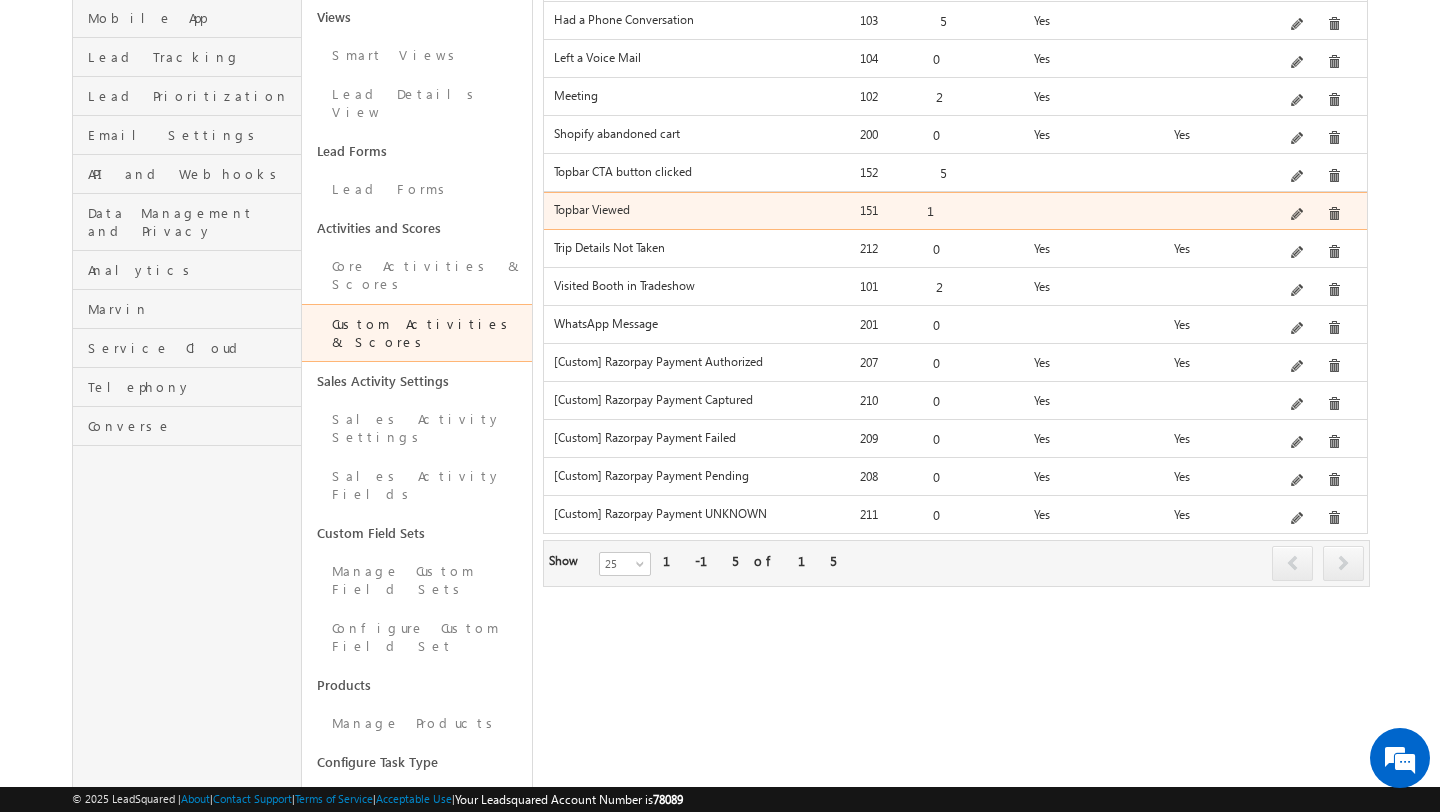 scroll, scrollTop: 409, scrollLeft: 0, axis: vertical 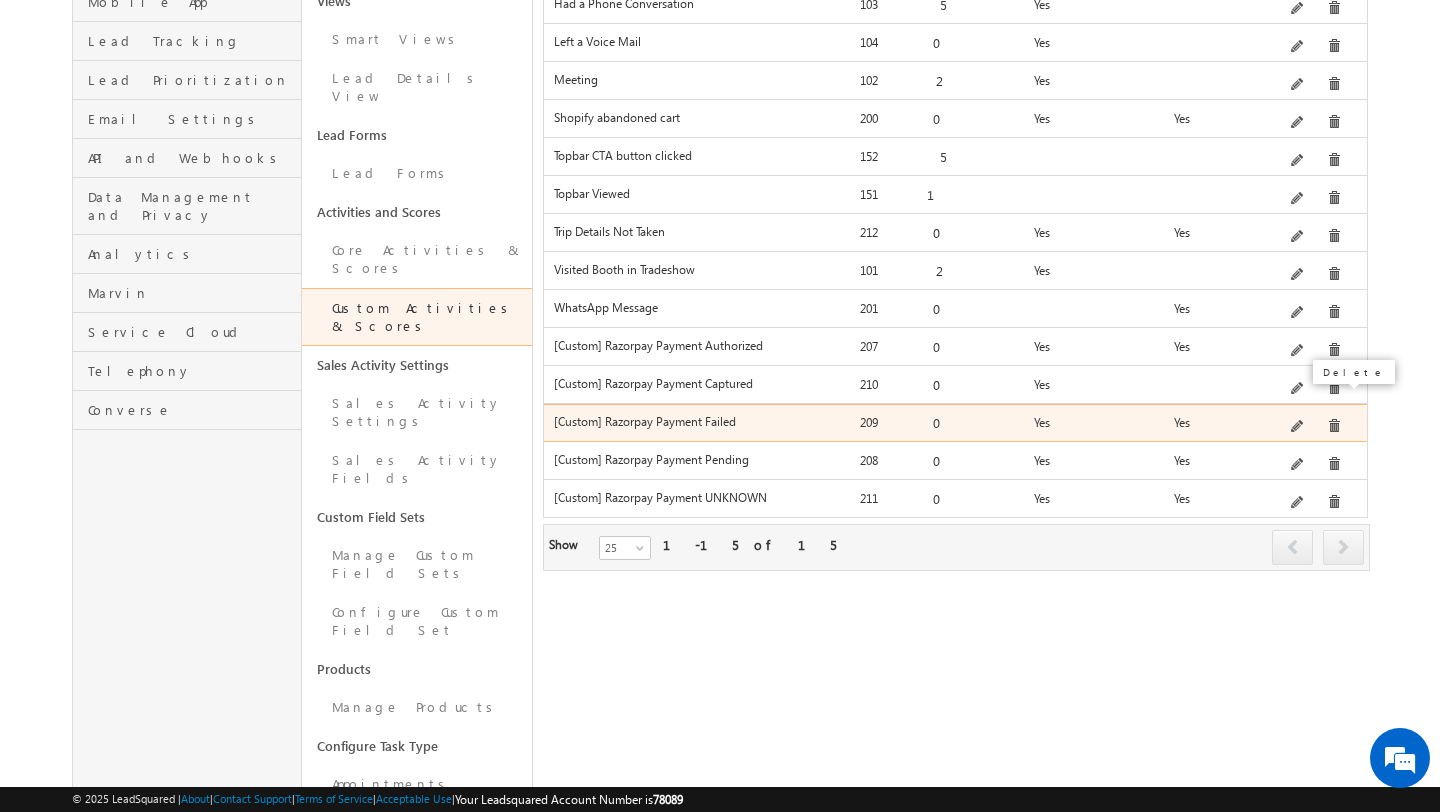 click at bounding box center (1334, 426) 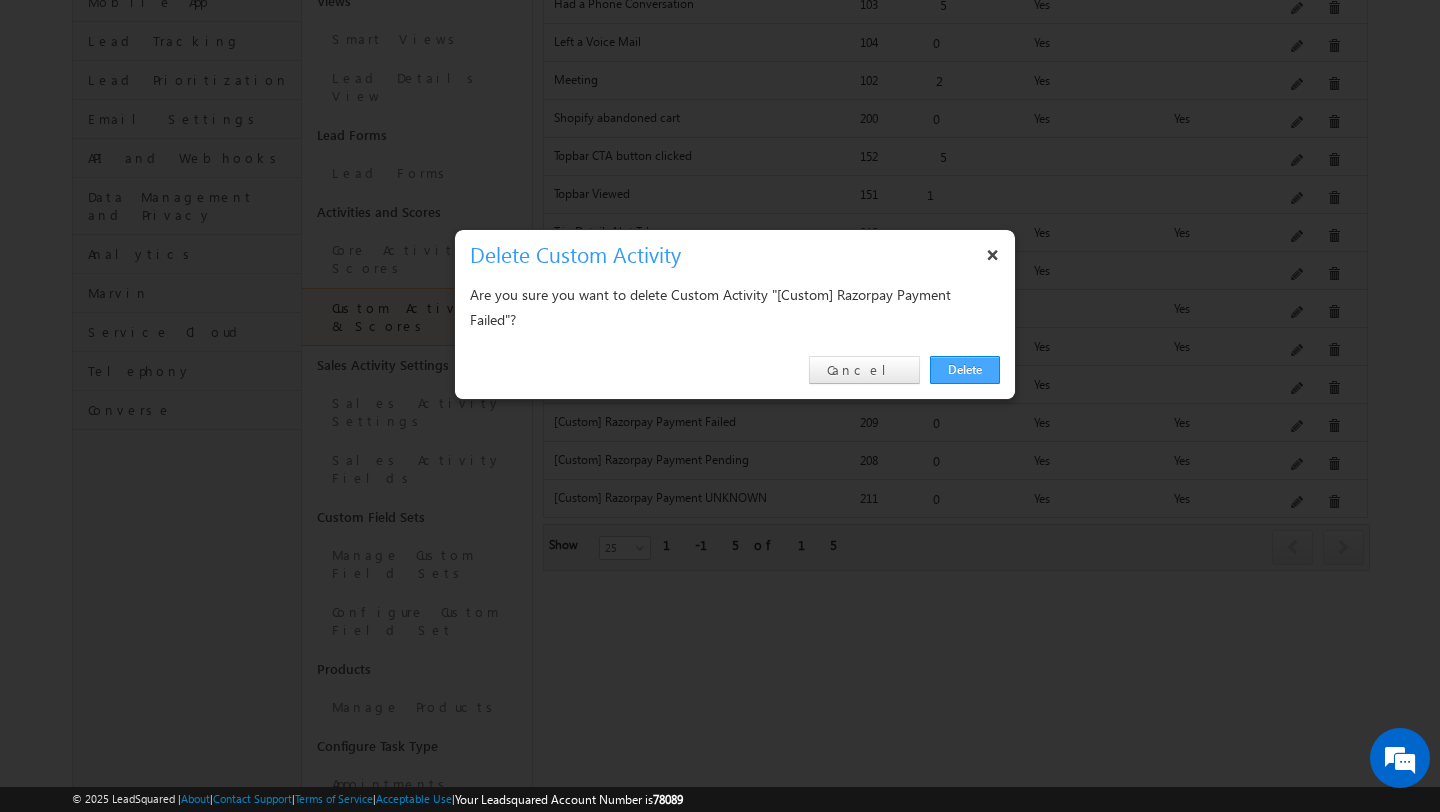 click on "Delete" at bounding box center (965, 370) 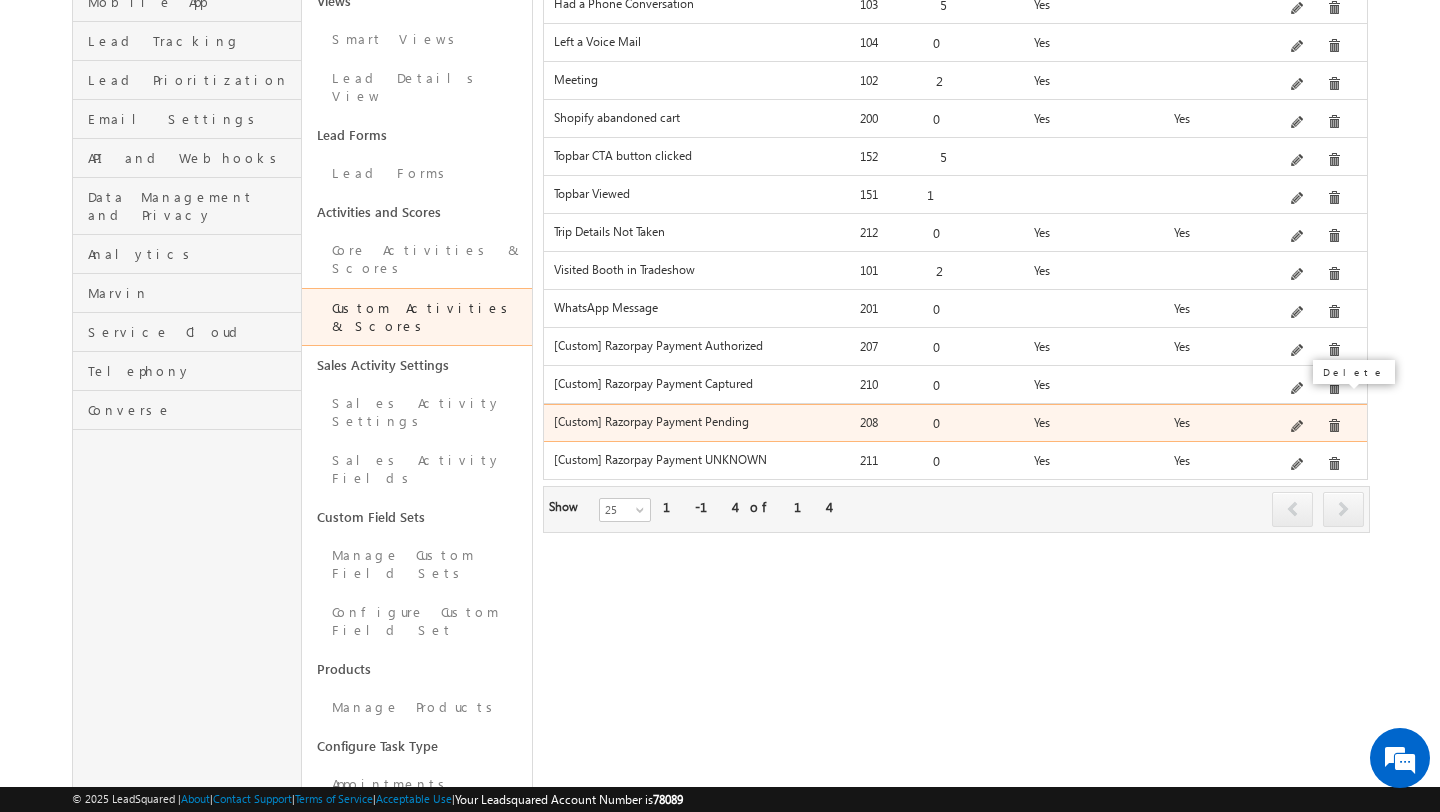click at bounding box center [1334, 426] 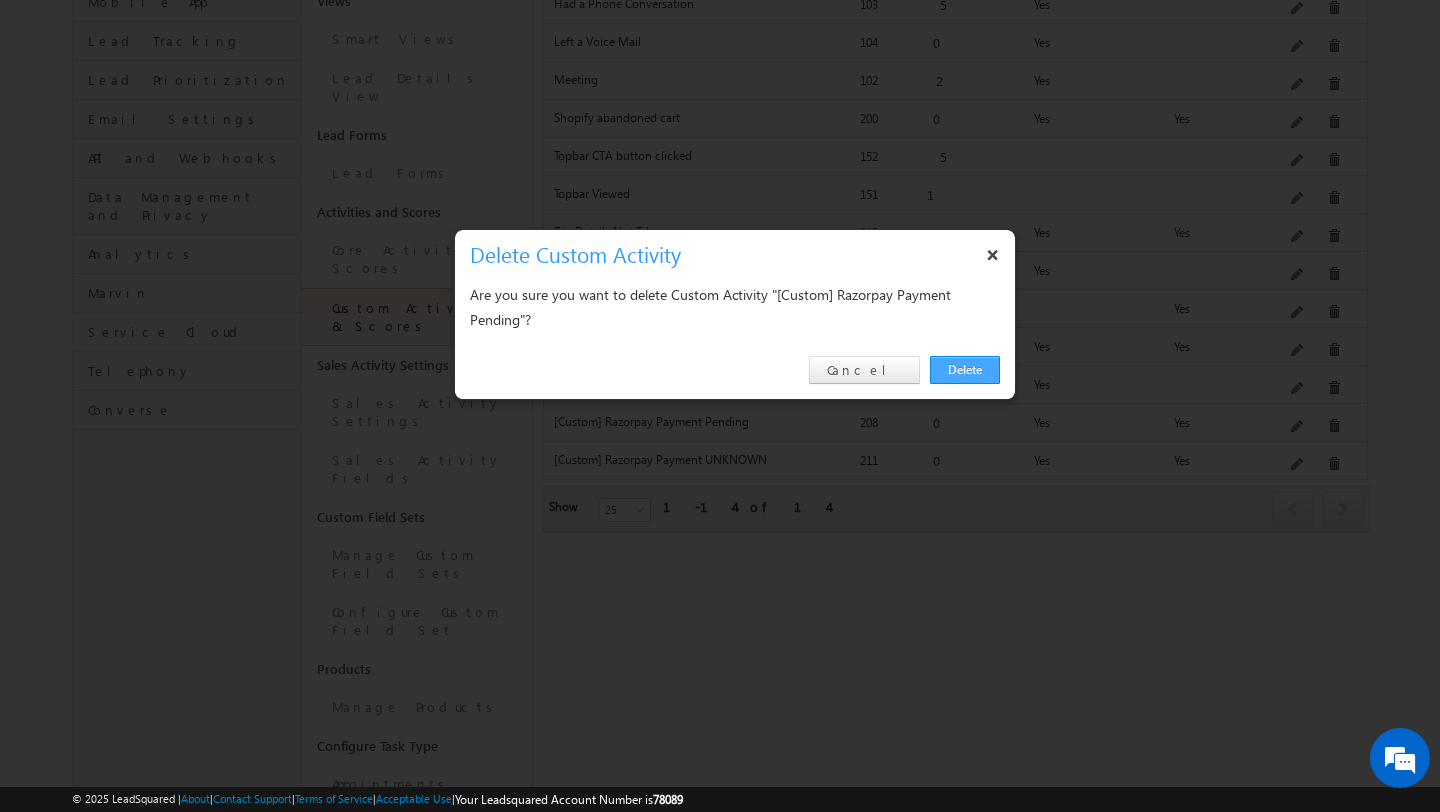 click on "Delete" at bounding box center [965, 370] 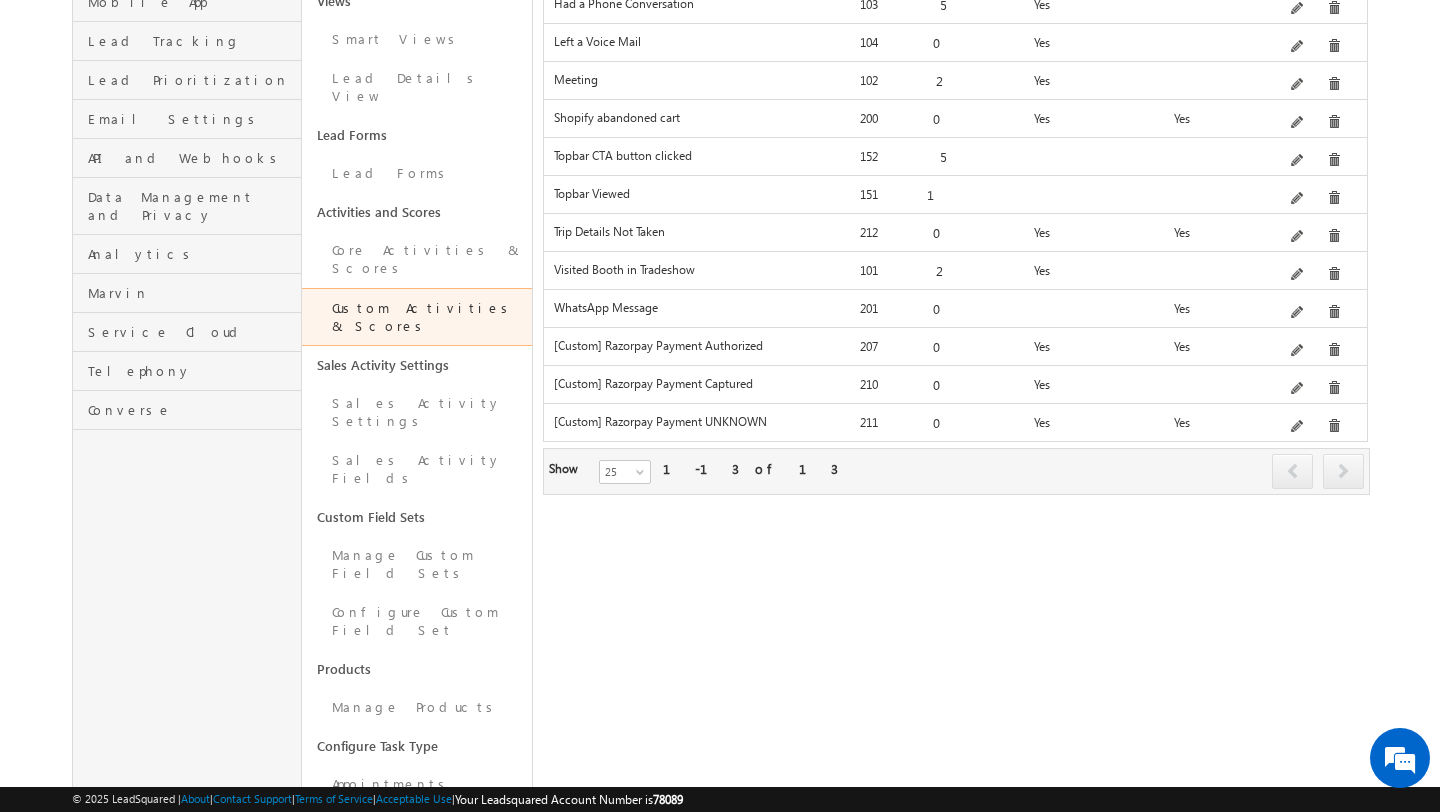 click on "Delete" at bounding box center [1354, 372] 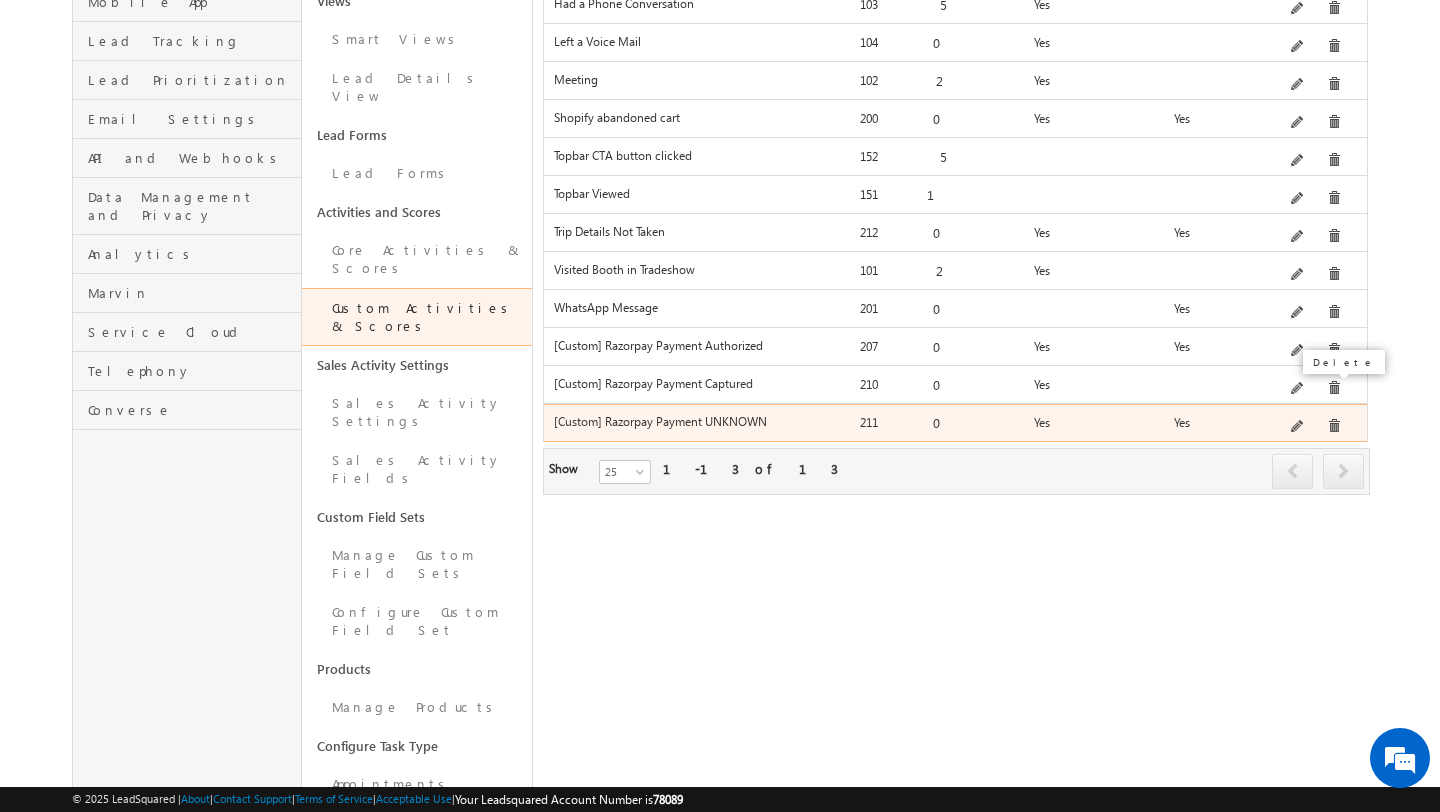 click at bounding box center [1334, 426] 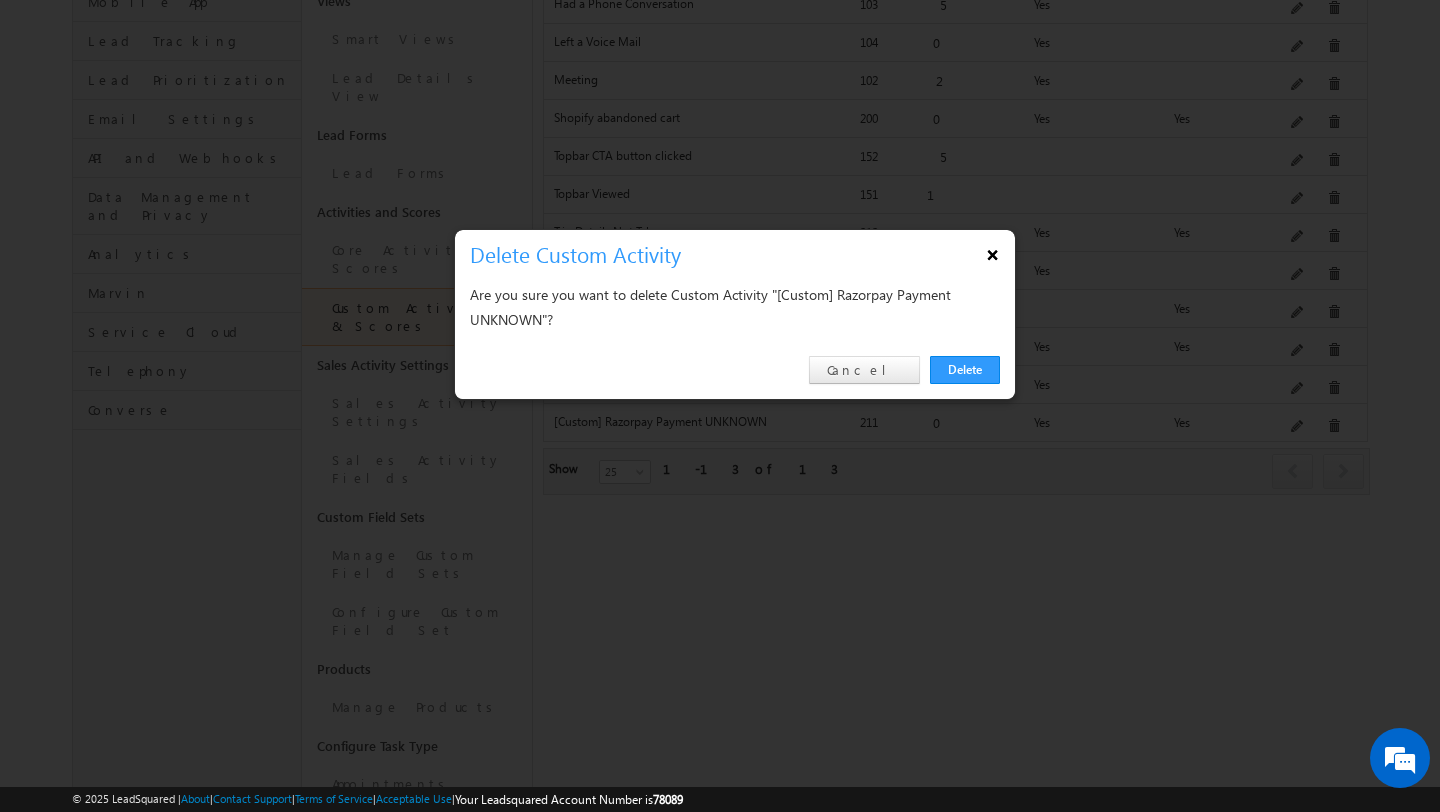 click on "×" at bounding box center [993, 254] 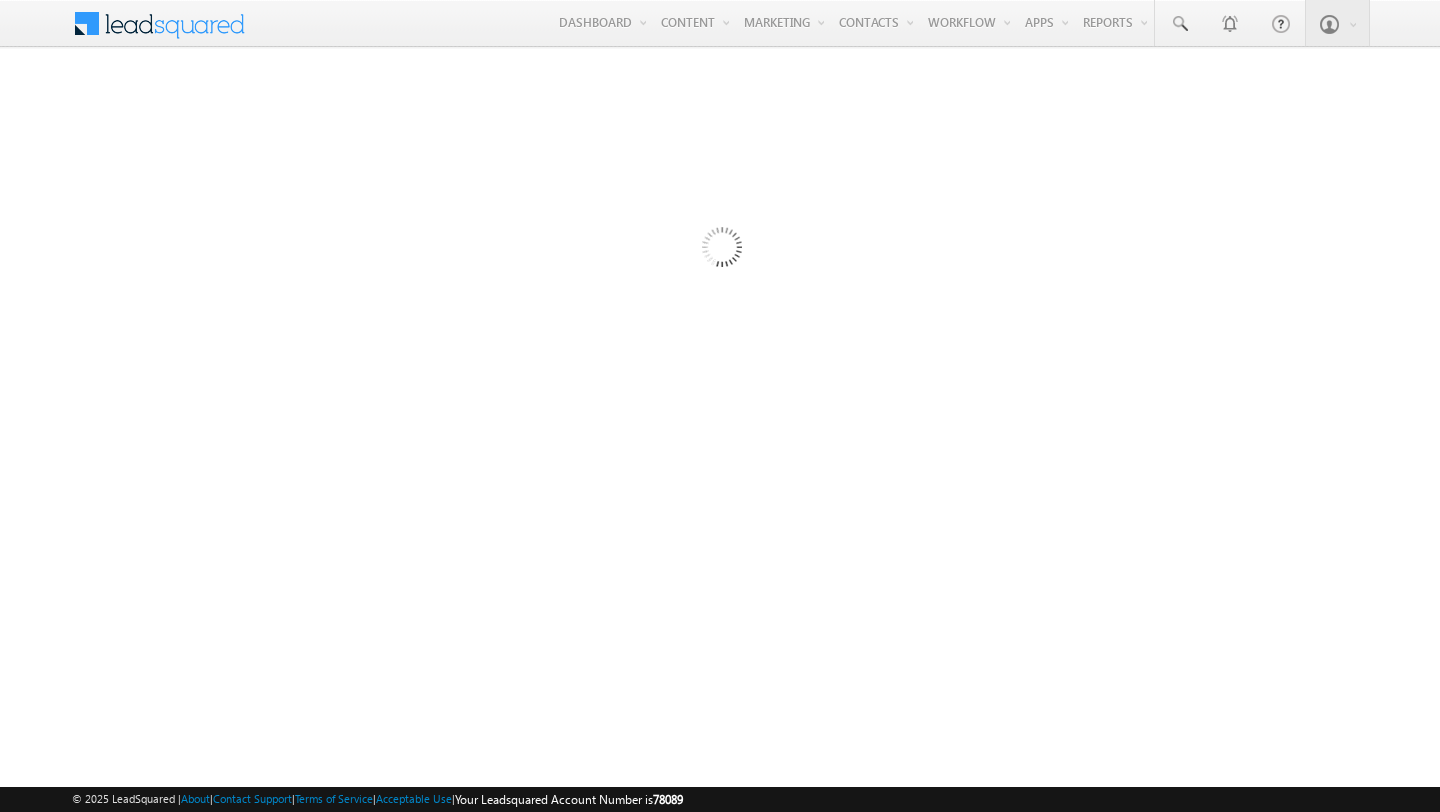 scroll, scrollTop: 0, scrollLeft: 0, axis: both 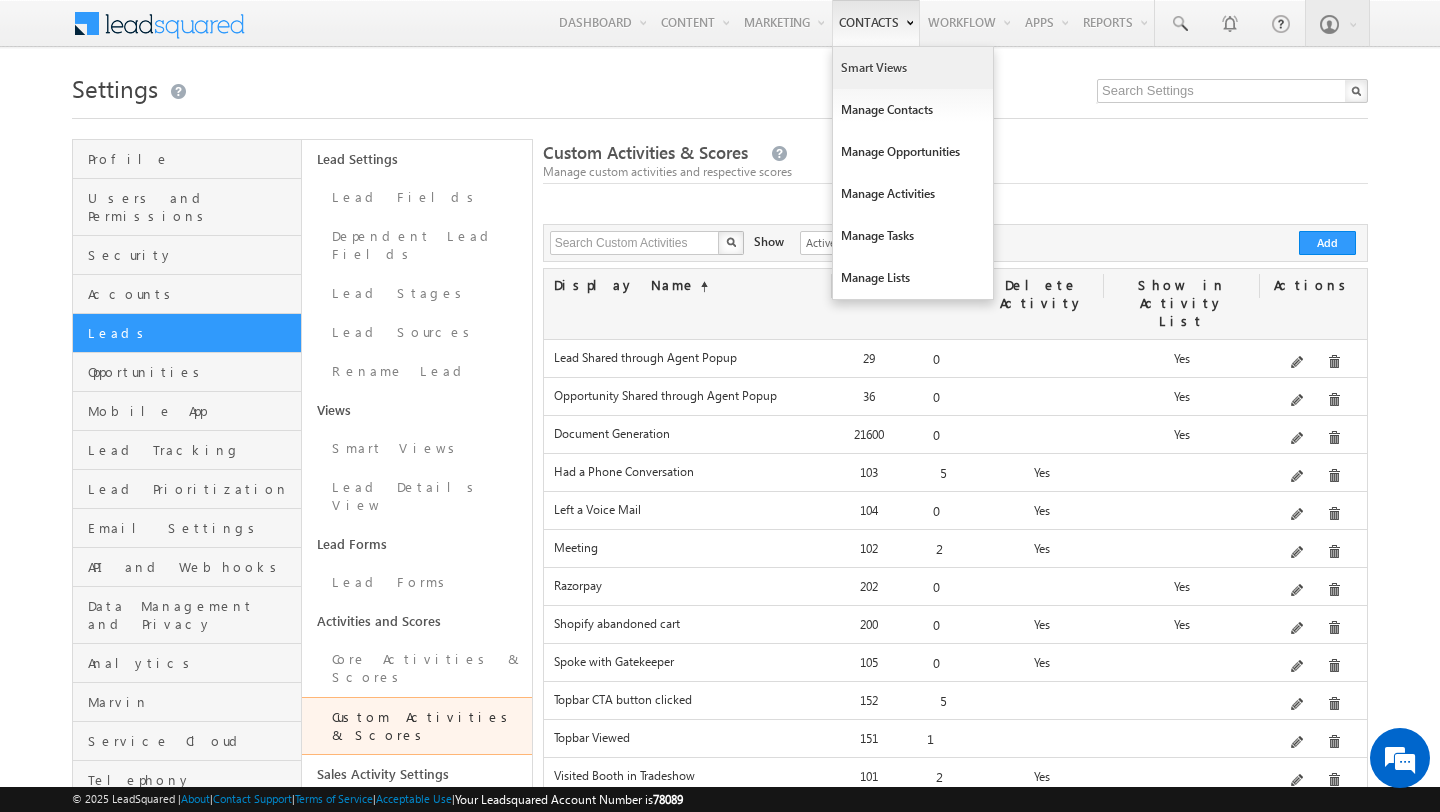 click on "Smart Views" at bounding box center [913, 68] 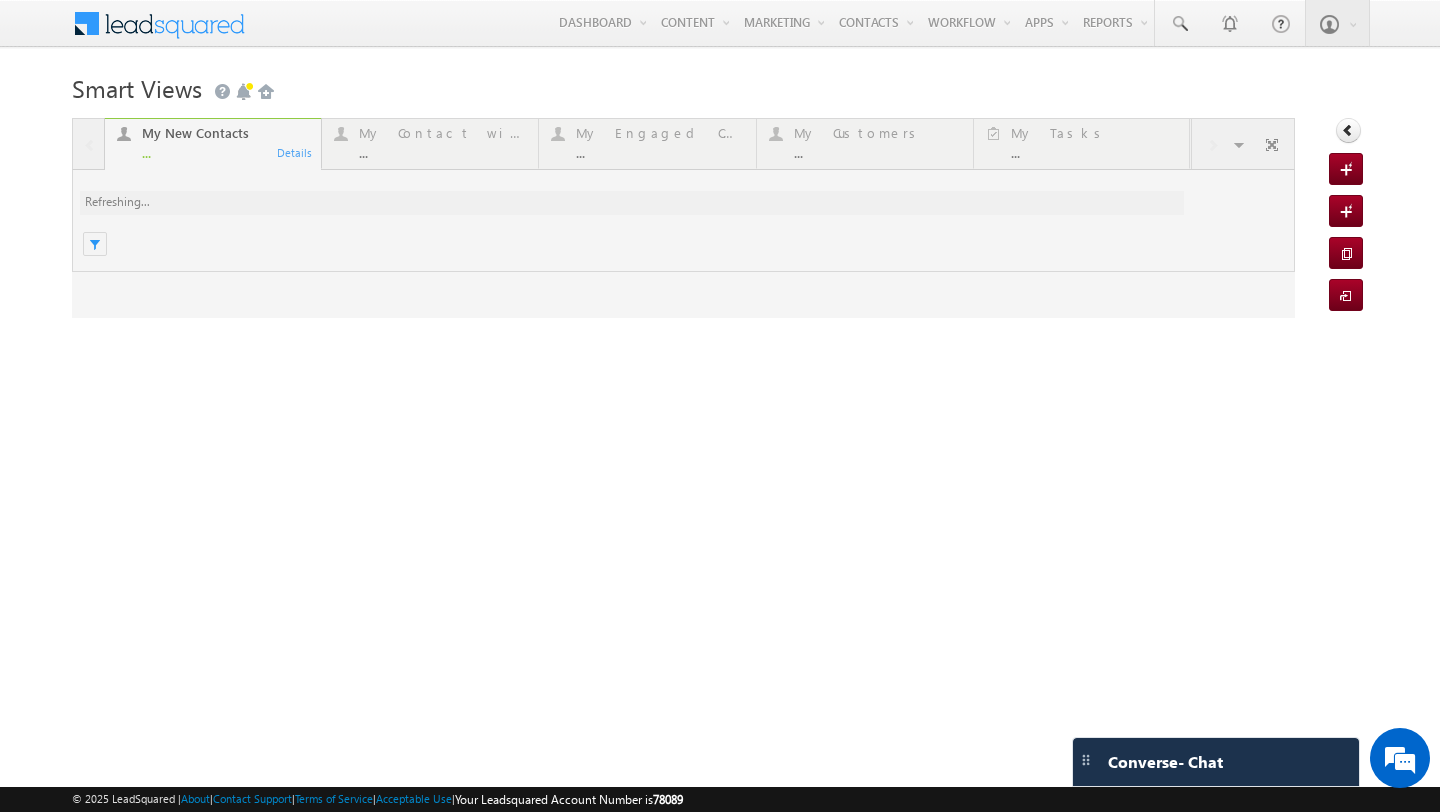 scroll, scrollTop: 0, scrollLeft: 0, axis: both 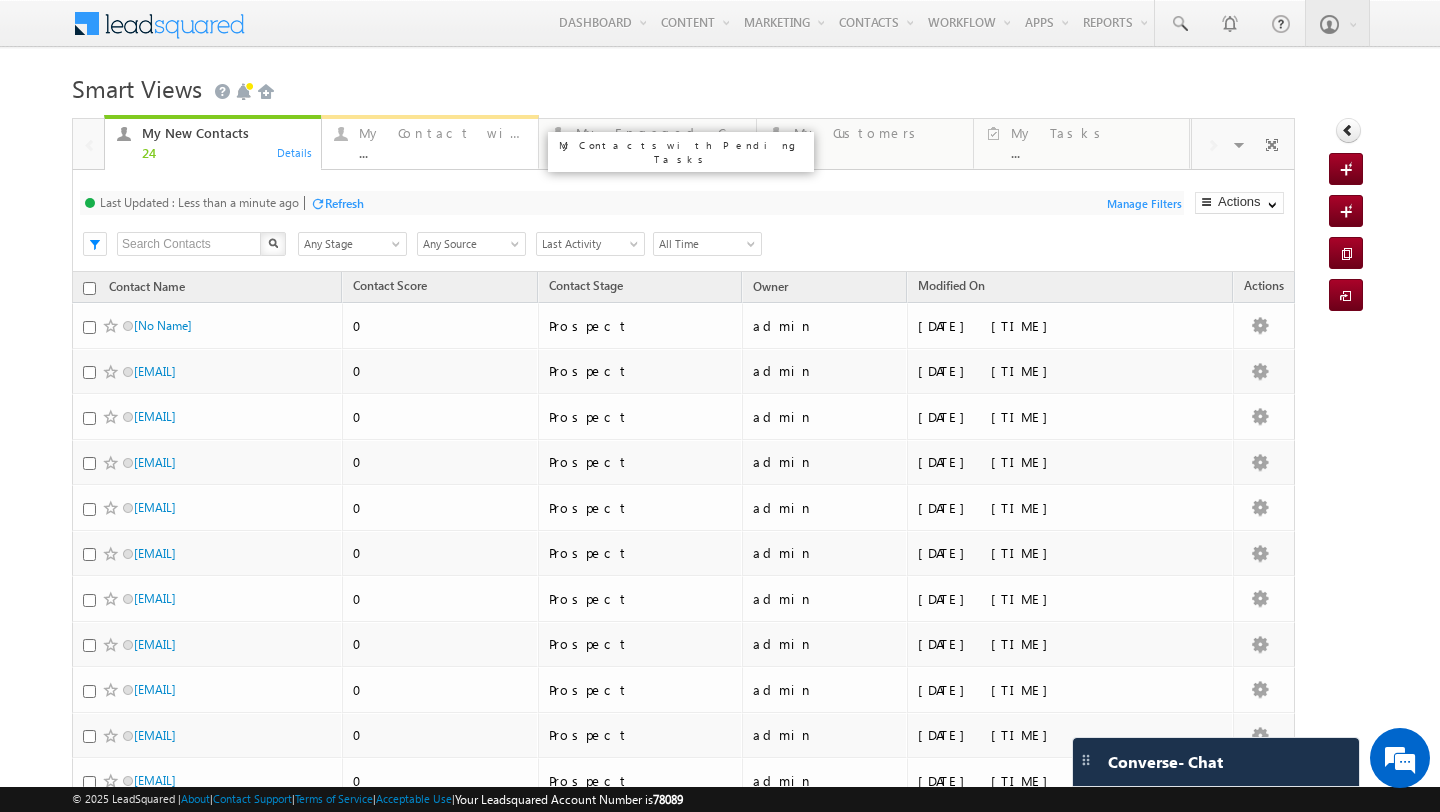 click on "..." at bounding box center (442, 152) 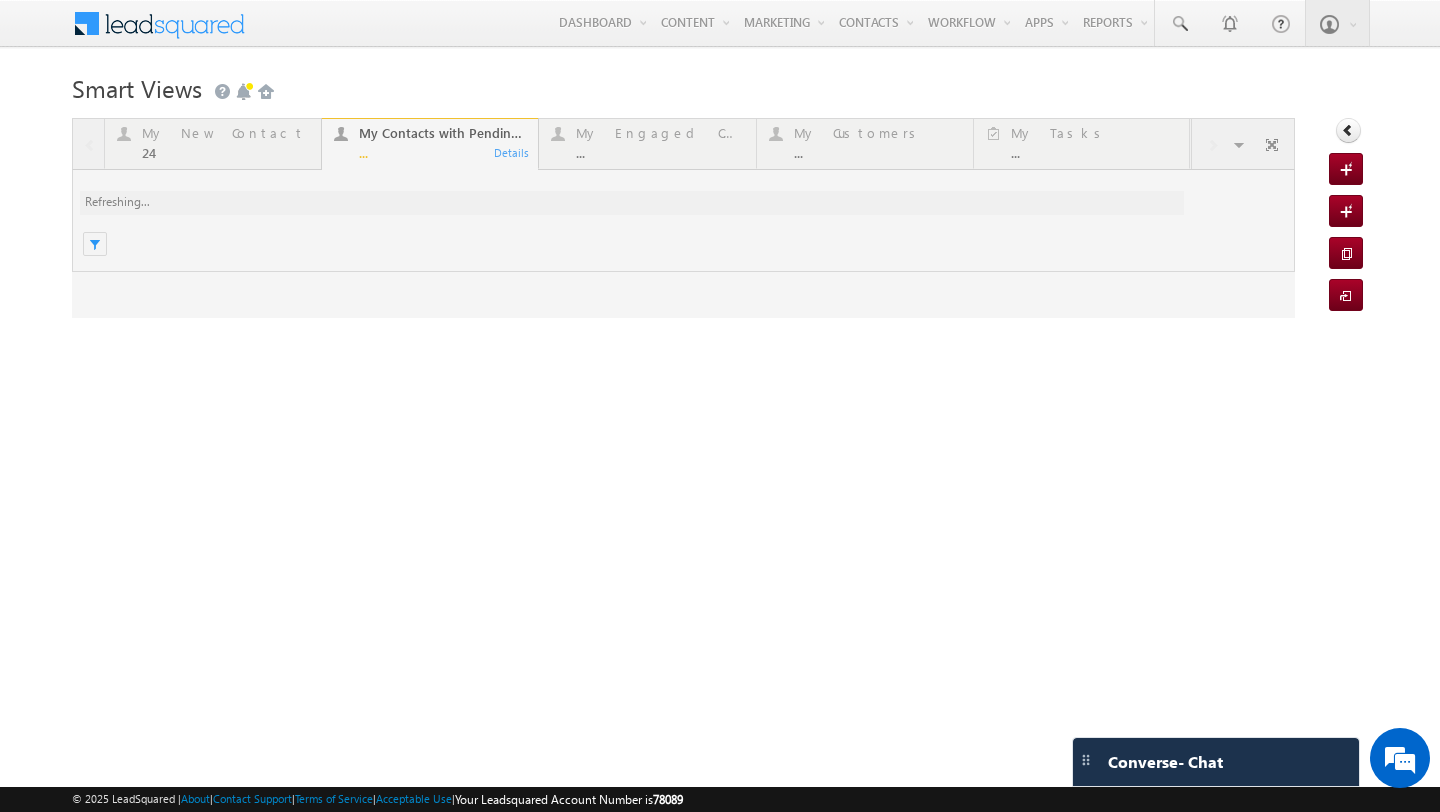 scroll, scrollTop: 0, scrollLeft: 0, axis: both 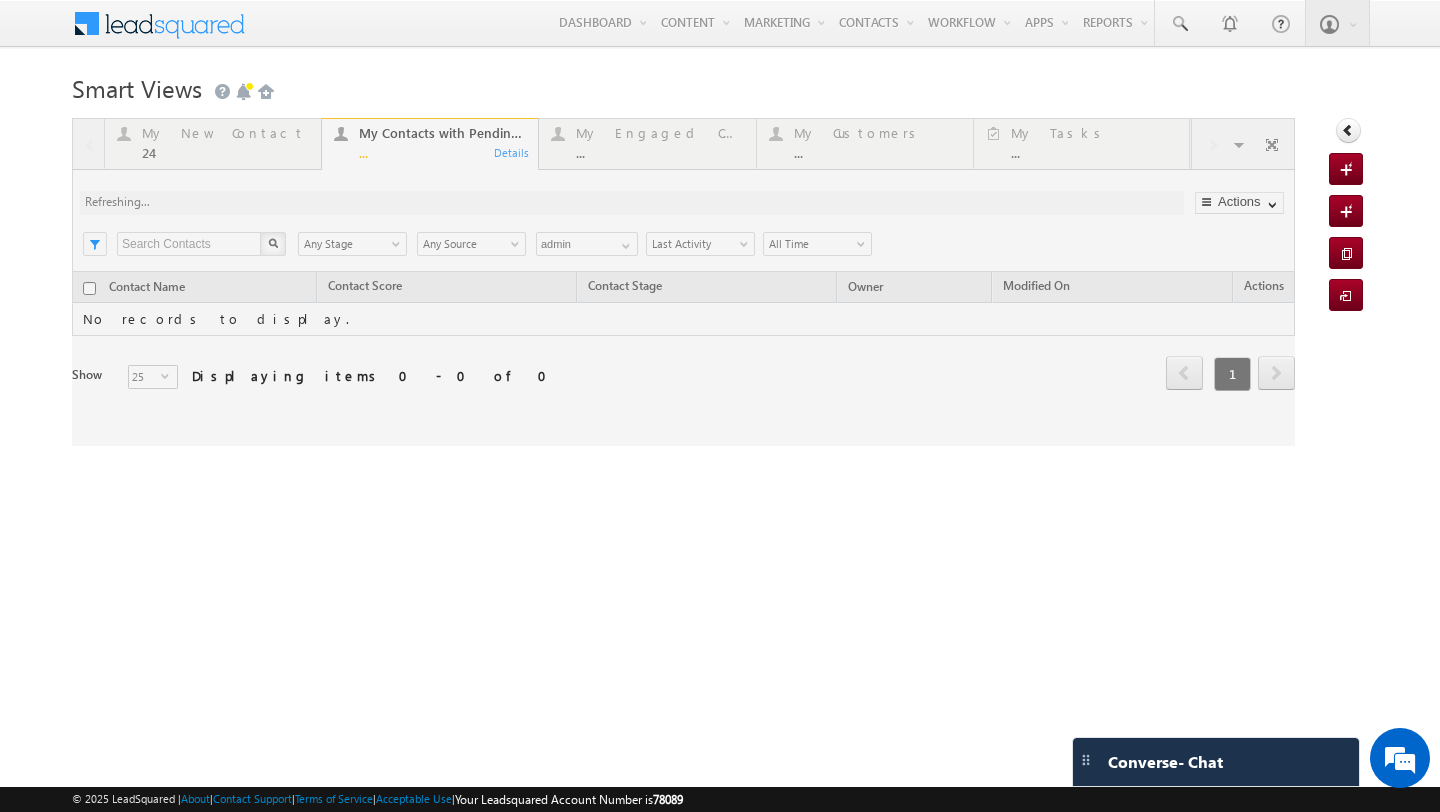 click at bounding box center (683, 282) 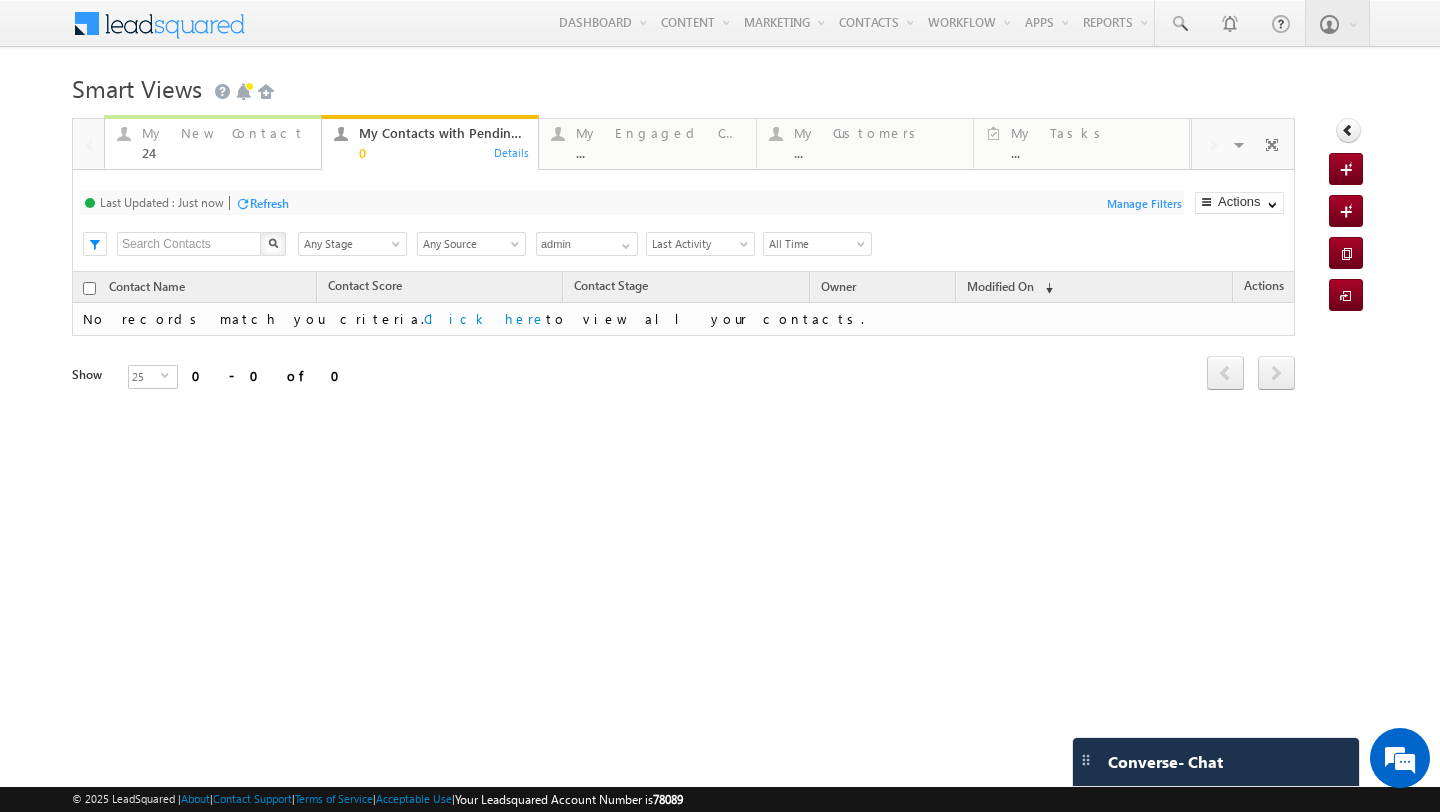 click on "24" at bounding box center (225, 152) 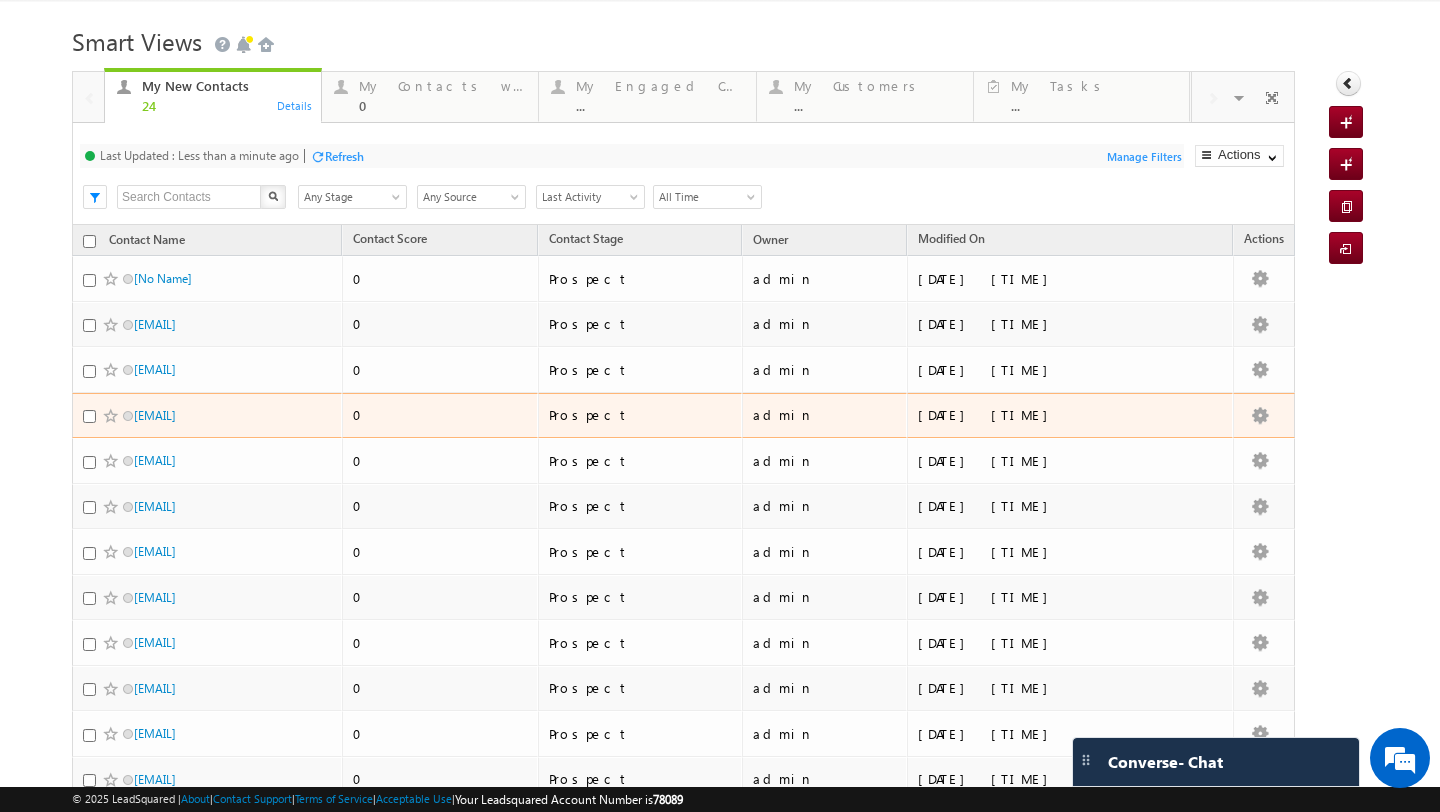 scroll, scrollTop: 0, scrollLeft: 0, axis: both 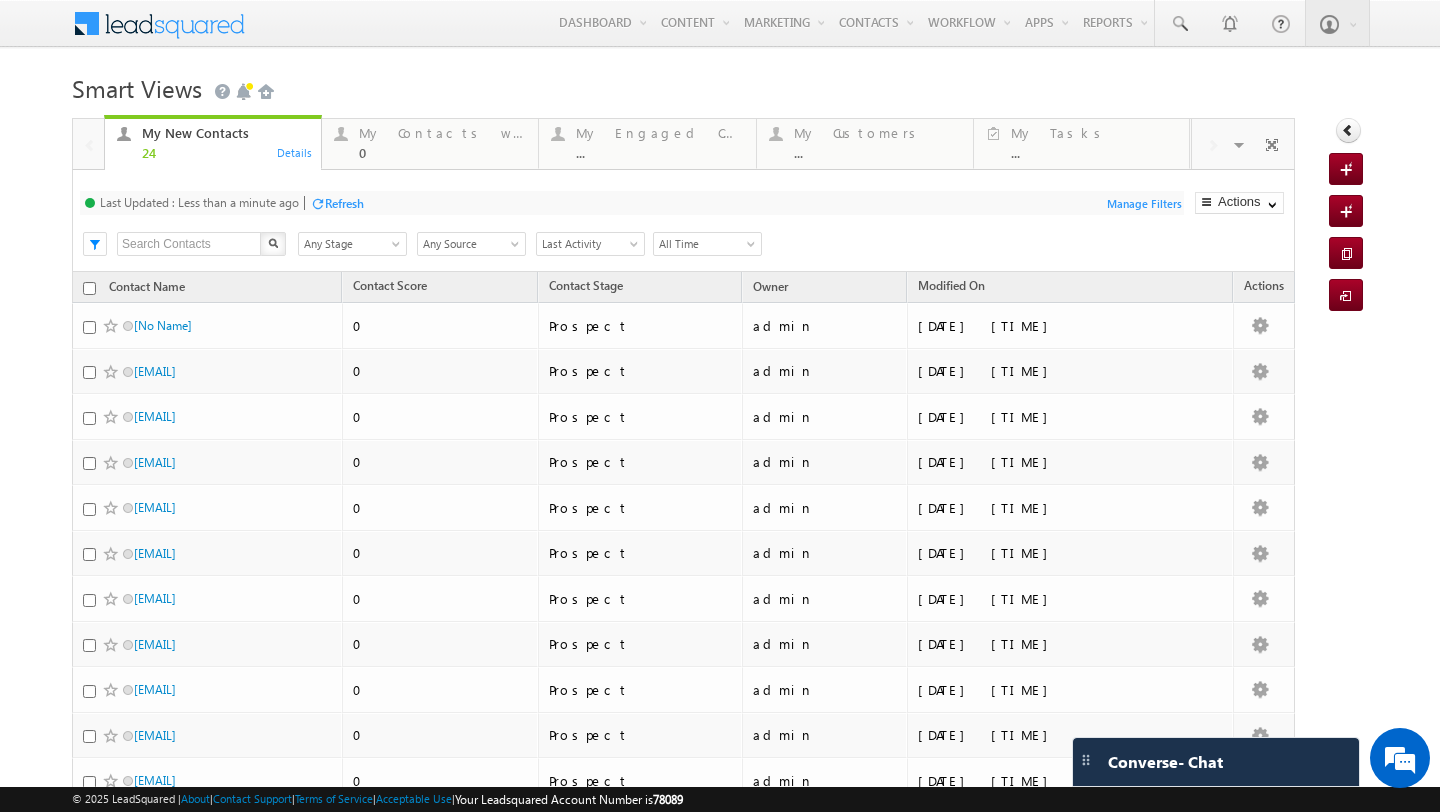 click on "Refresh" at bounding box center (344, 203) 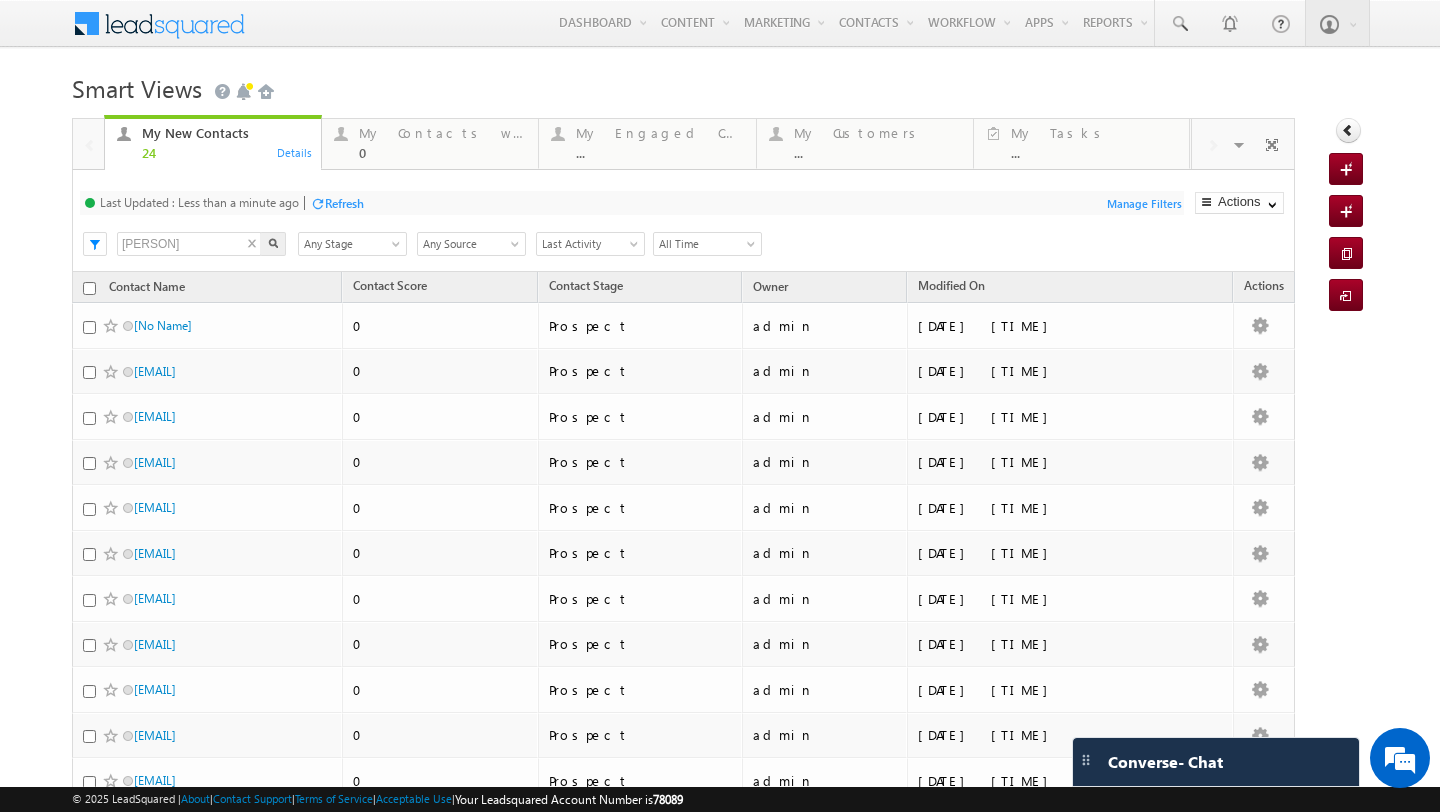 type on "swapnil" 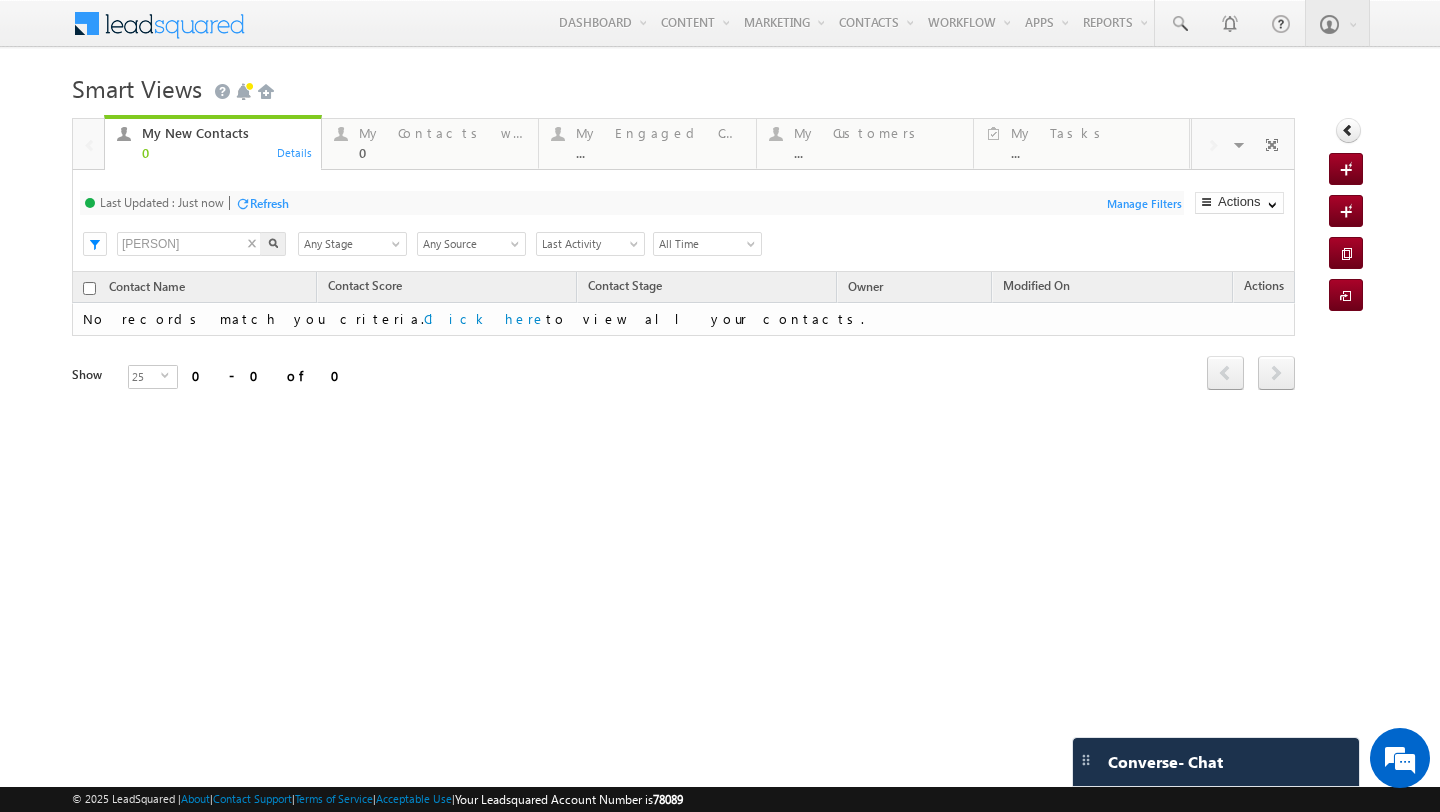 click on "swapnil" at bounding box center (189, 244) 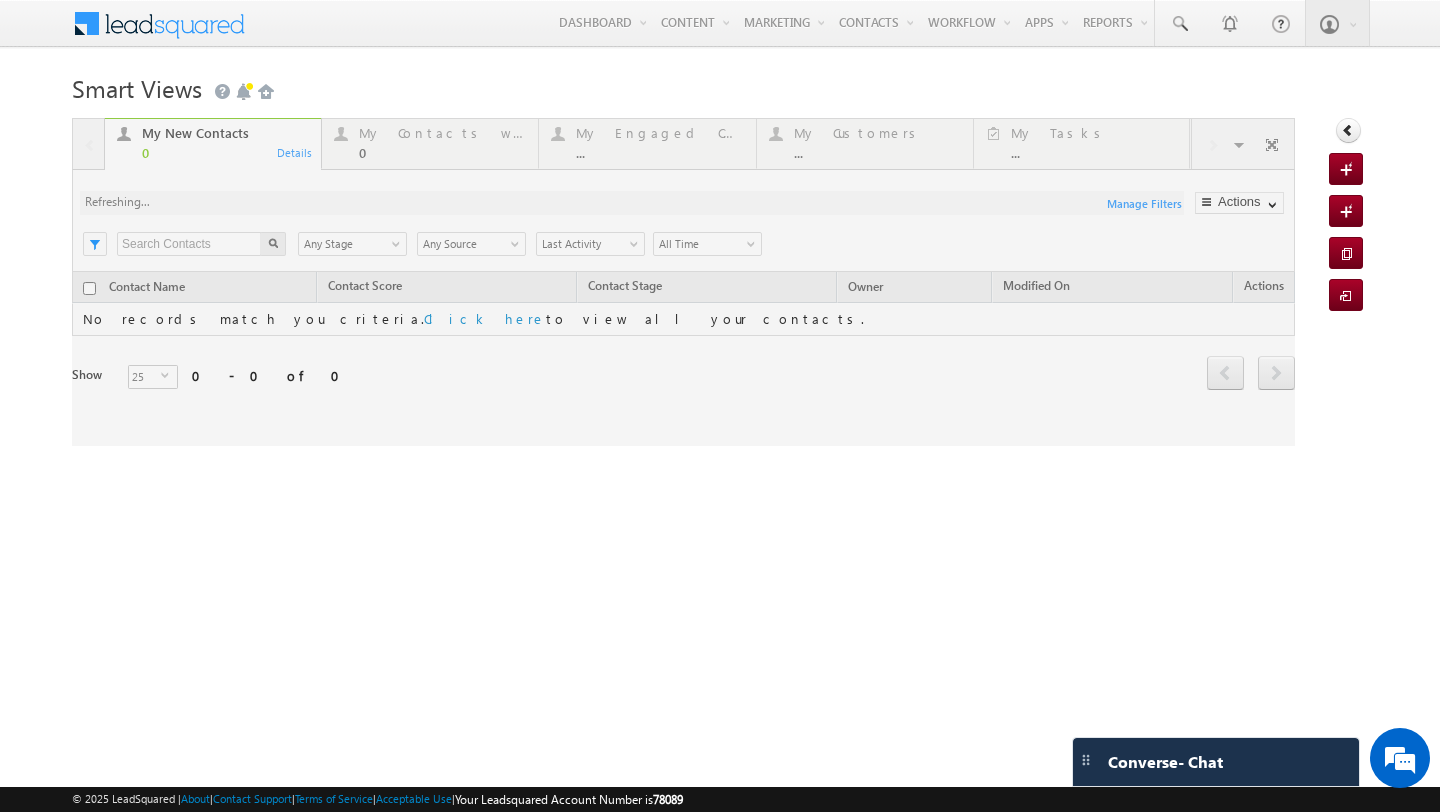 type 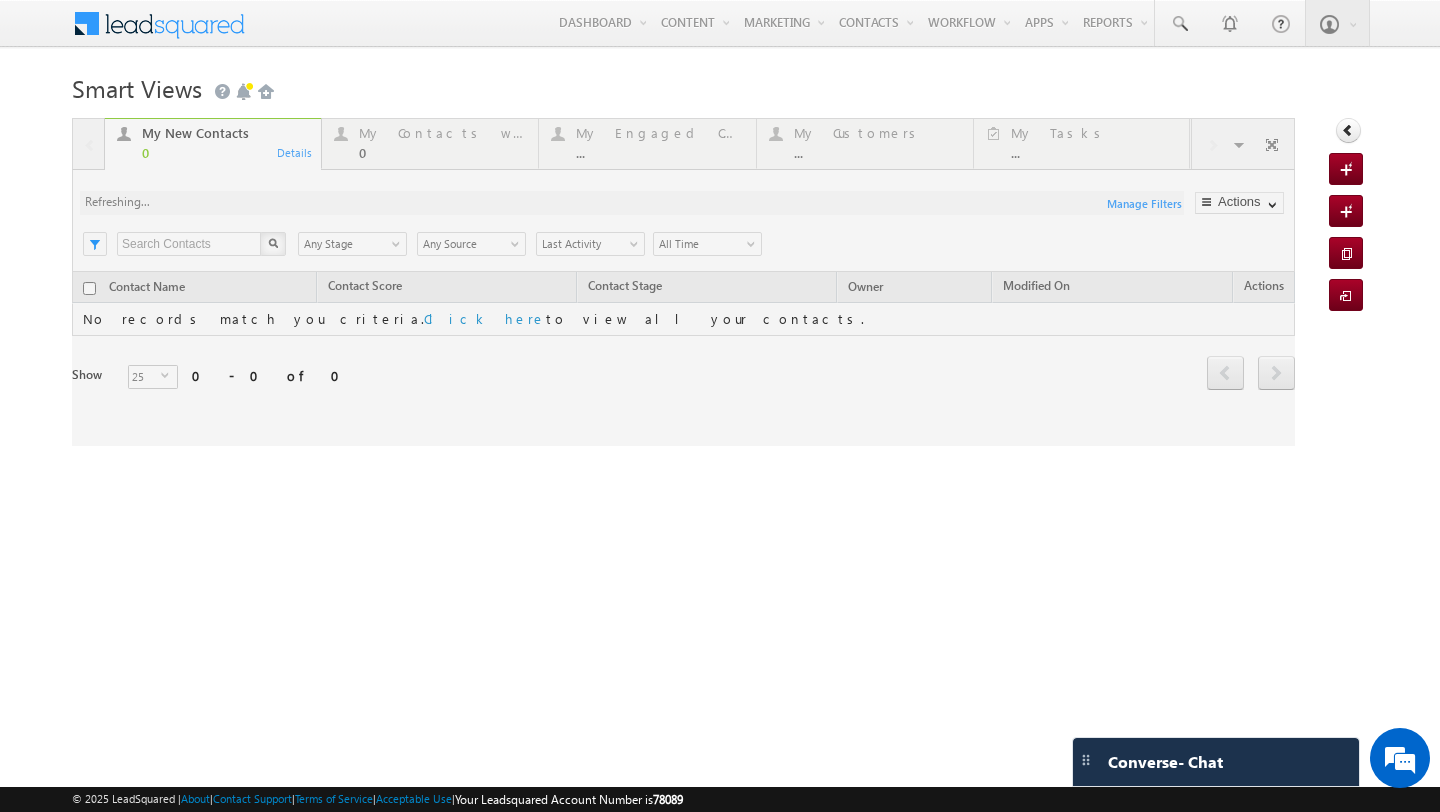click at bounding box center [683, 282] 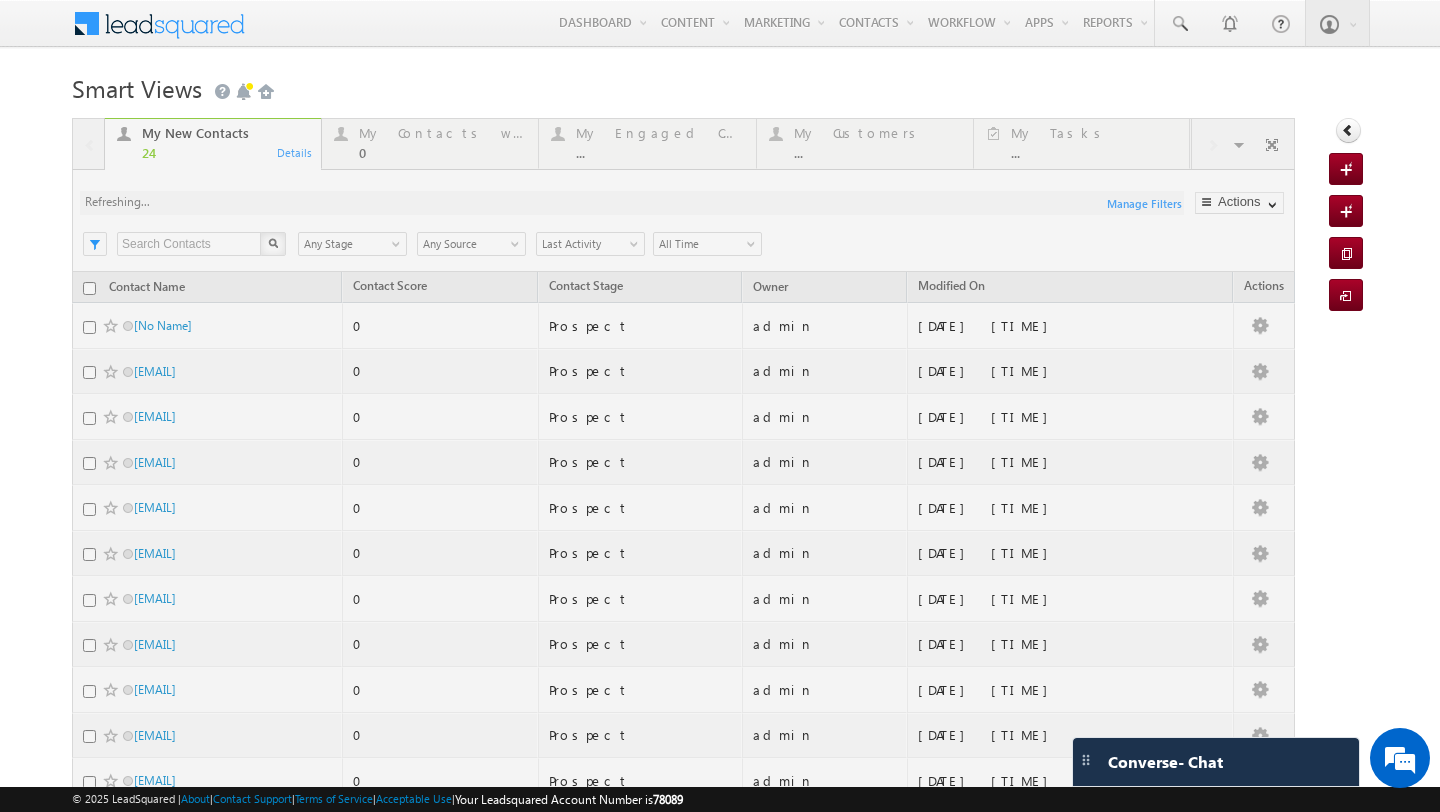 click at bounding box center [683, 812] 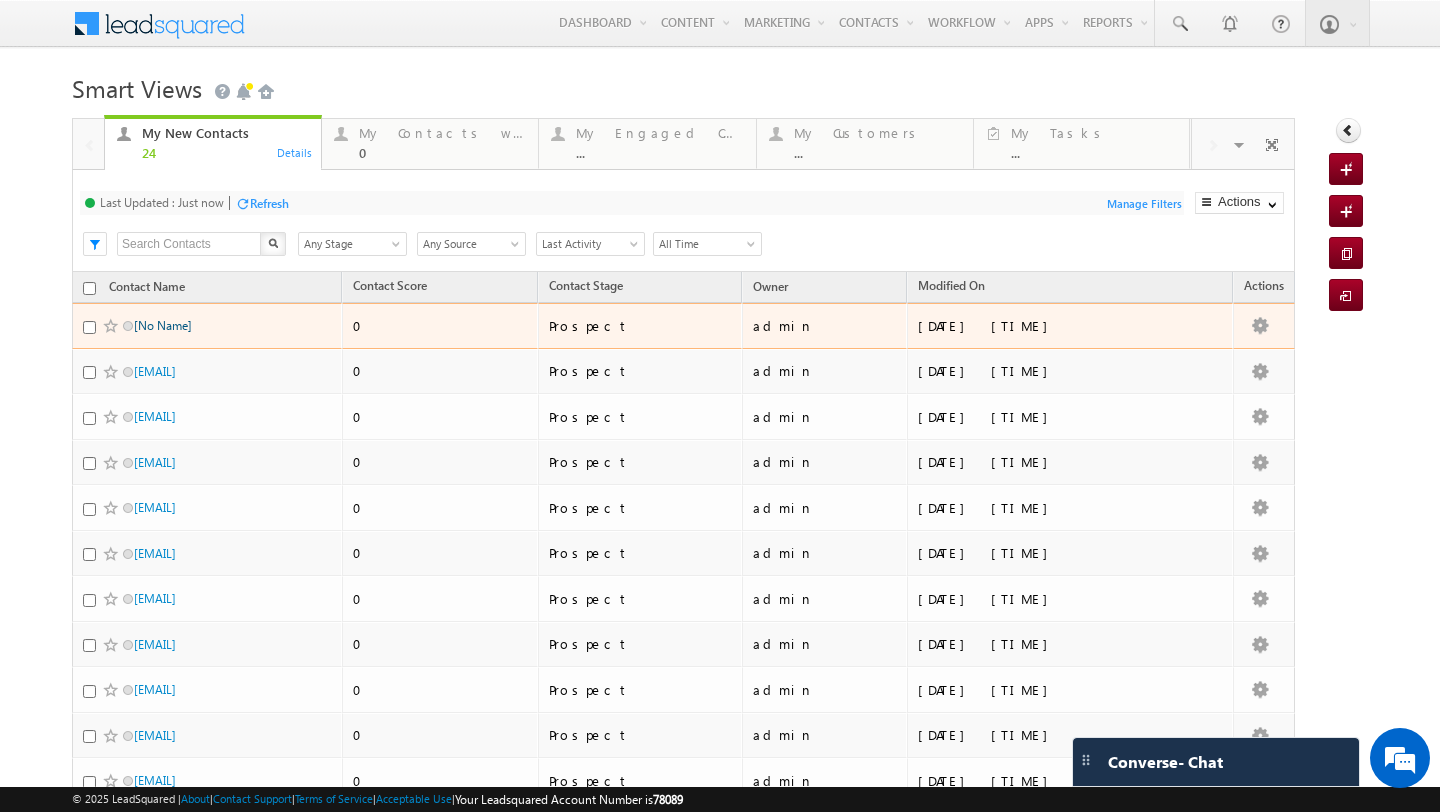 click on "[No Name]" at bounding box center [163, 325] 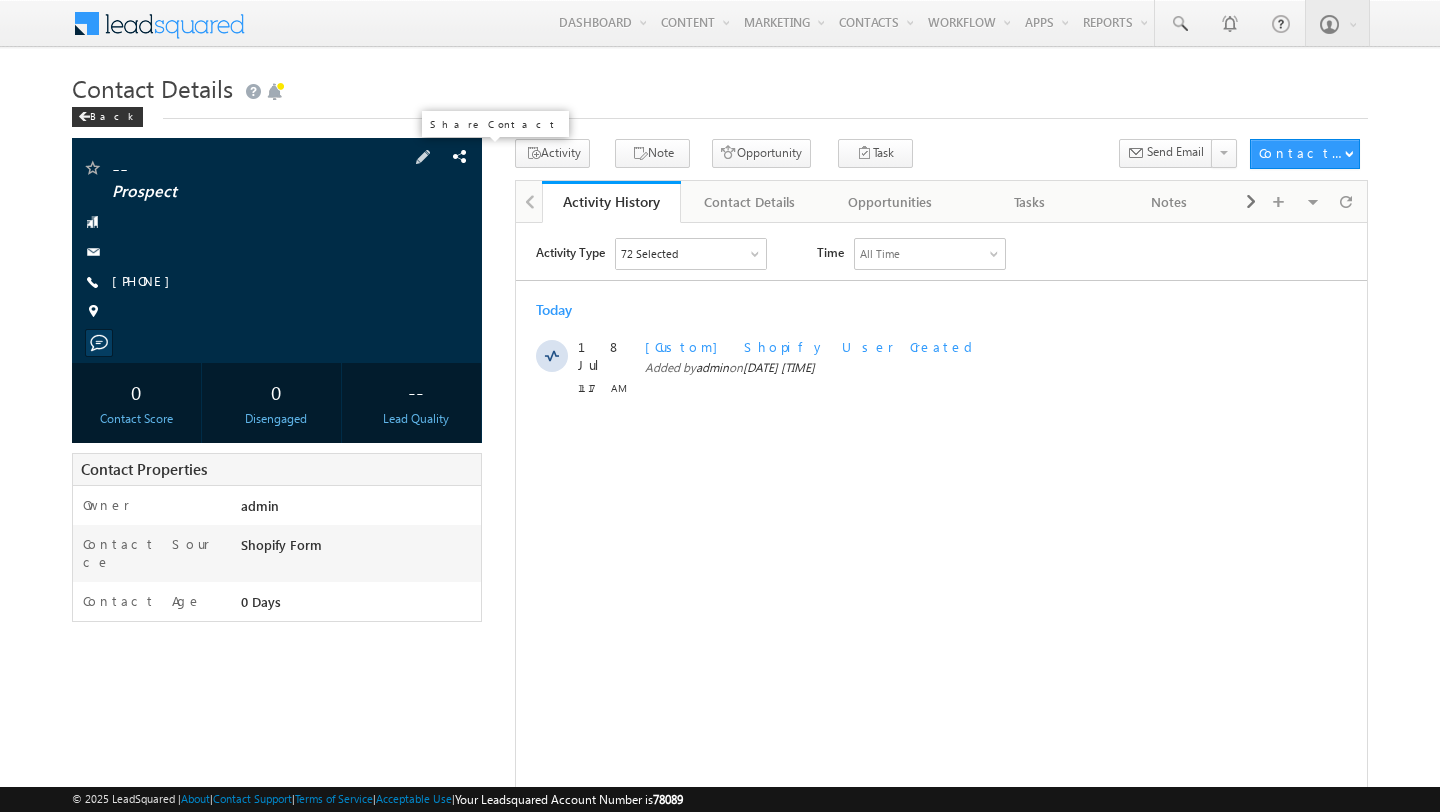 scroll, scrollTop: 0, scrollLeft: 0, axis: both 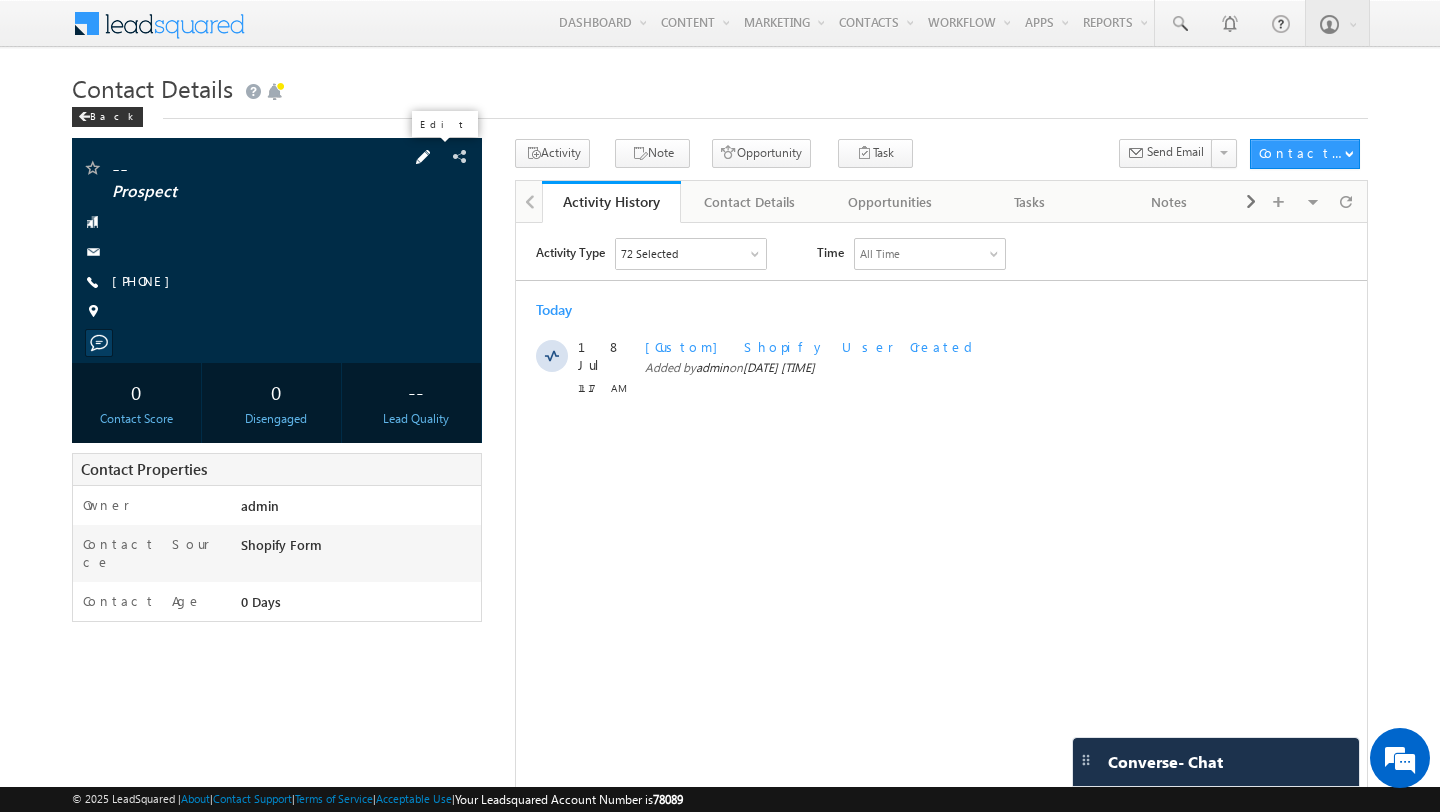 click at bounding box center [423, 157] 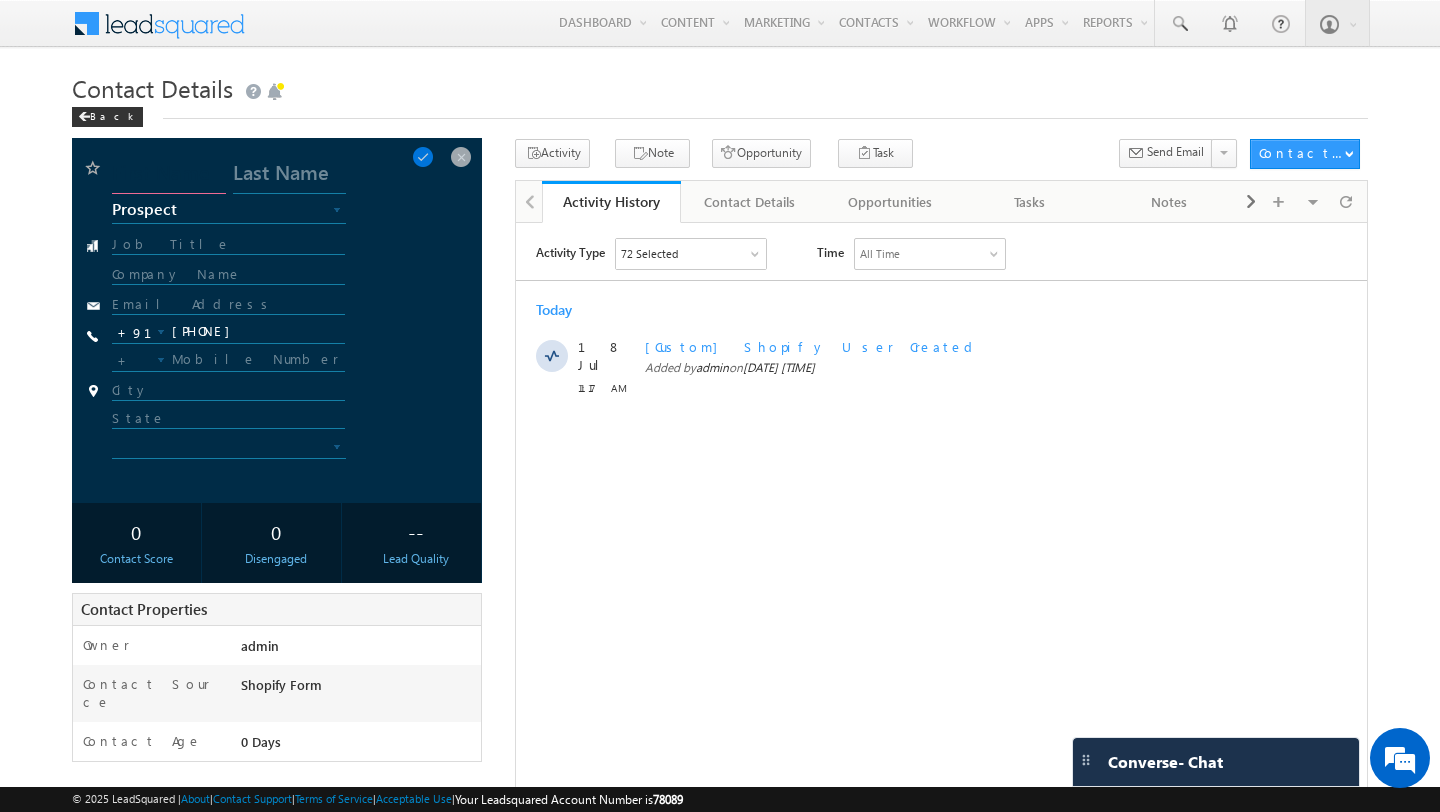 click at bounding box center [169, 176] 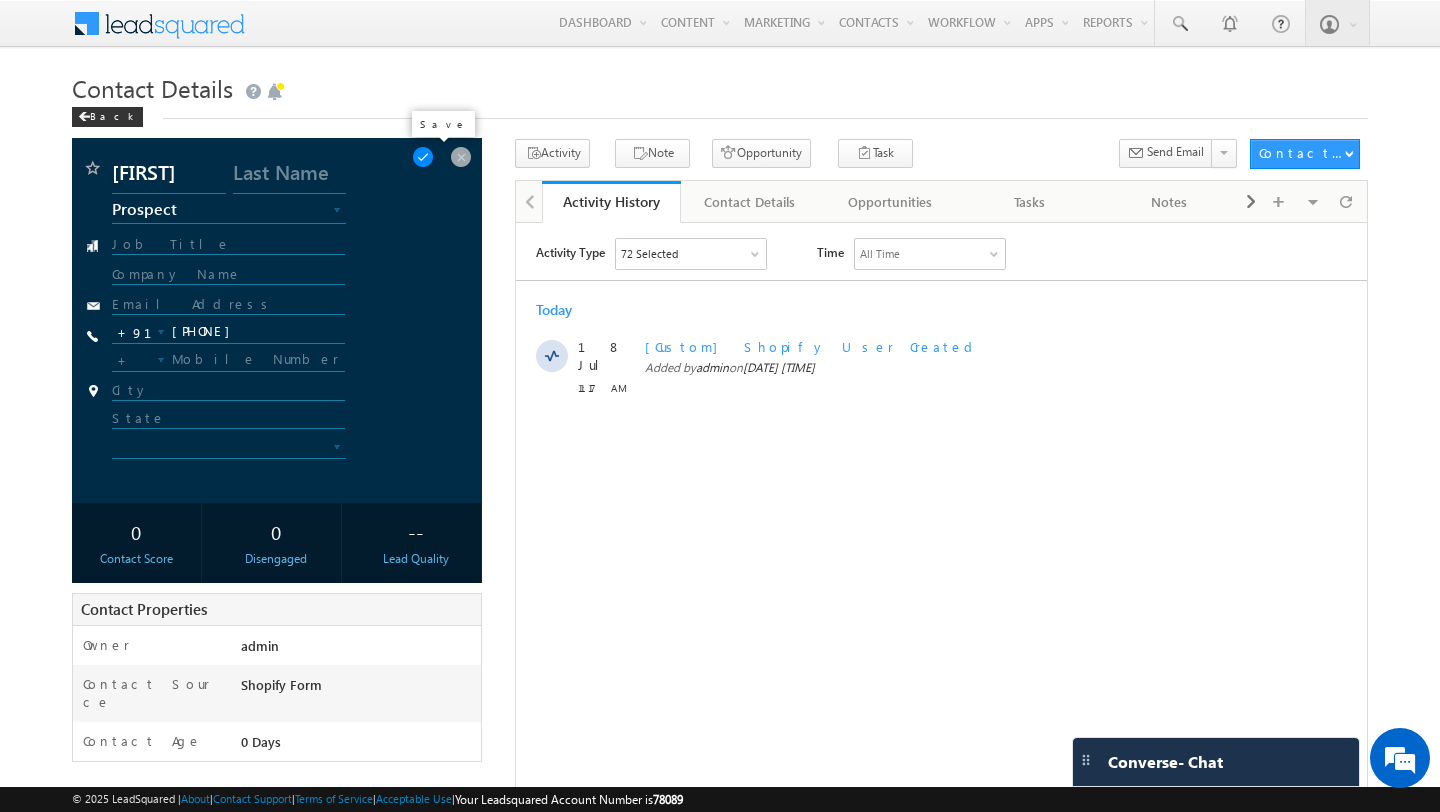 type on "[FIRST]" 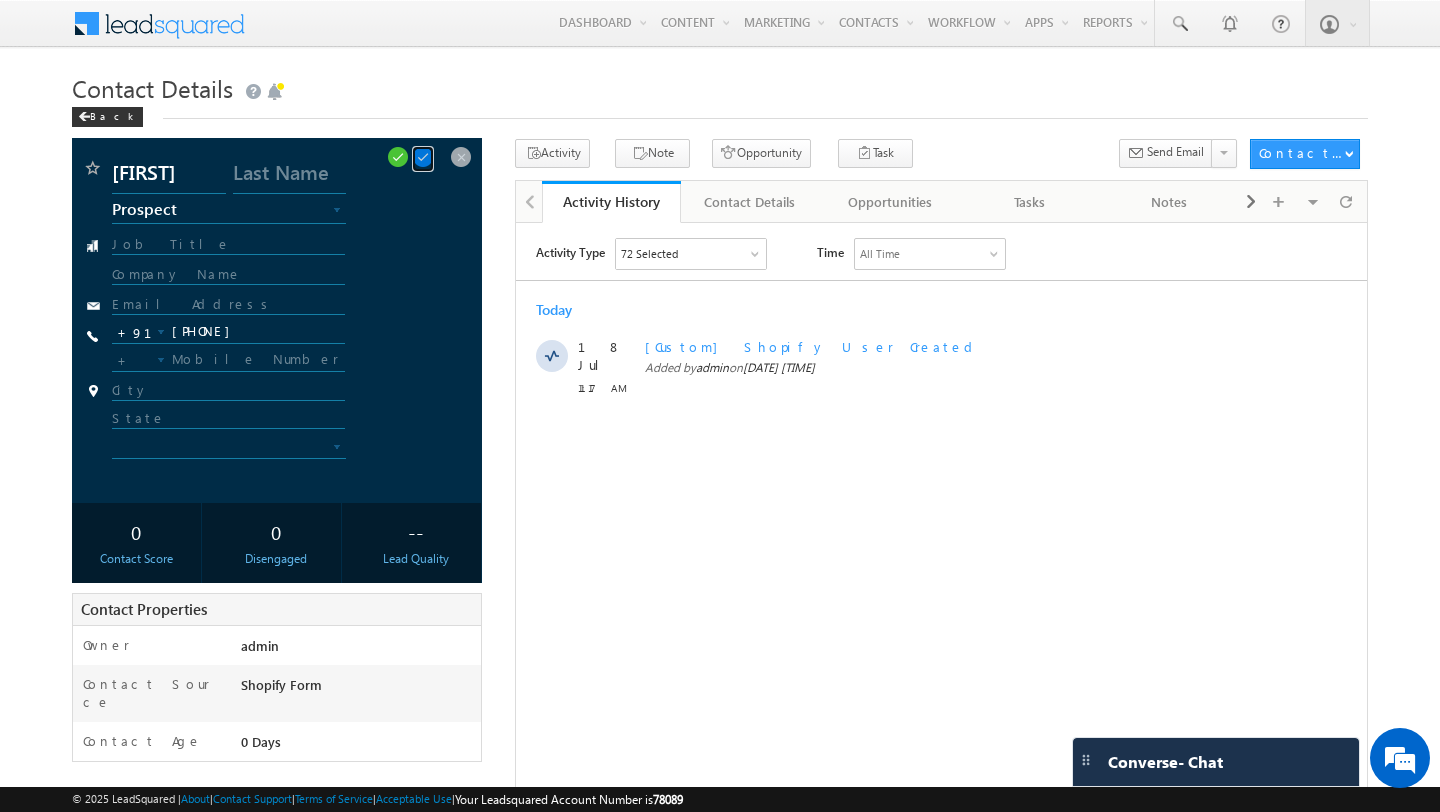 scroll, scrollTop: 0, scrollLeft: 0, axis: both 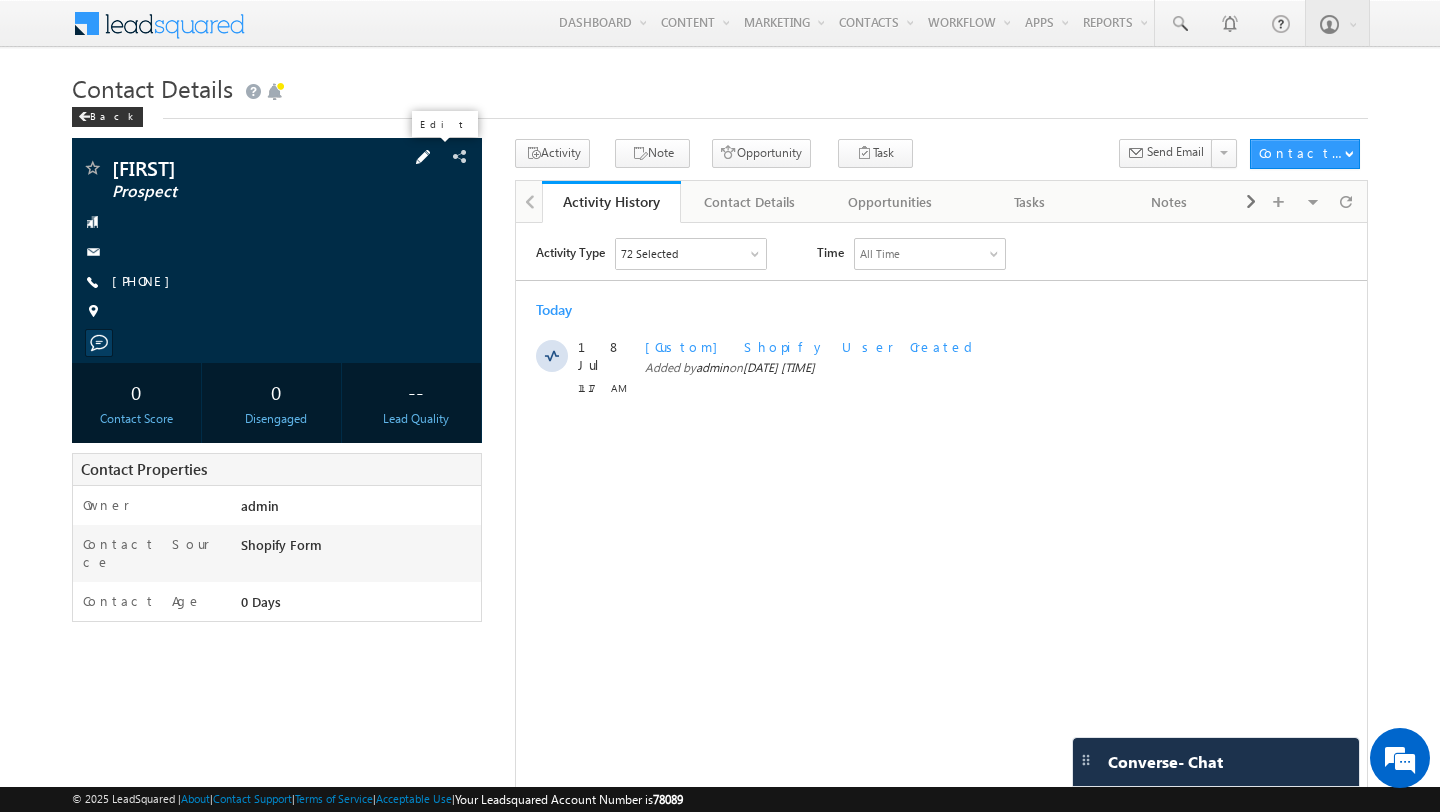 click at bounding box center [423, 157] 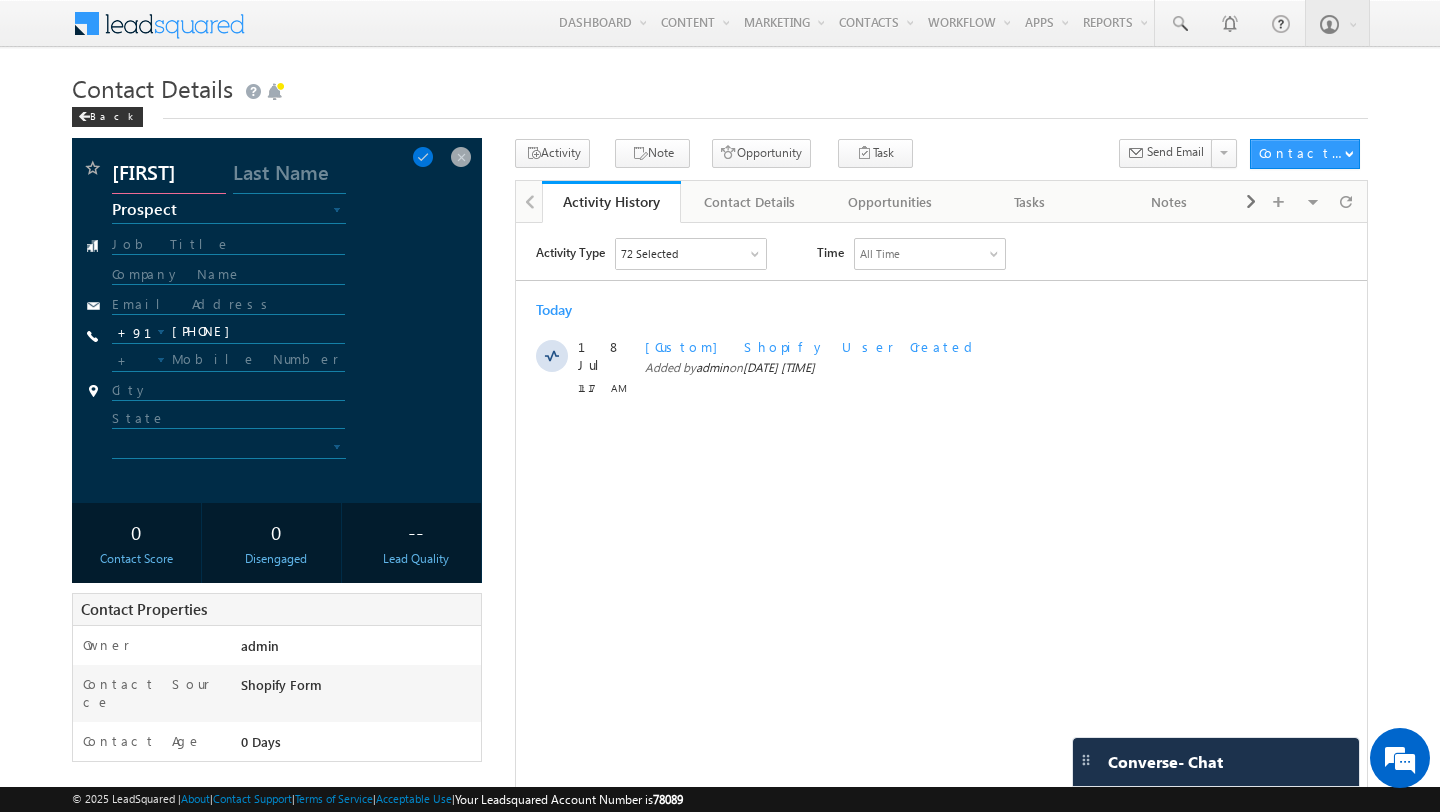 click on "[FIRST]" at bounding box center [169, 176] 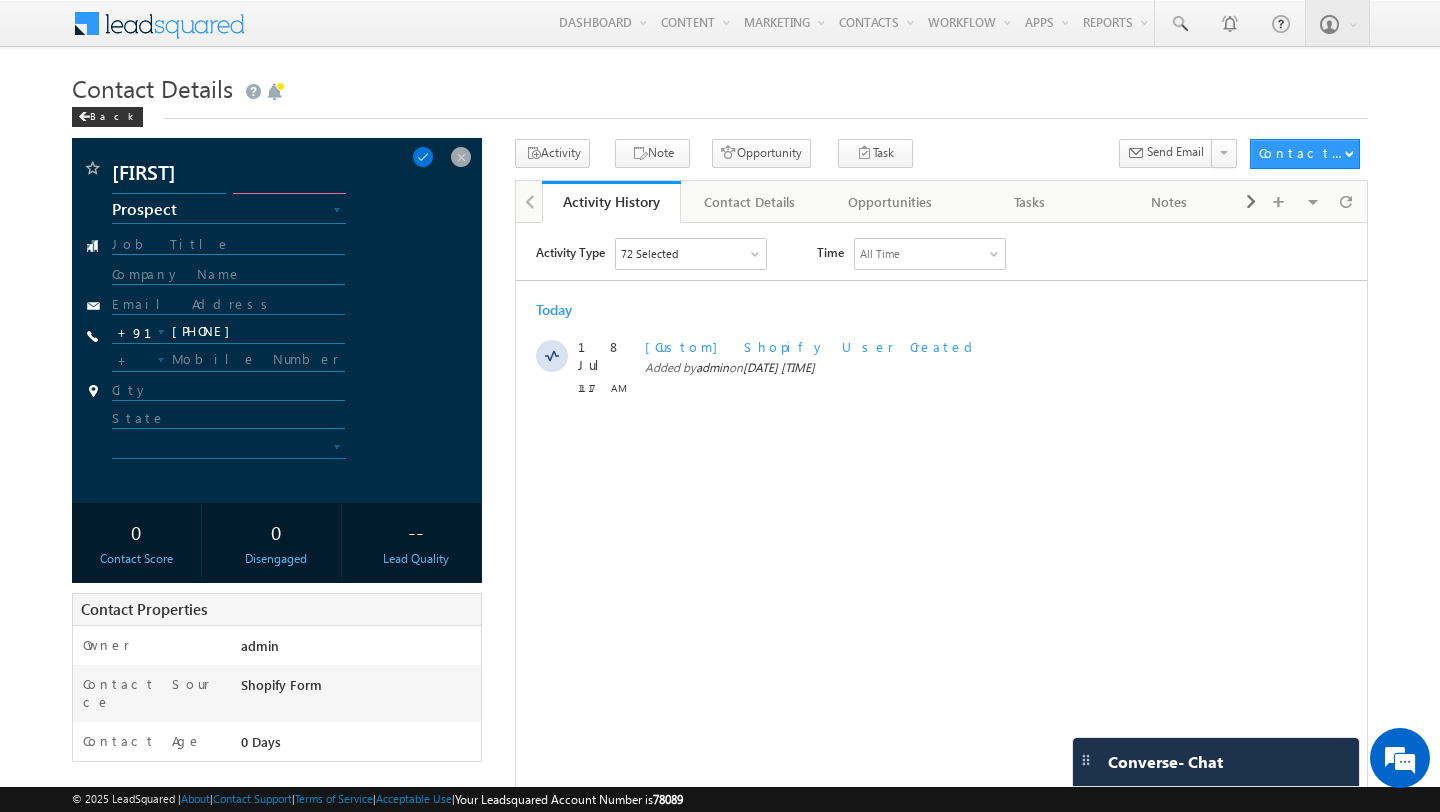 type on "[FIRST]" 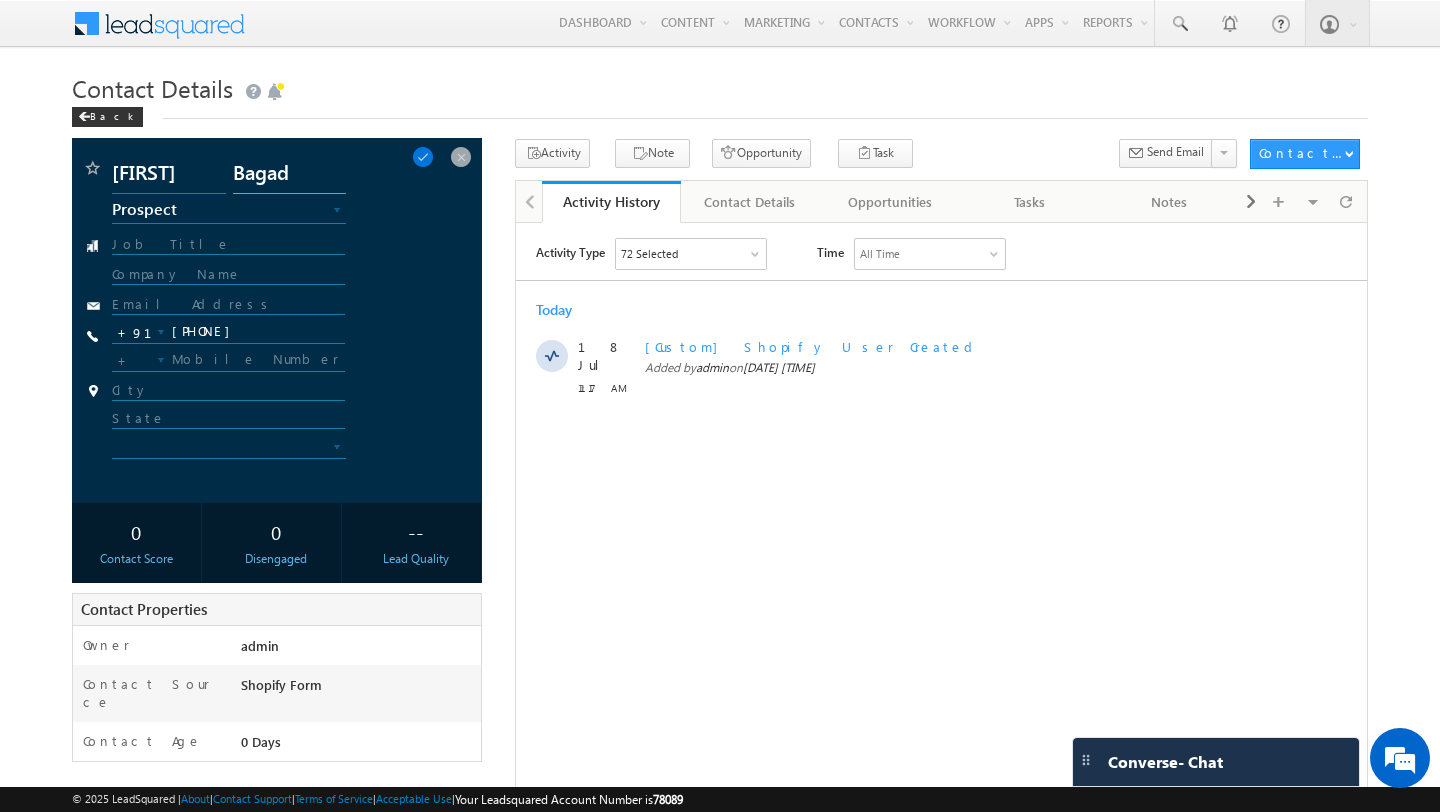 type on "Bagad" 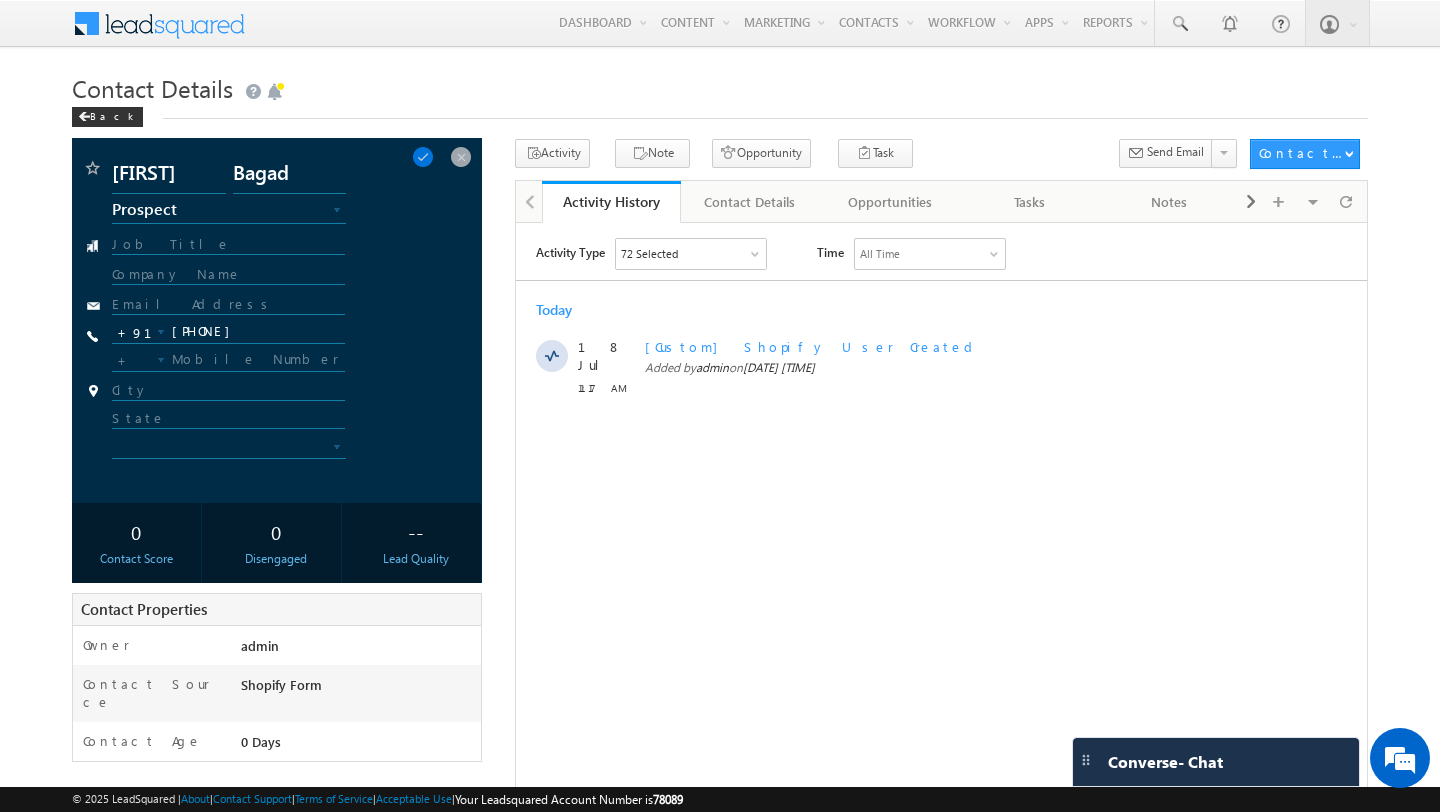click on "Activity Type
72 Selected
Select All Sales Activities 1 Sales Activity Opportunities 1 Opportunity Email Activities 18 Email Bounced Email Link Clicked Email Marked Spam Email Opened Inbound Contact through Email Mailing preference link clicked Negative Response to Email Neutral Response to Email Positive Response to Email Resubscribed Subscribed To Newsletter Subscribed To Promotional Emails Unsubscribe Link Clicked Unsubscribed Unsubscribed From Newsletter Unsubscribed From Promotional Emails View in browser link Clicked Email Sent Web Activities 5 Conversion Button Clicked Converted to Contact Form Submitted on Website Page Visited on Website Tracking URL Clicked Contact Capture Activities 1 Contact Capture Phone Call Activities 2" at bounding box center [941, 316] 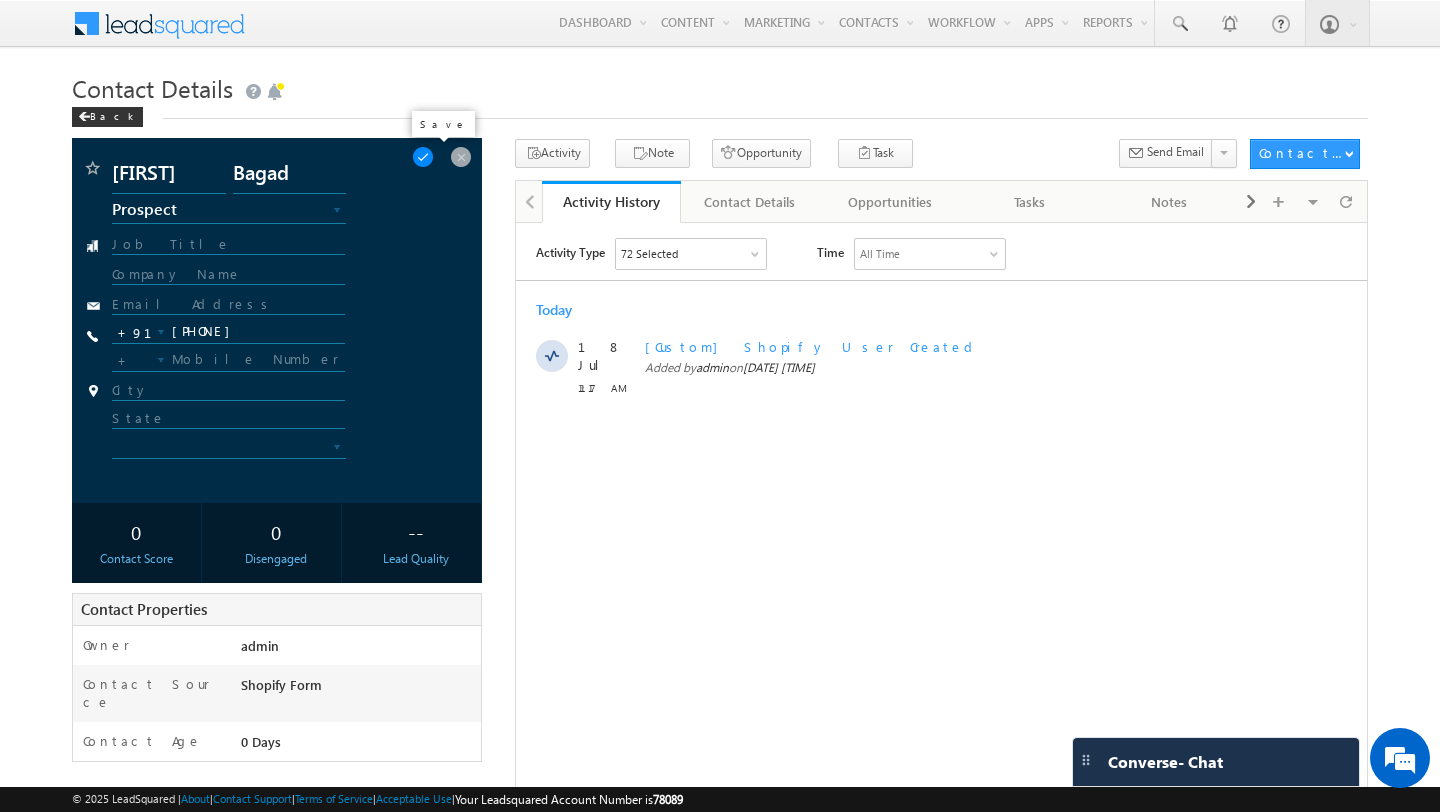 click at bounding box center [423, 157] 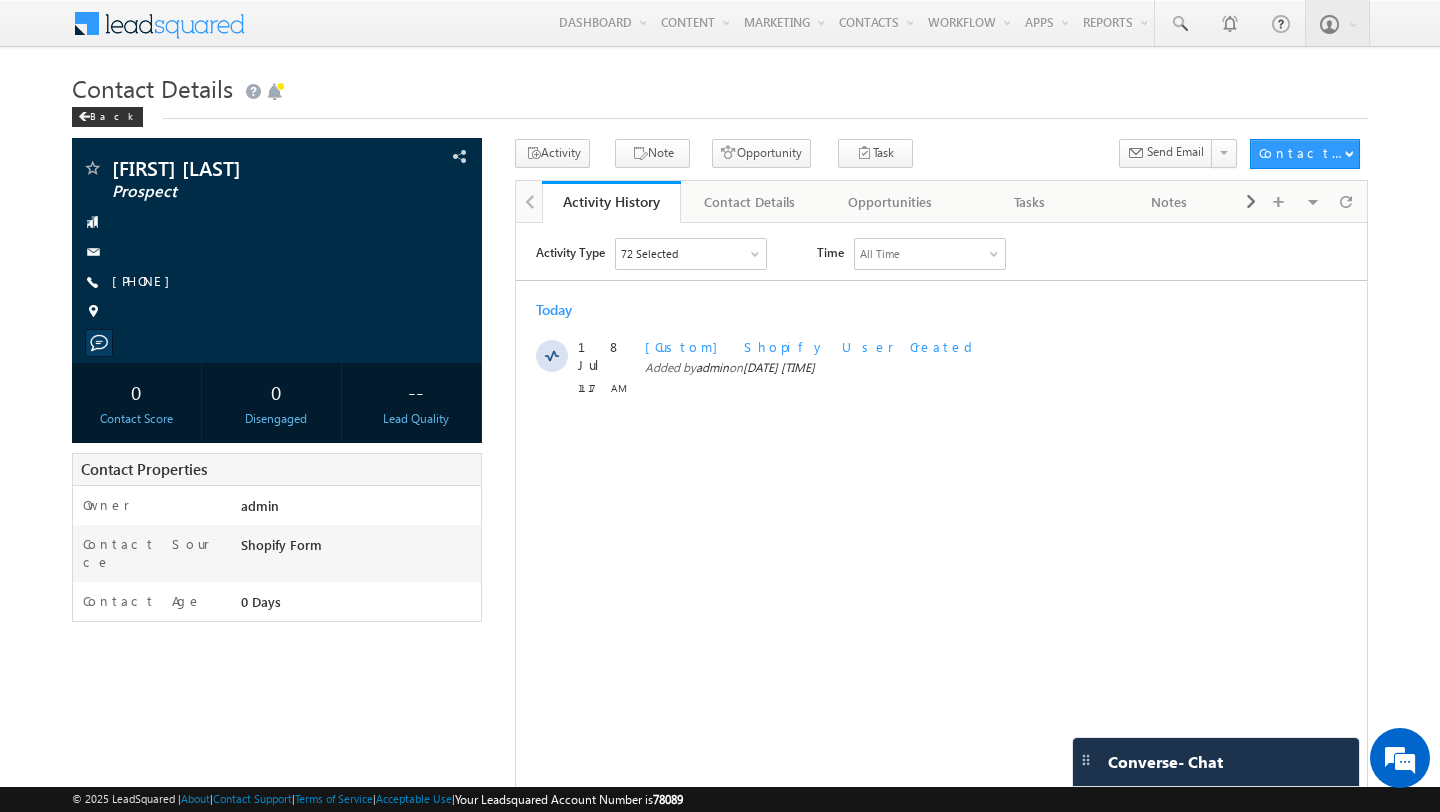 click at bounding box center (277, 222) 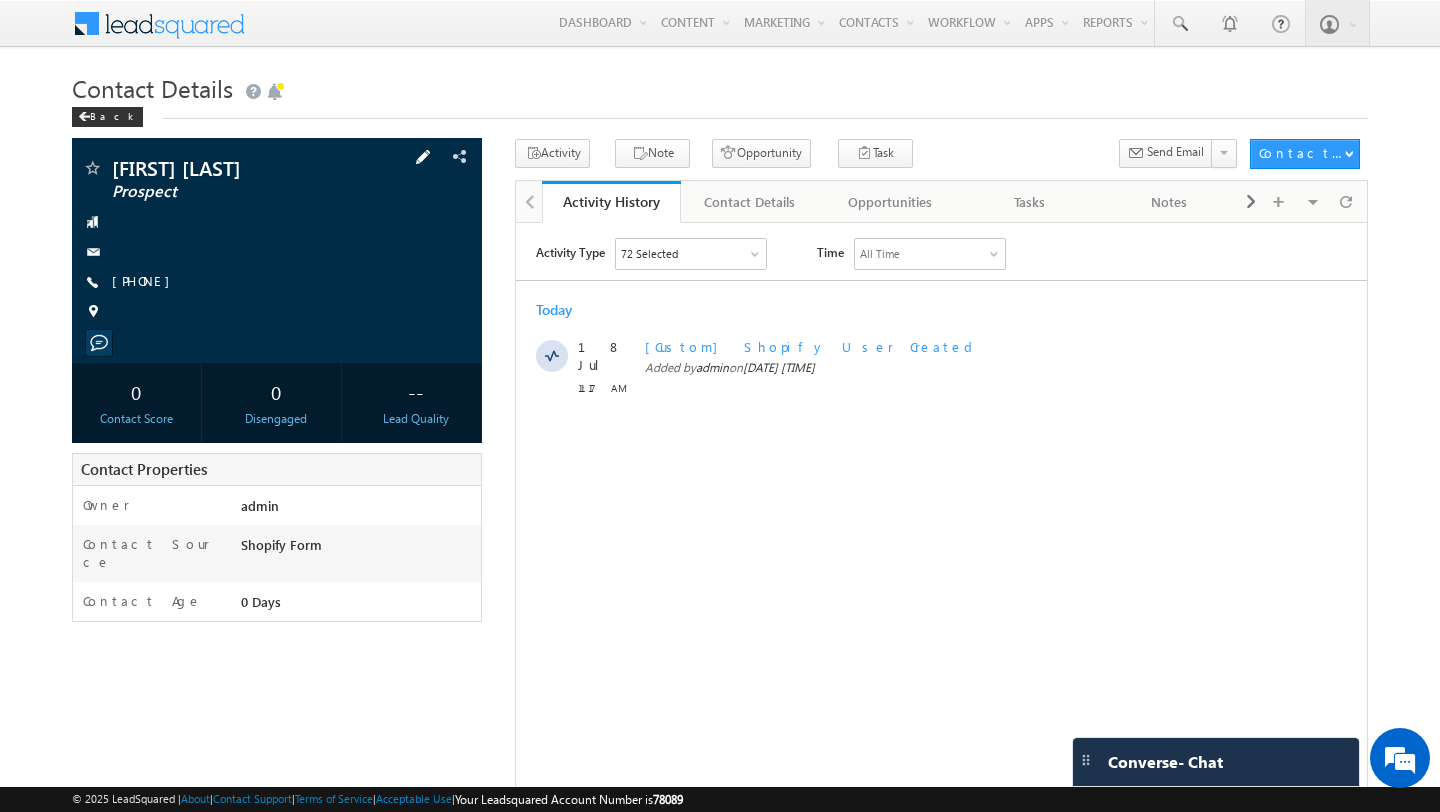 click at bounding box center [423, 157] 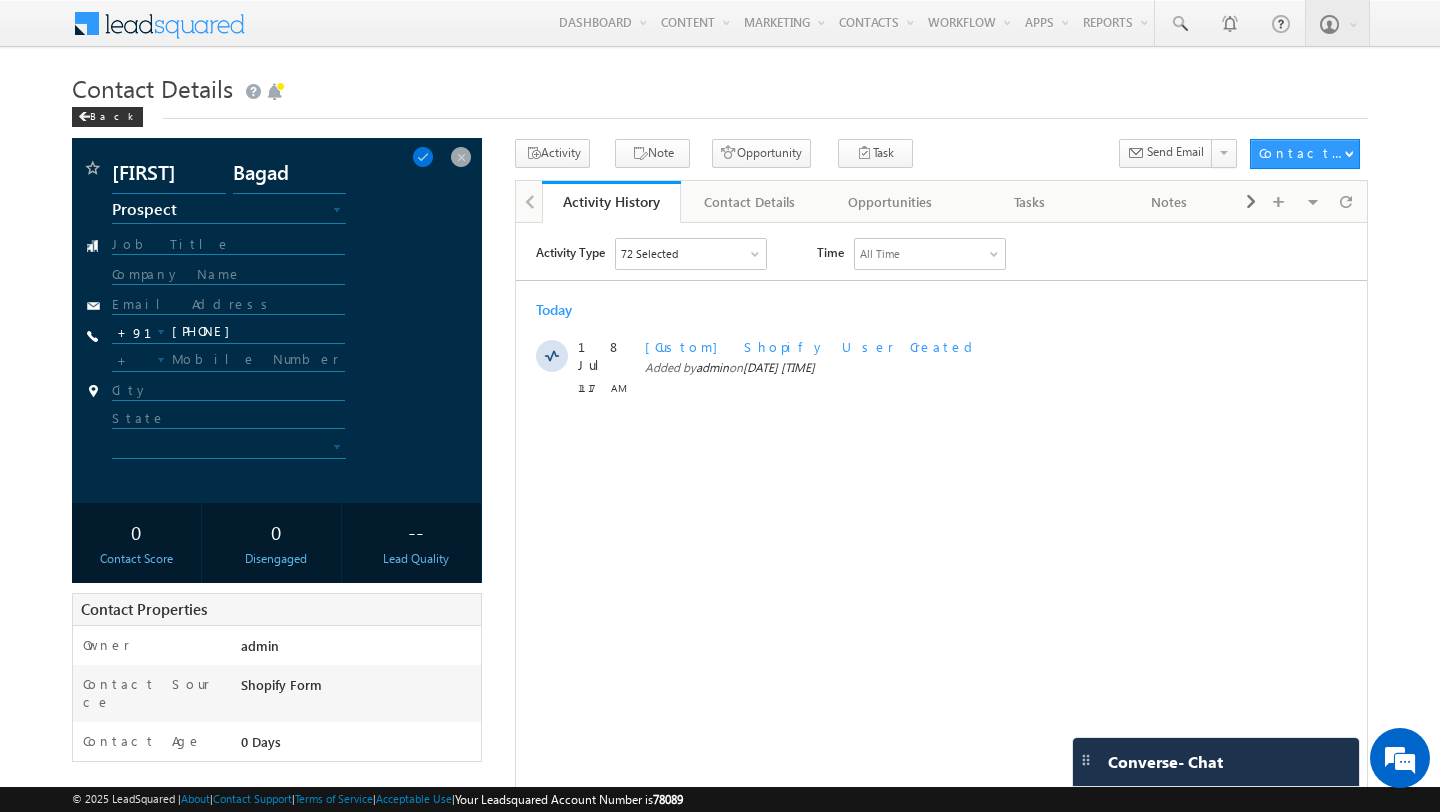click on "Prospect" at bounding box center [211, 209] 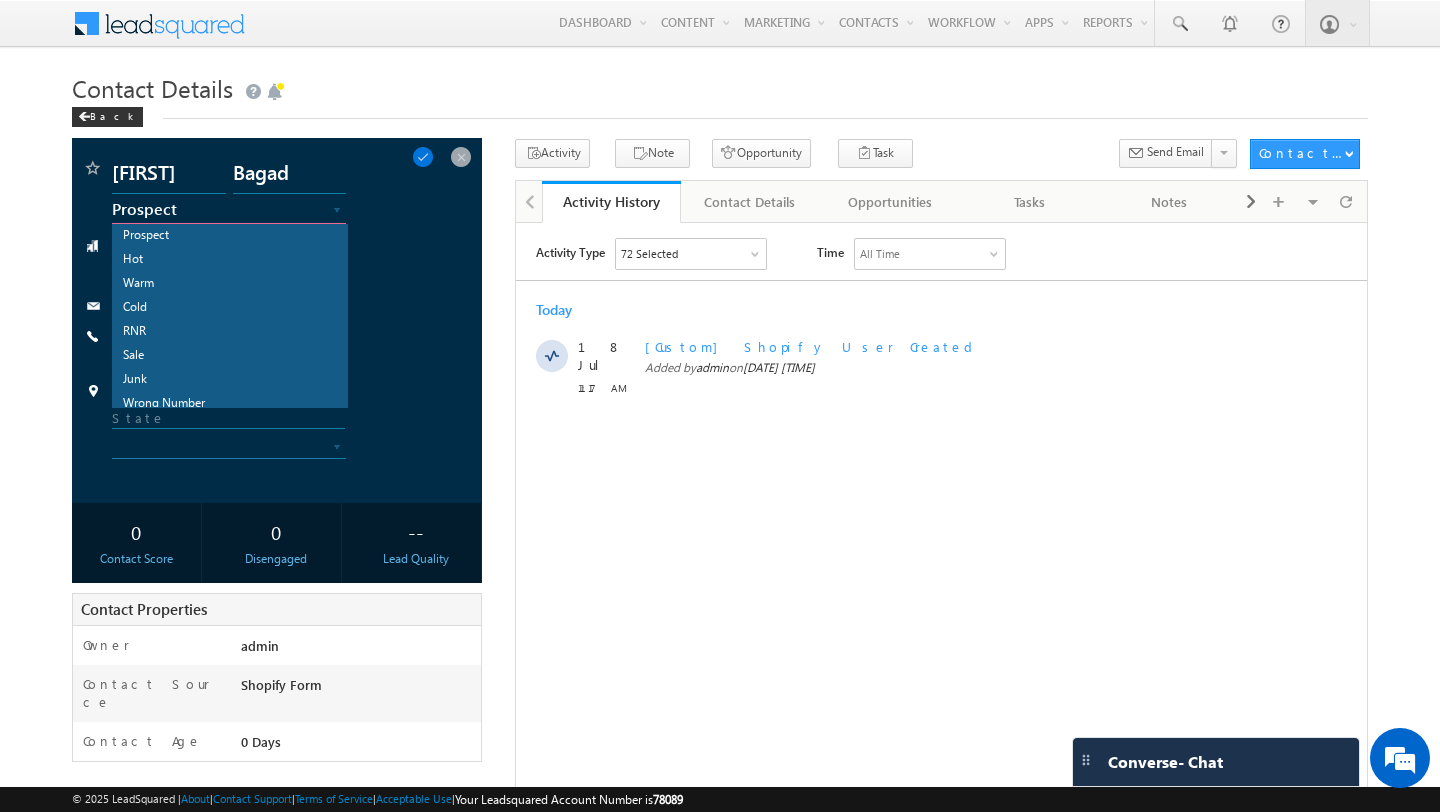 click on "Activity Type
72 Selected
Select All Sales Activities 1 Sales Activity Opportunities 1 Opportunity Email Activities 18 Email Bounced Email Link Clicked Email Marked Spam Email Opened Inbound Contact through Email Mailing preference link clicked Negative Response to Email Neutral Response to Email Positive Response to Email Resubscribed Subscribed To Newsletter Subscribed To Promotional Emails Unsubscribe Link Clicked Unsubscribed Unsubscribed From Newsletter Unsubscribed From Promotional Emails View in browser link Clicked Email Sent Web Activities 5 Conversion Button Clicked Converted to Contact Form Submitted on Website Page Visited on Website Tracking URL Clicked Contact Capture Activities 1 Contact Capture Phone Call Activities 2" at bounding box center (941, 316) 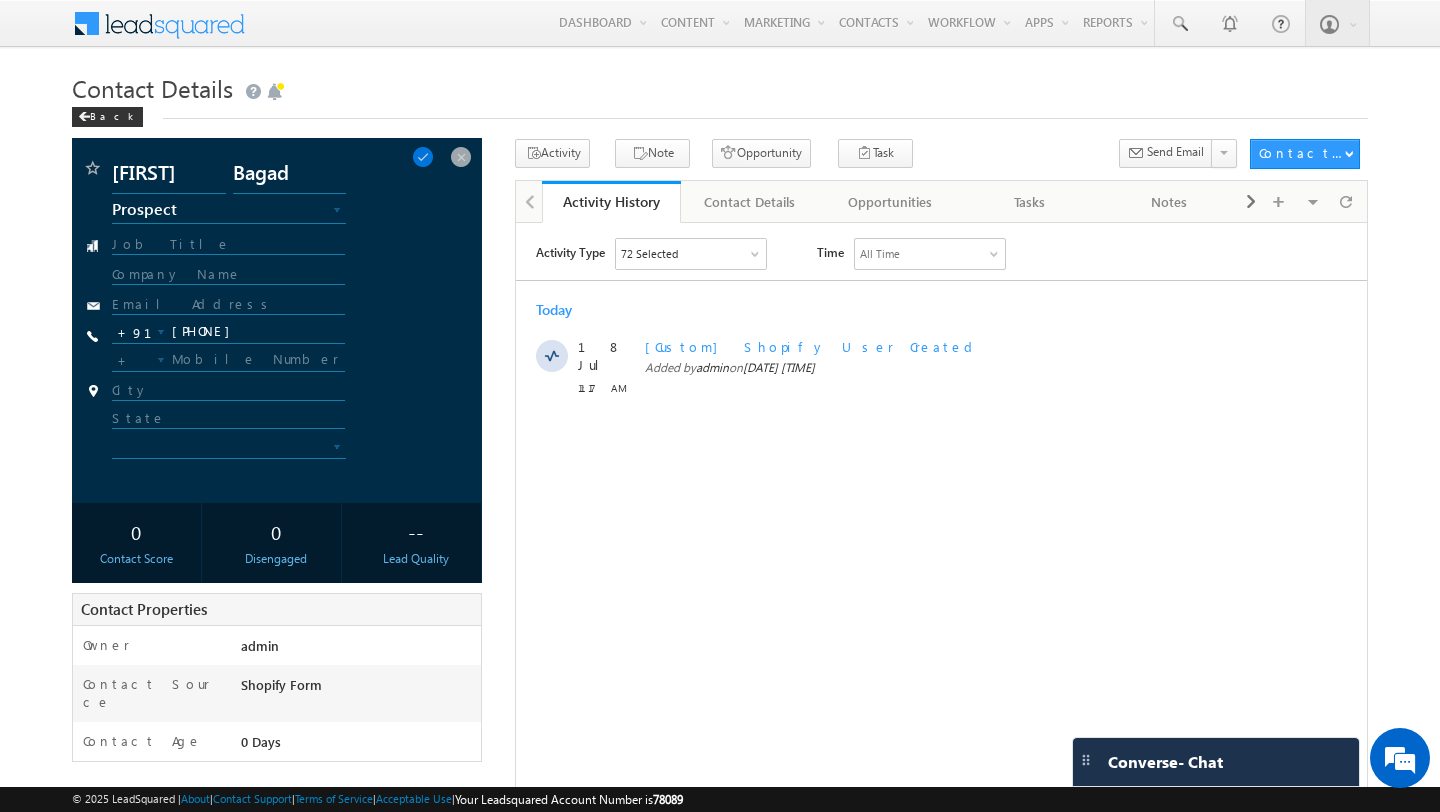 click on "[FIRST] [LAST] [PRODUCT]" at bounding box center (277, 320) 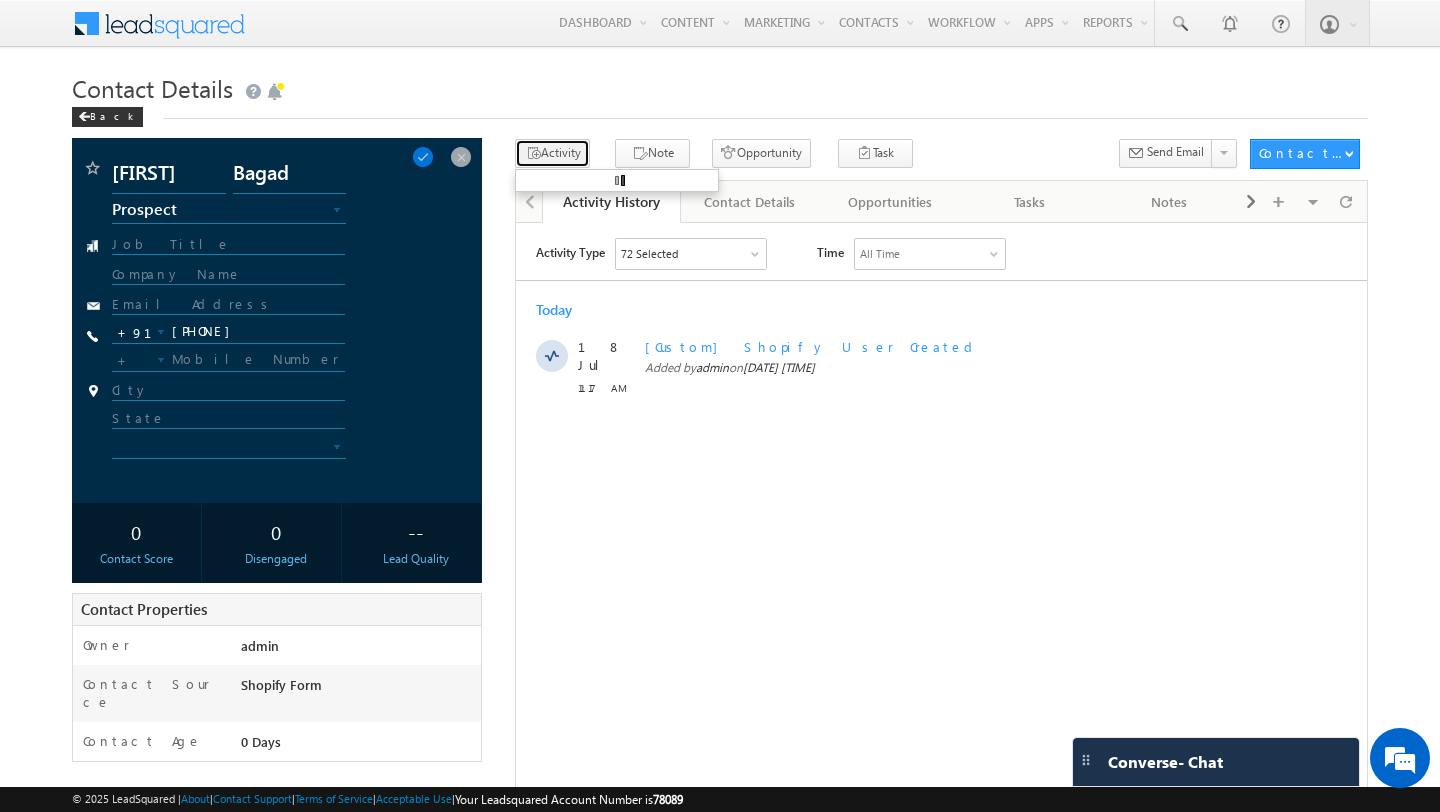 click at bounding box center [533, 154] 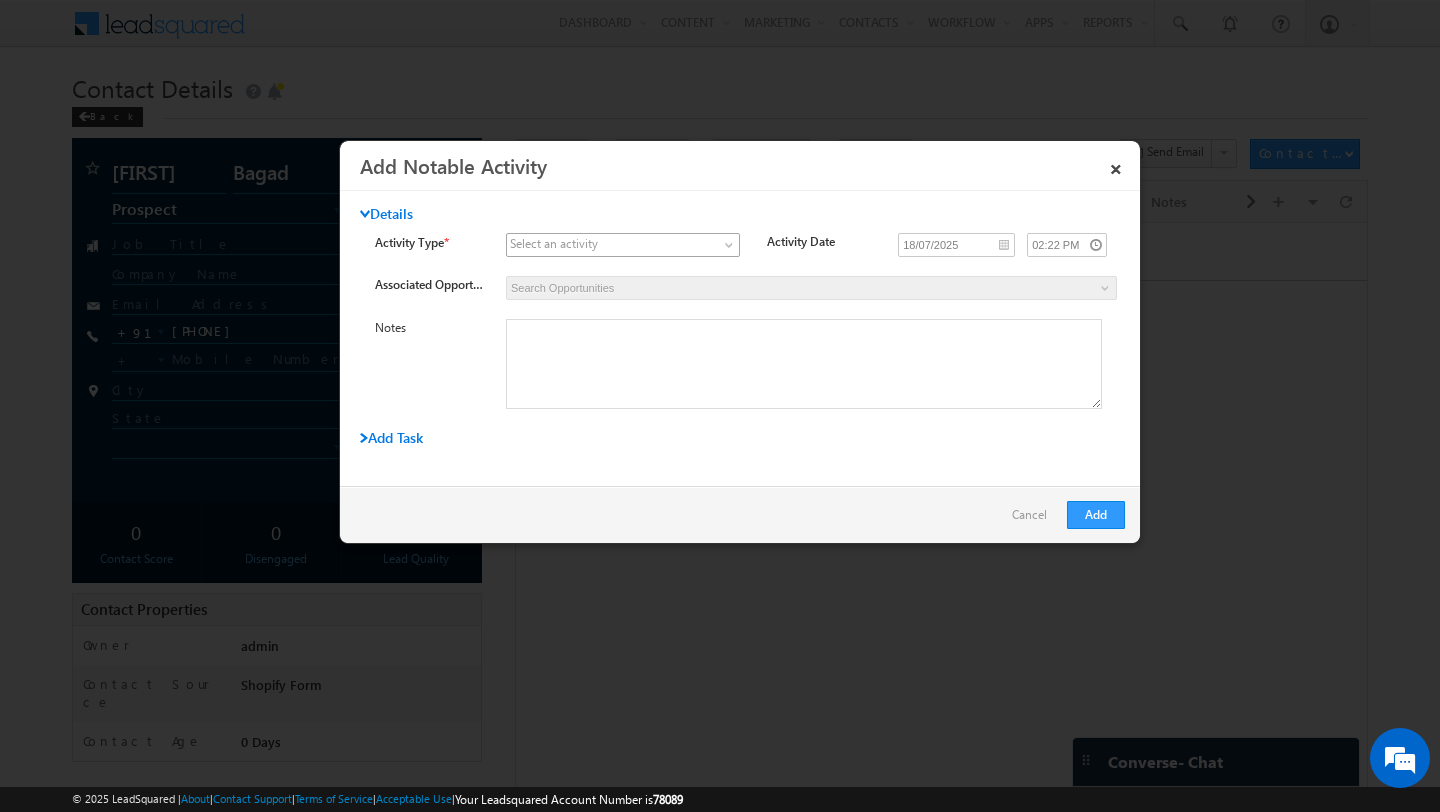 click at bounding box center (610, 245) 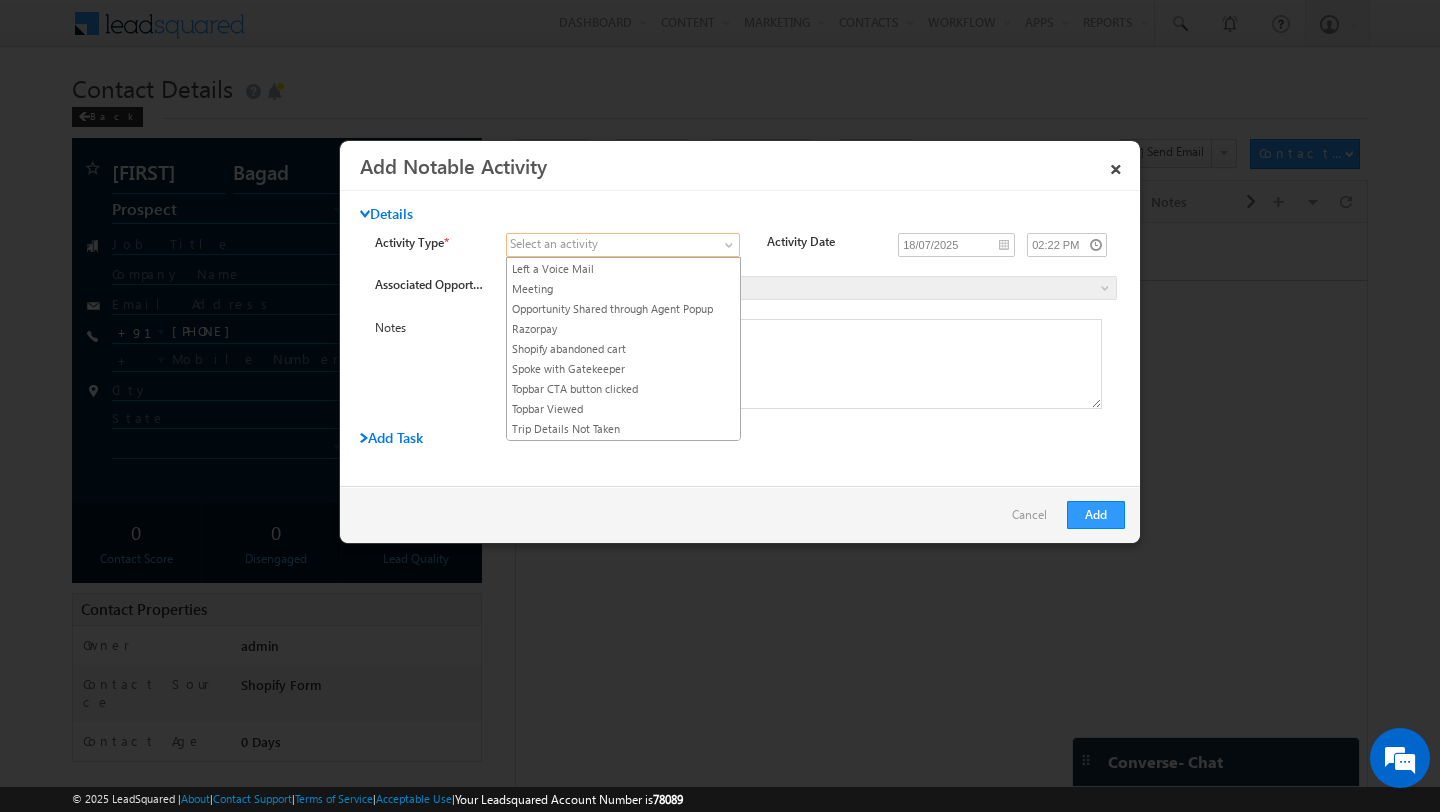 scroll, scrollTop: 258, scrollLeft: 0, axis: vertical 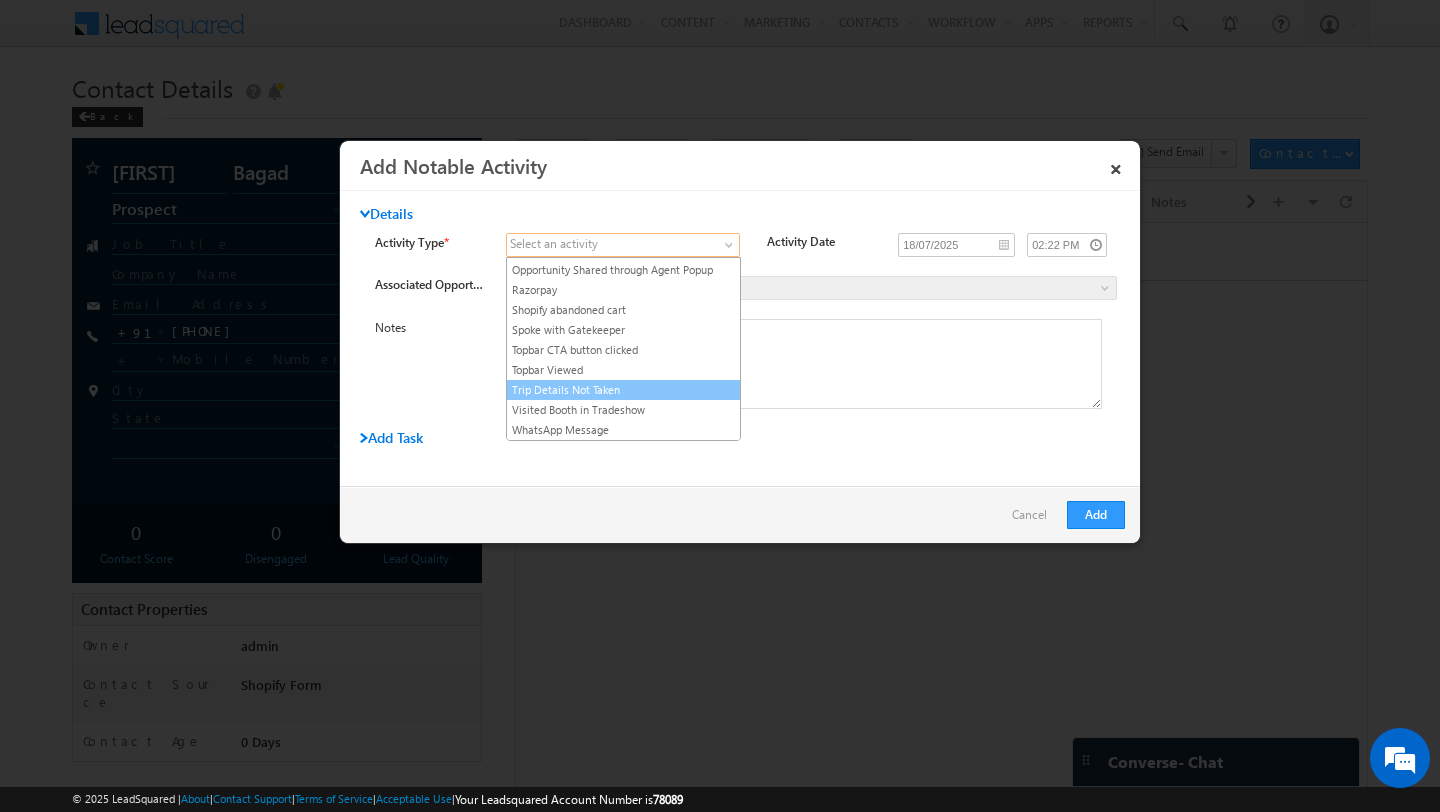 click on "Trip Details Not Taken" at bounding box center [623, 390] 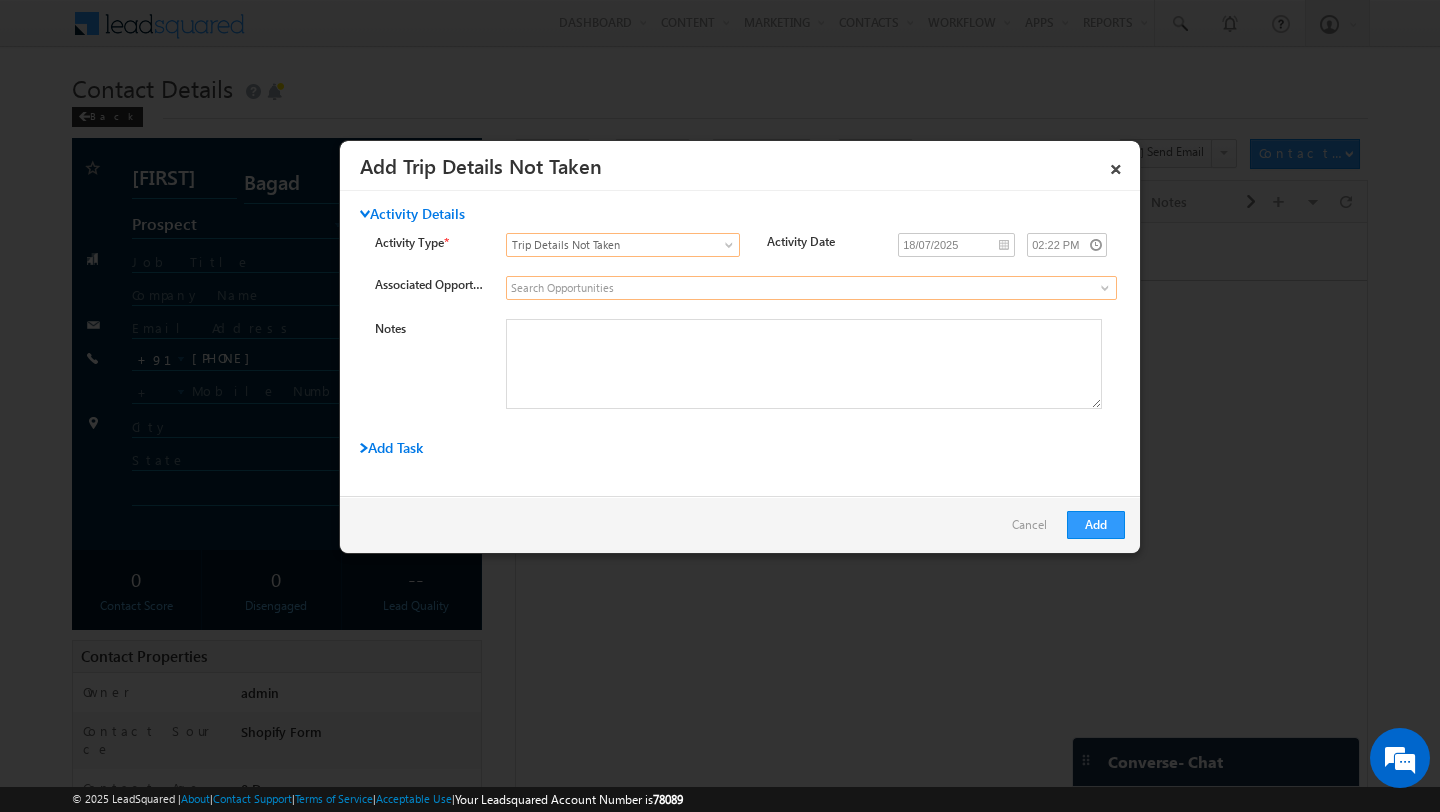 click at bounding box center (811, 288) 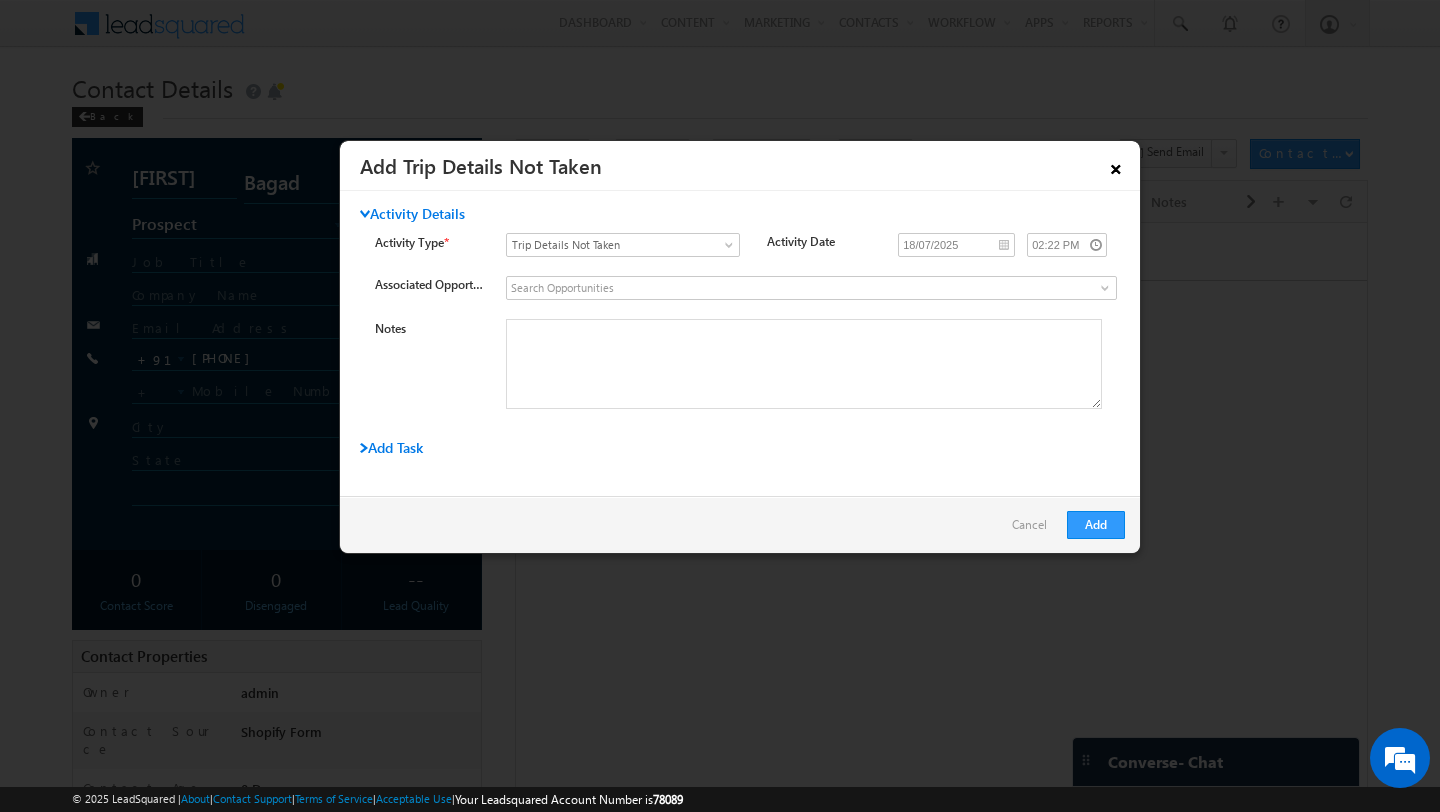 click on "×" at bounding box center [1116, 165] 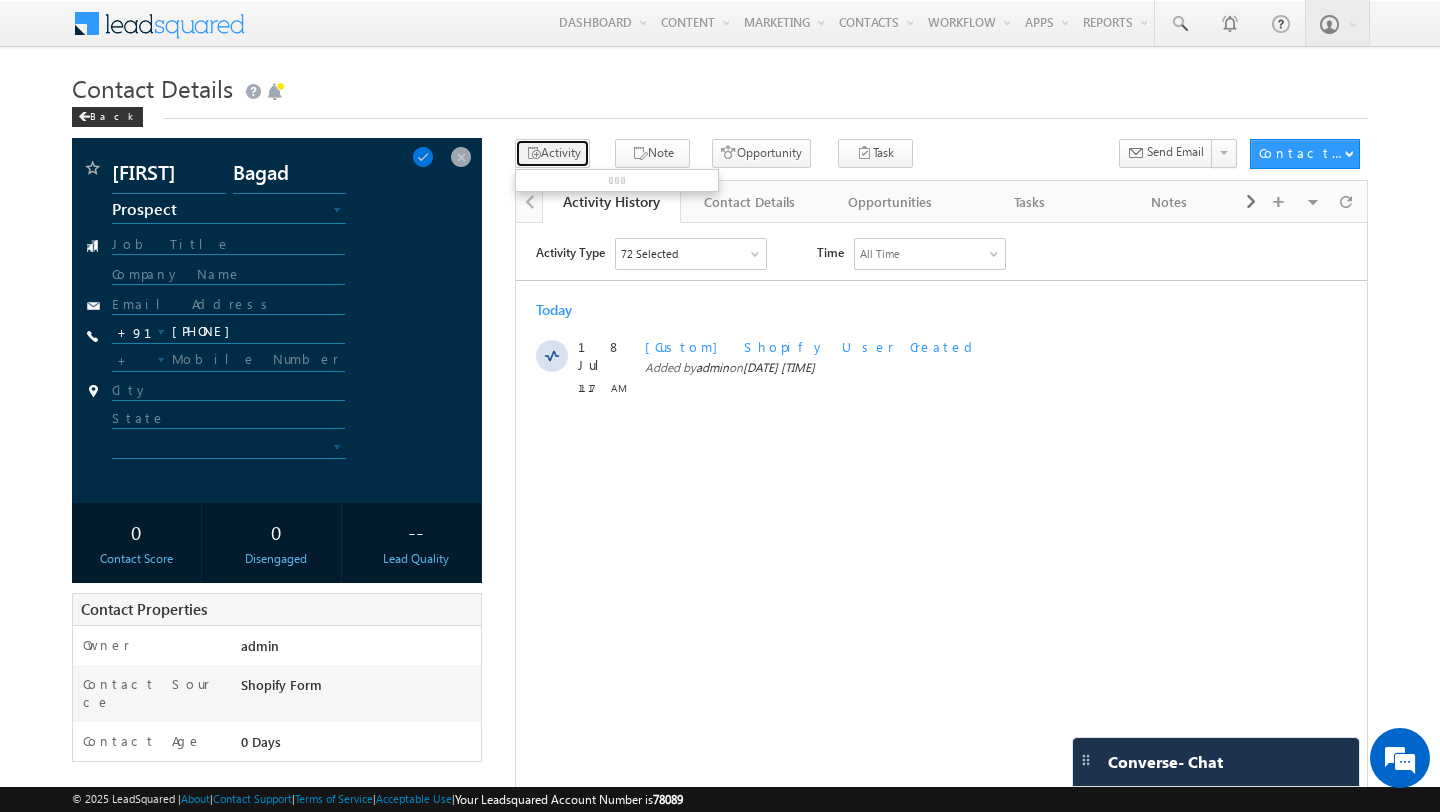 click at bounding box center (533, 154) 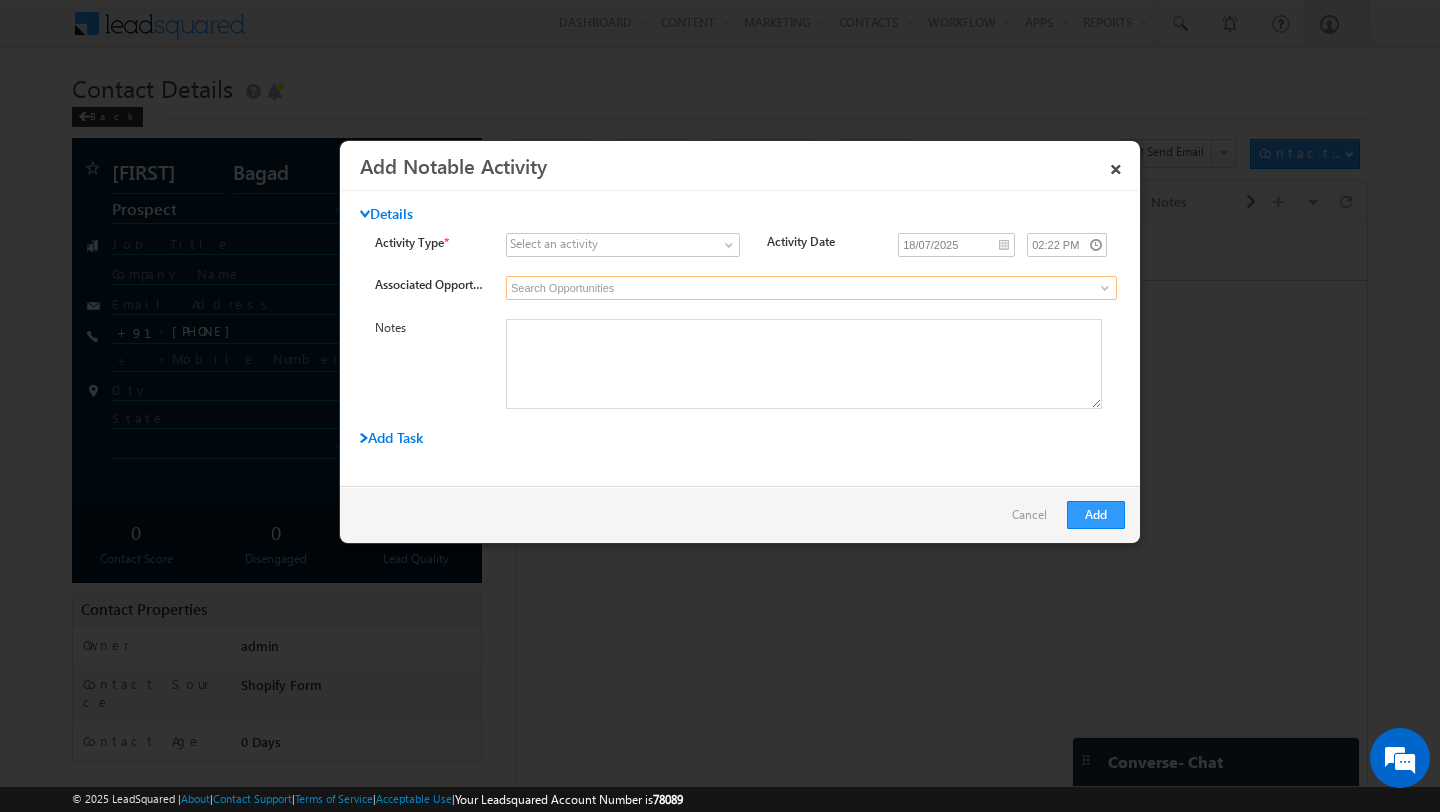 click at bounding box center (811, 288) 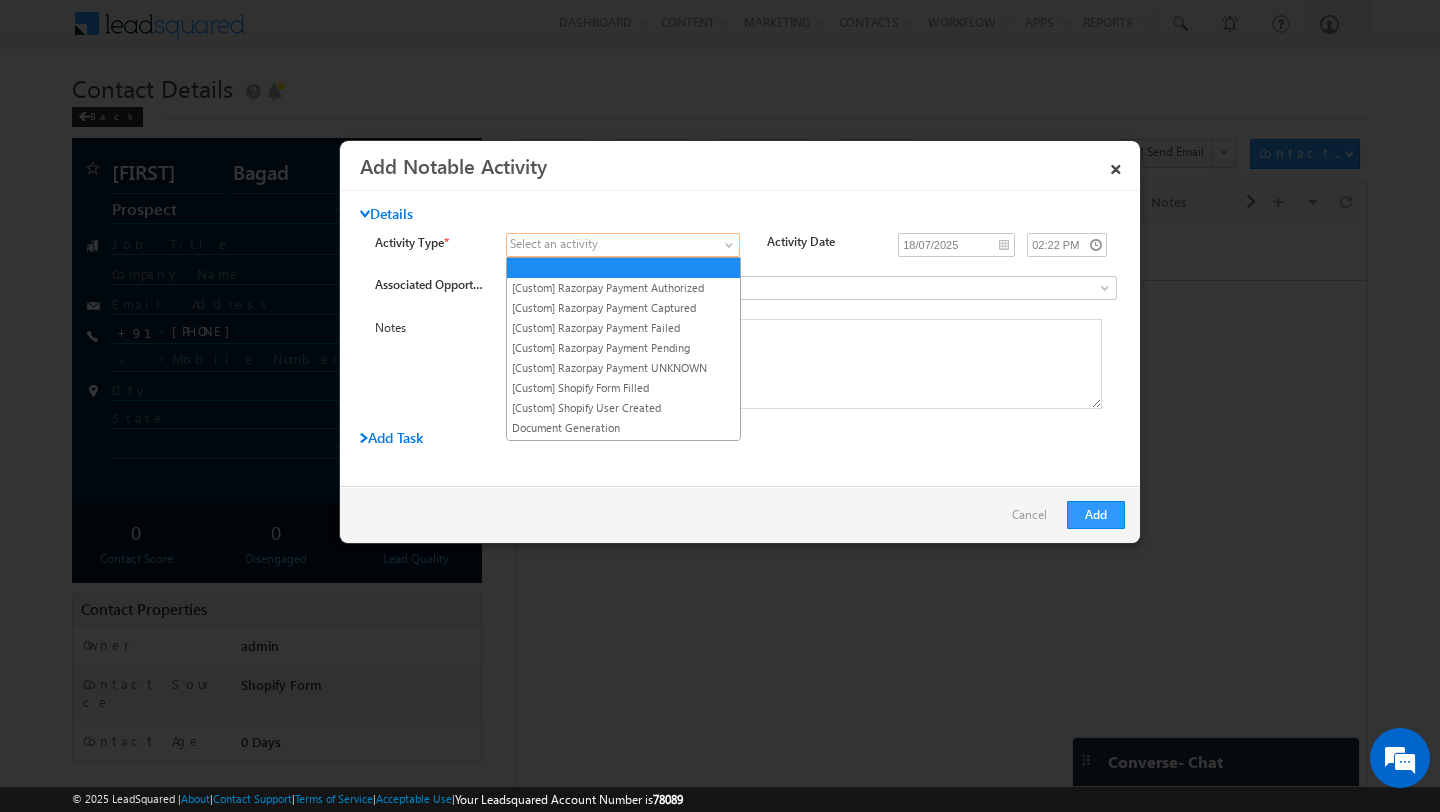 click at bounding box center (610, 245) 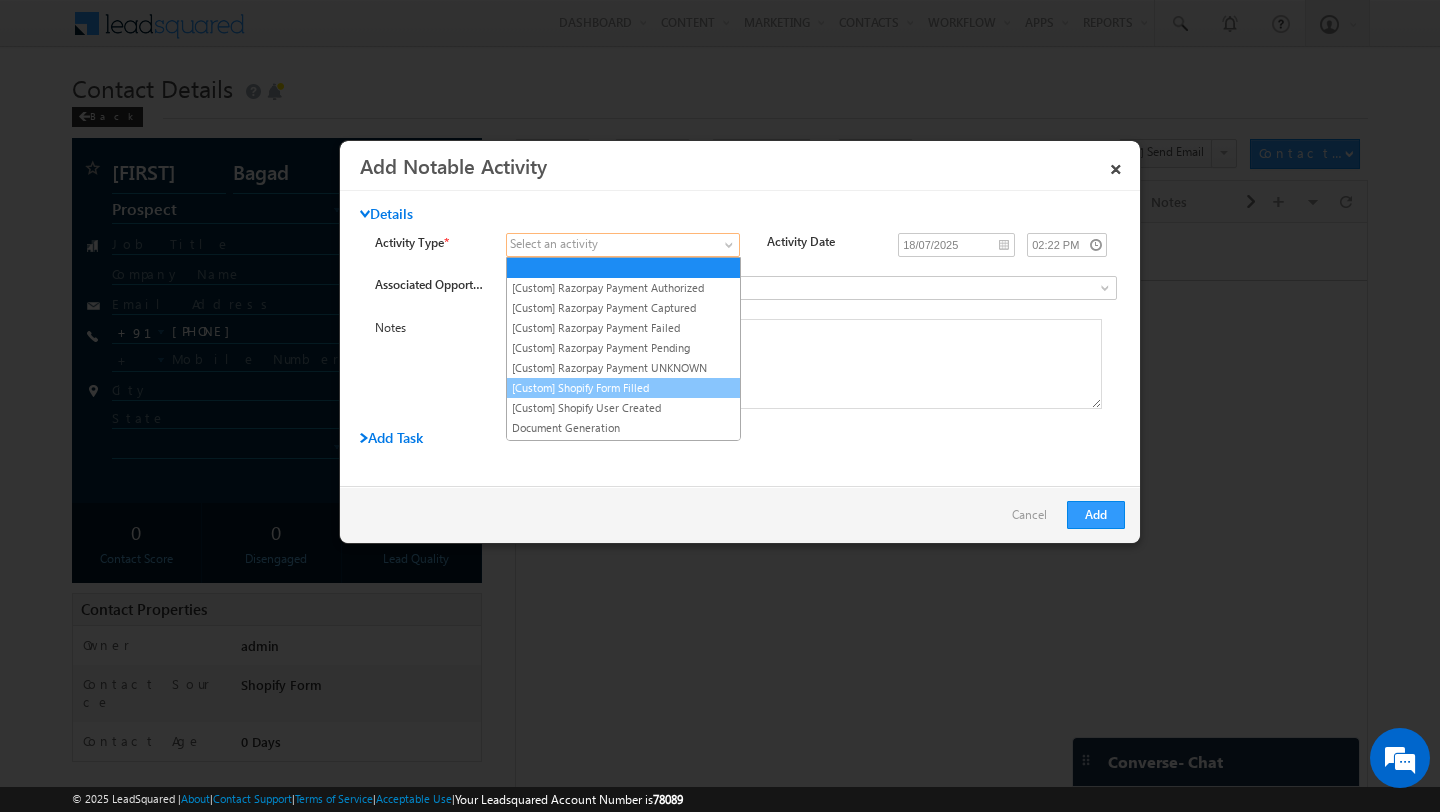 scroll, scrollTop: 258, scrollLeft: 0, axis: vertical 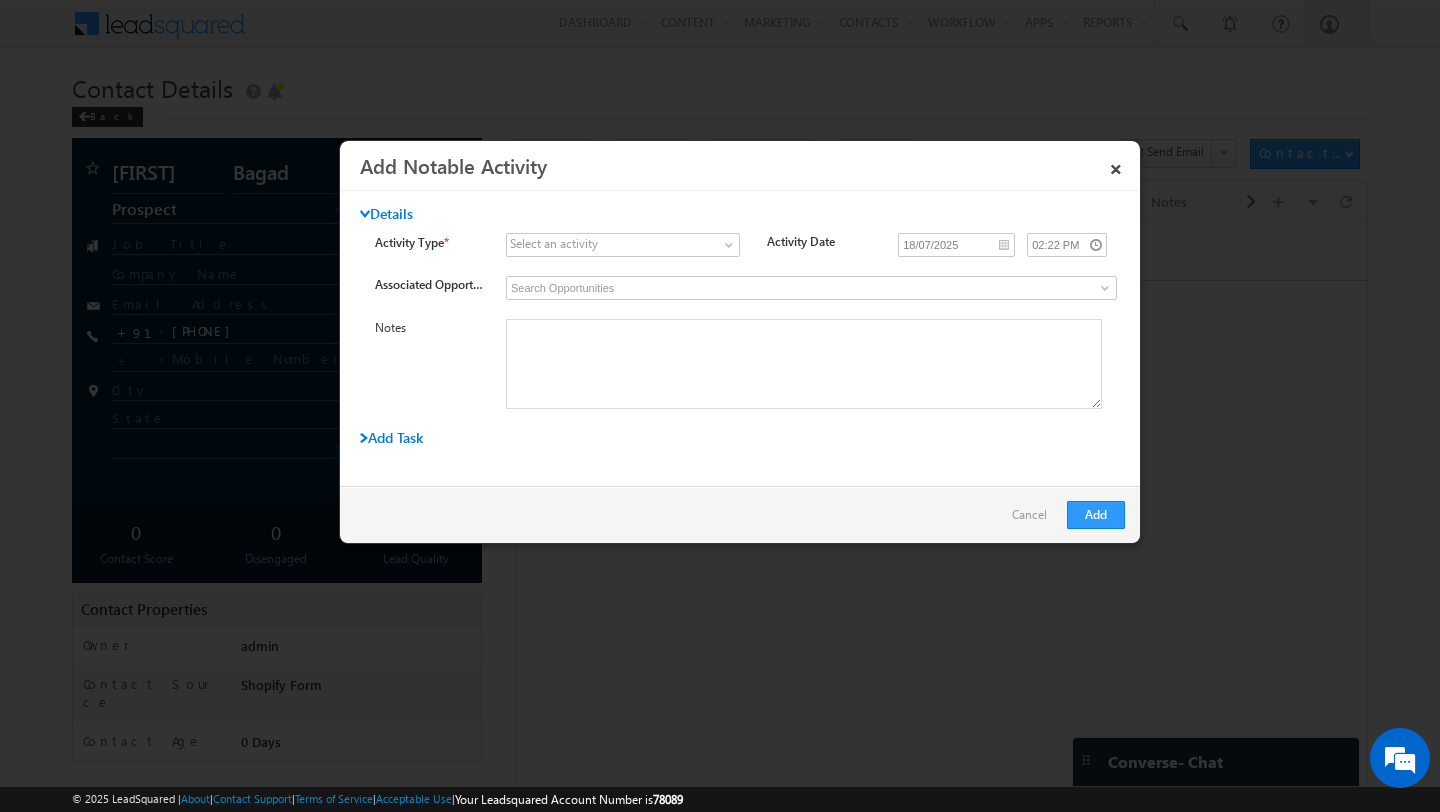 click on "Notes" at bounding box center (757, 364) 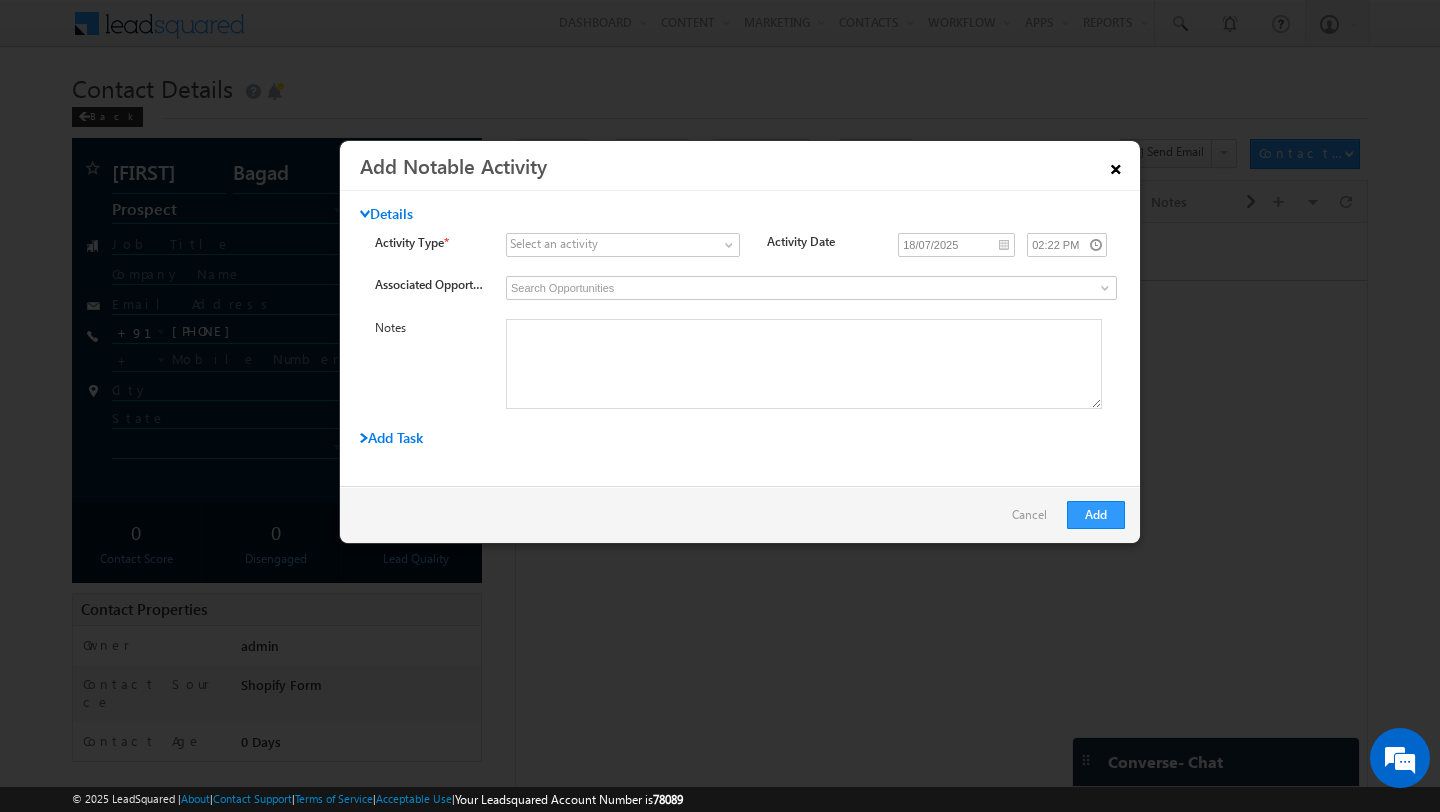 click on "×" at bounding box center [1116, 165] 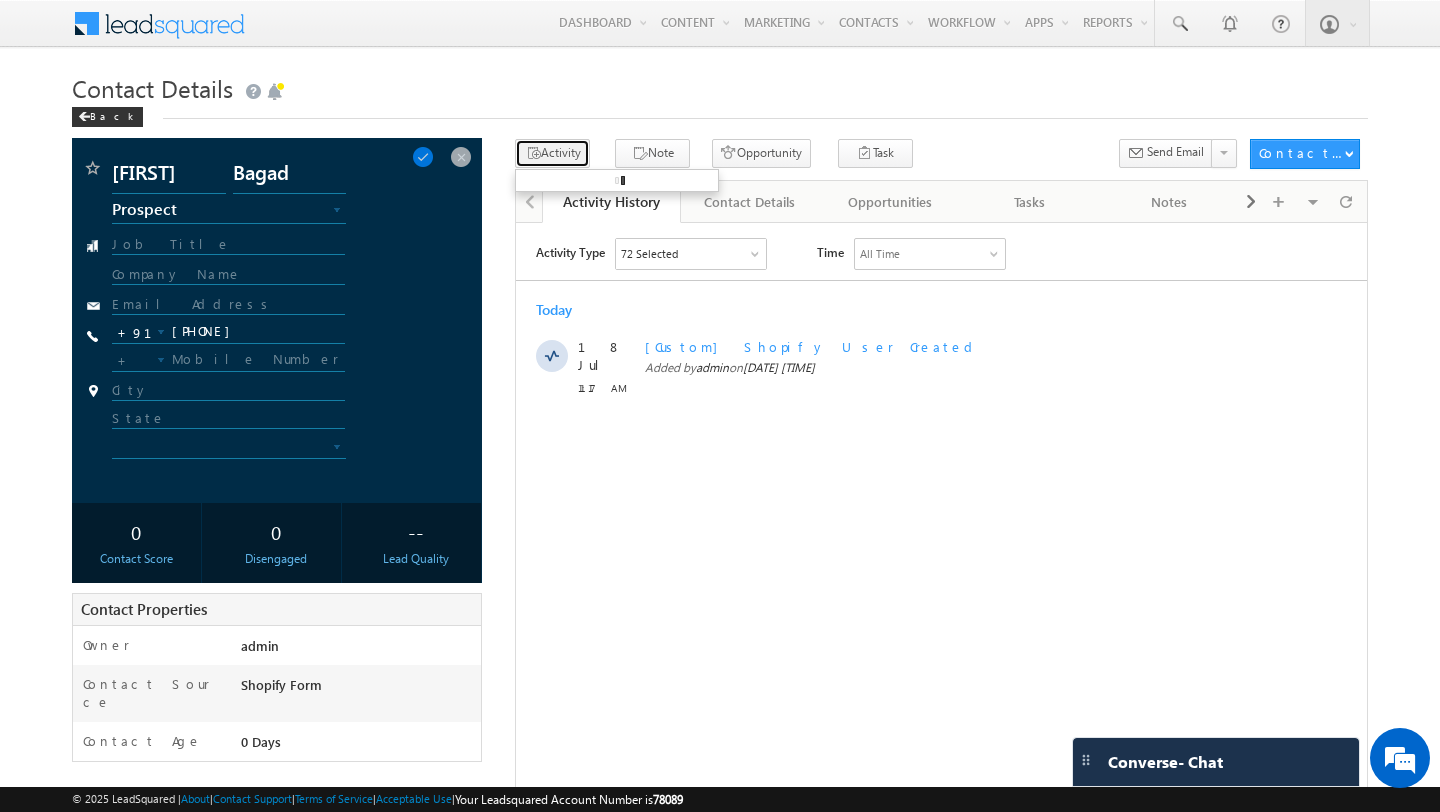 click on "Activity" at bounding box center [552, 153] 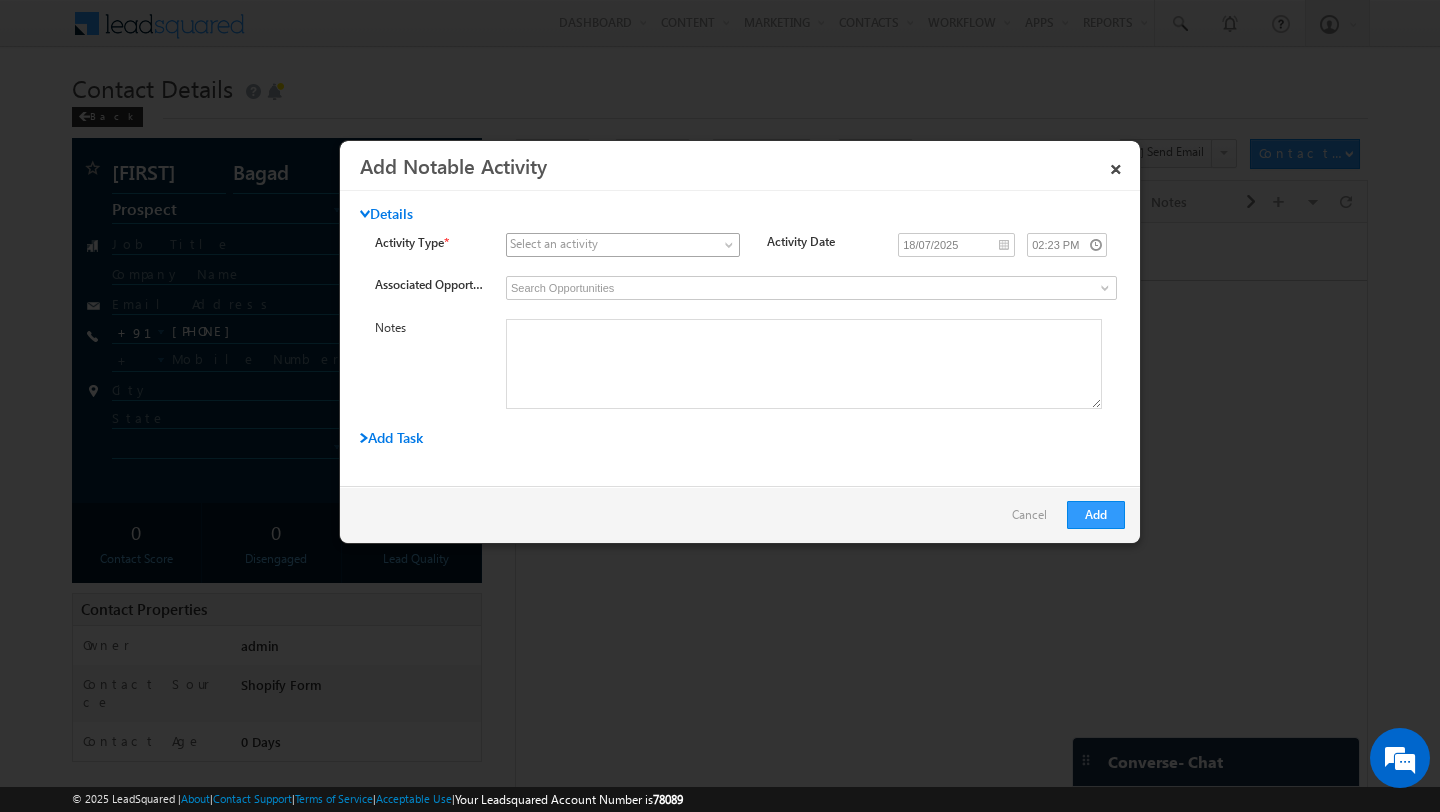 click at bounding box center [610, 245] 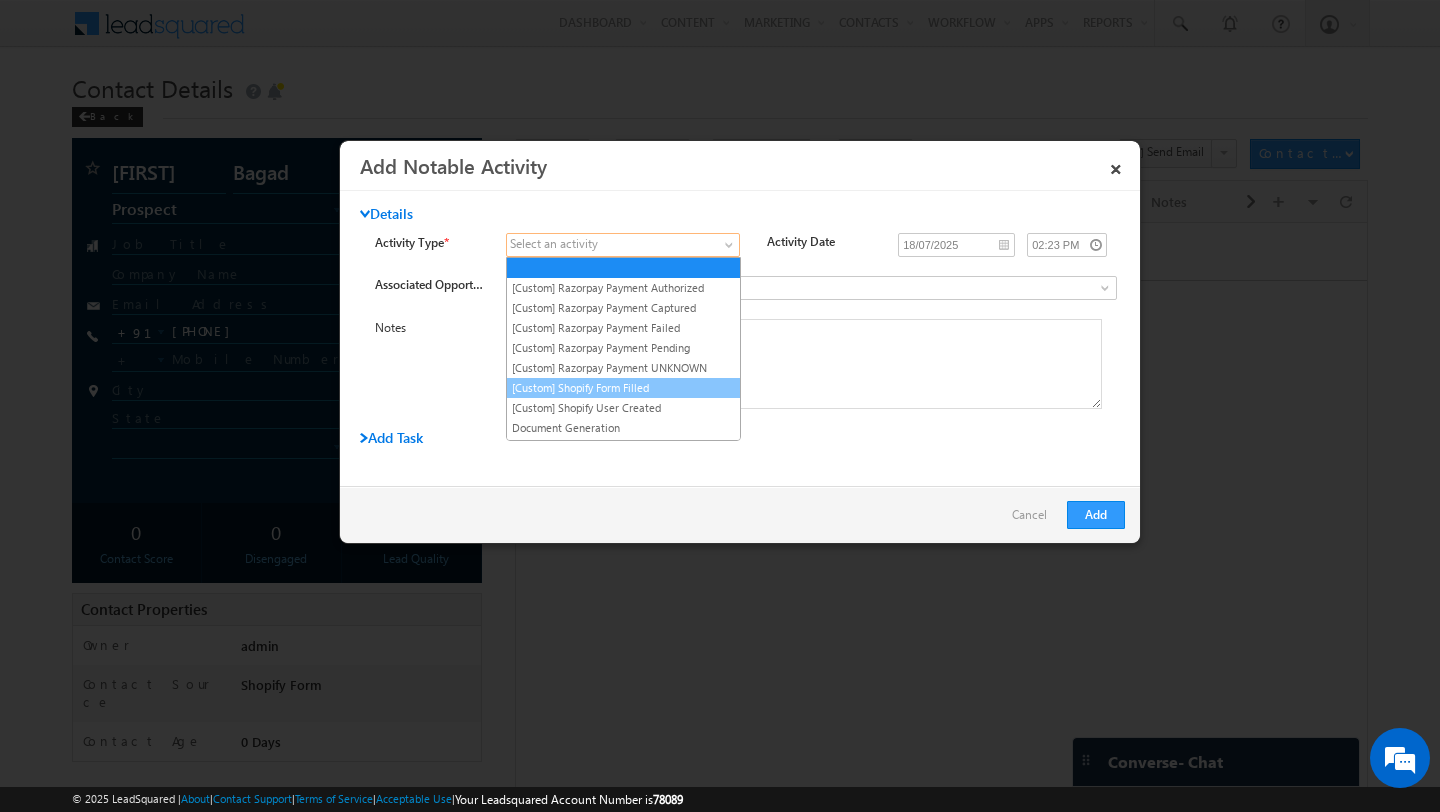 scroll, scrollTop: 258, scrollLeft: 0, axis: vertical 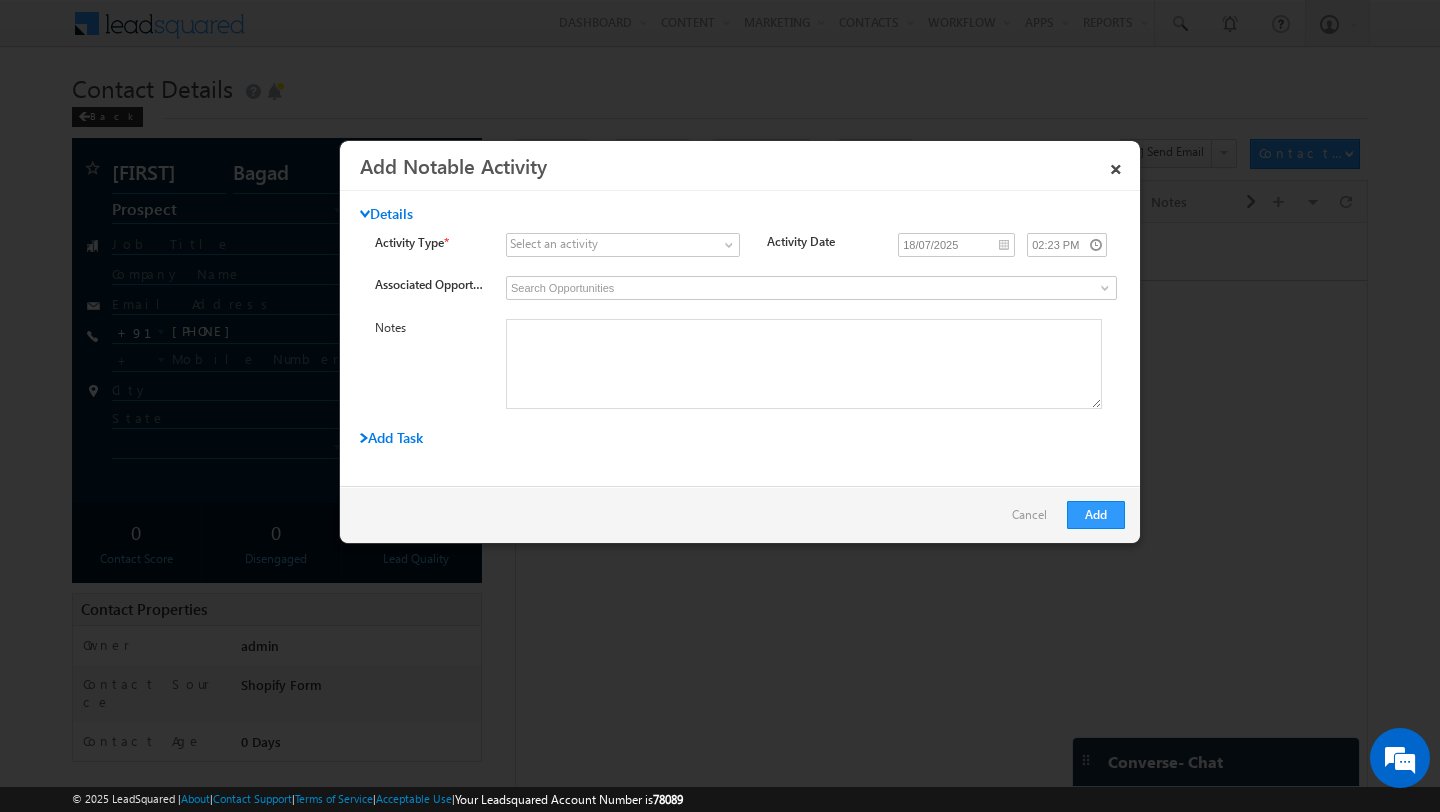 click on "Add Task" at bounding box center [677, 443] 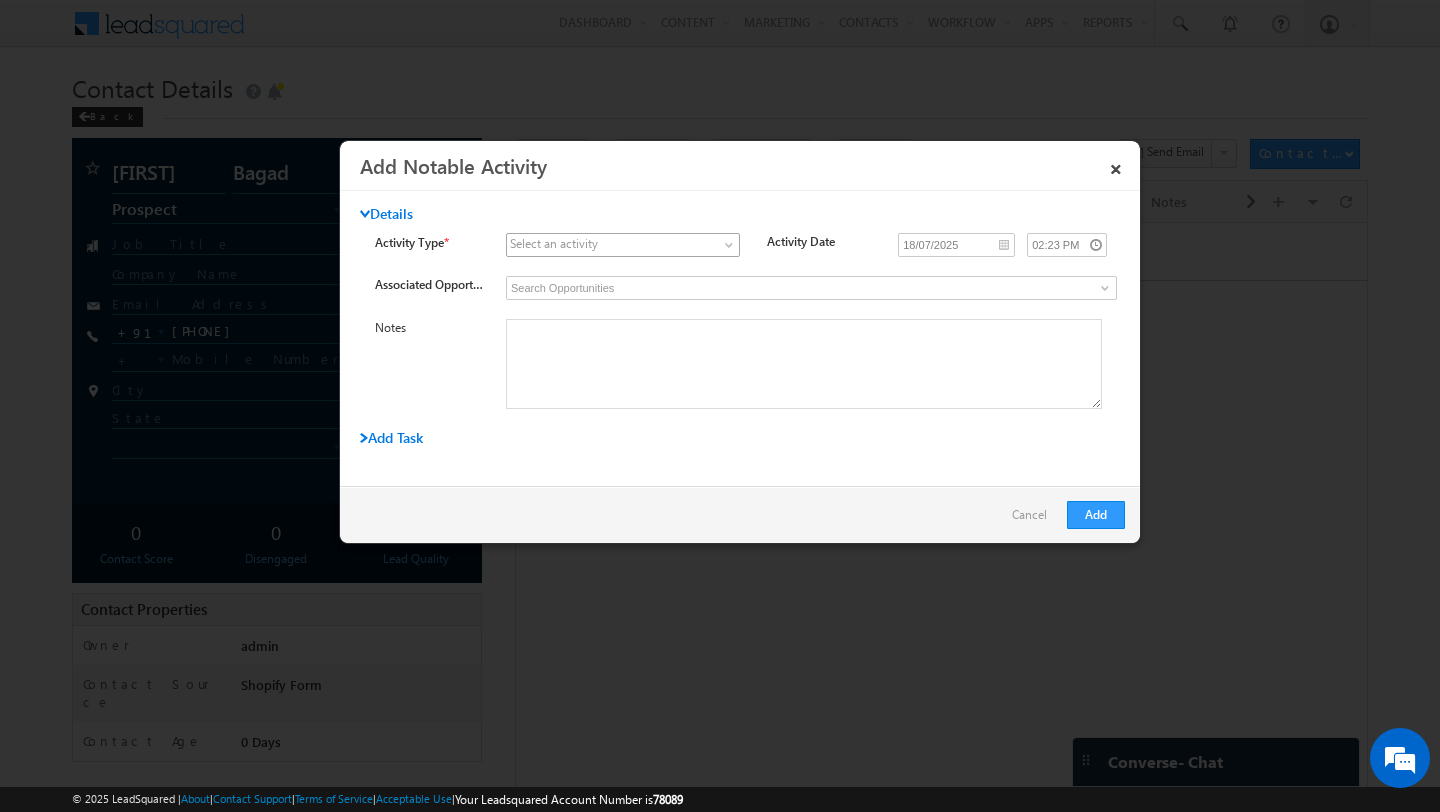 click at bounding box center (610, 245) 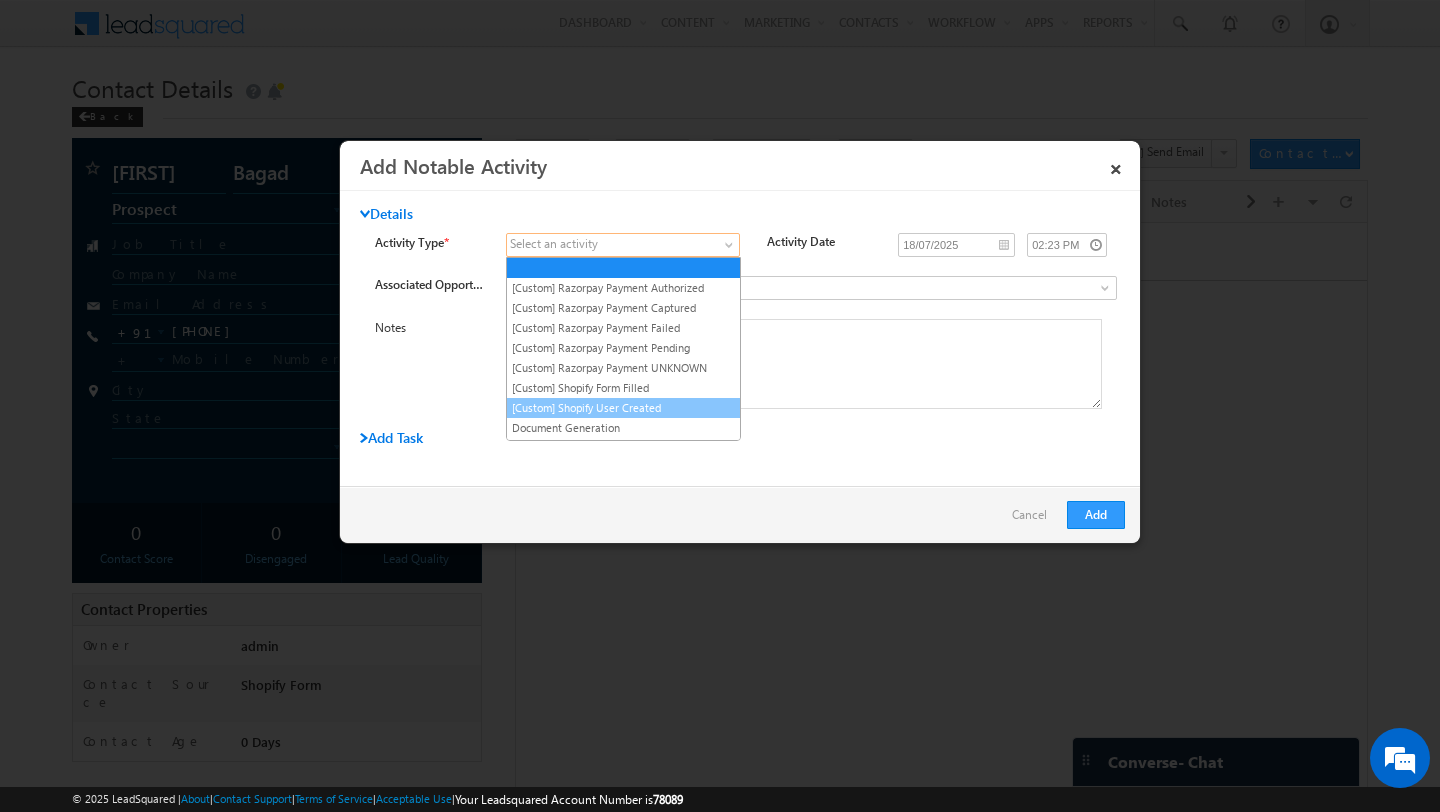 scroll, scrollTop: 258, scrollLeft: 0, axis: vertical 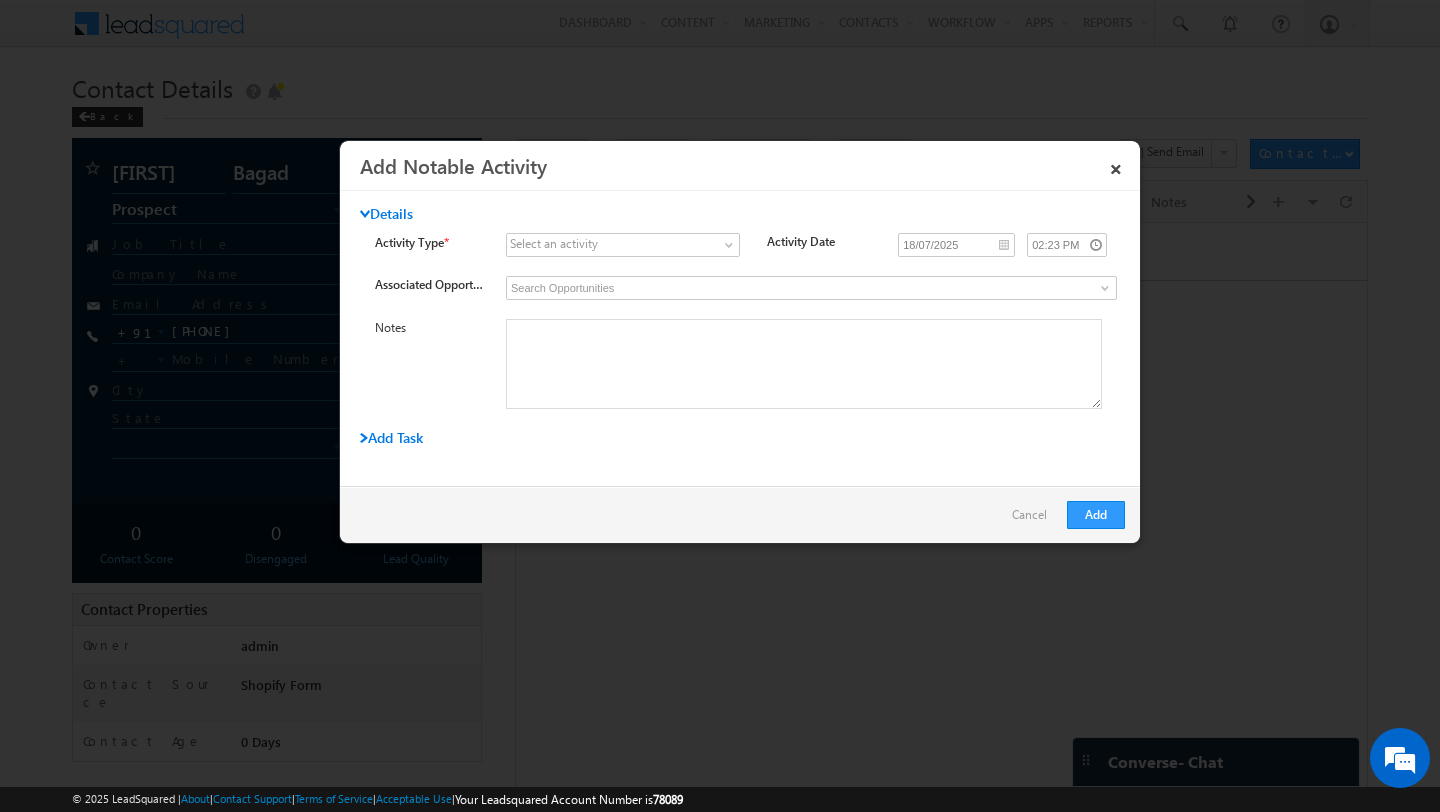 click on "Details
Activity Type *
Select an activity
[Custom] Razorpay Payment Authorized
[Custom] Razorpay Payment Captured
[Custom] Razorpay Payment Failed
[Custom] Razorpay Payment Pending" at bounding box center (740, 338) 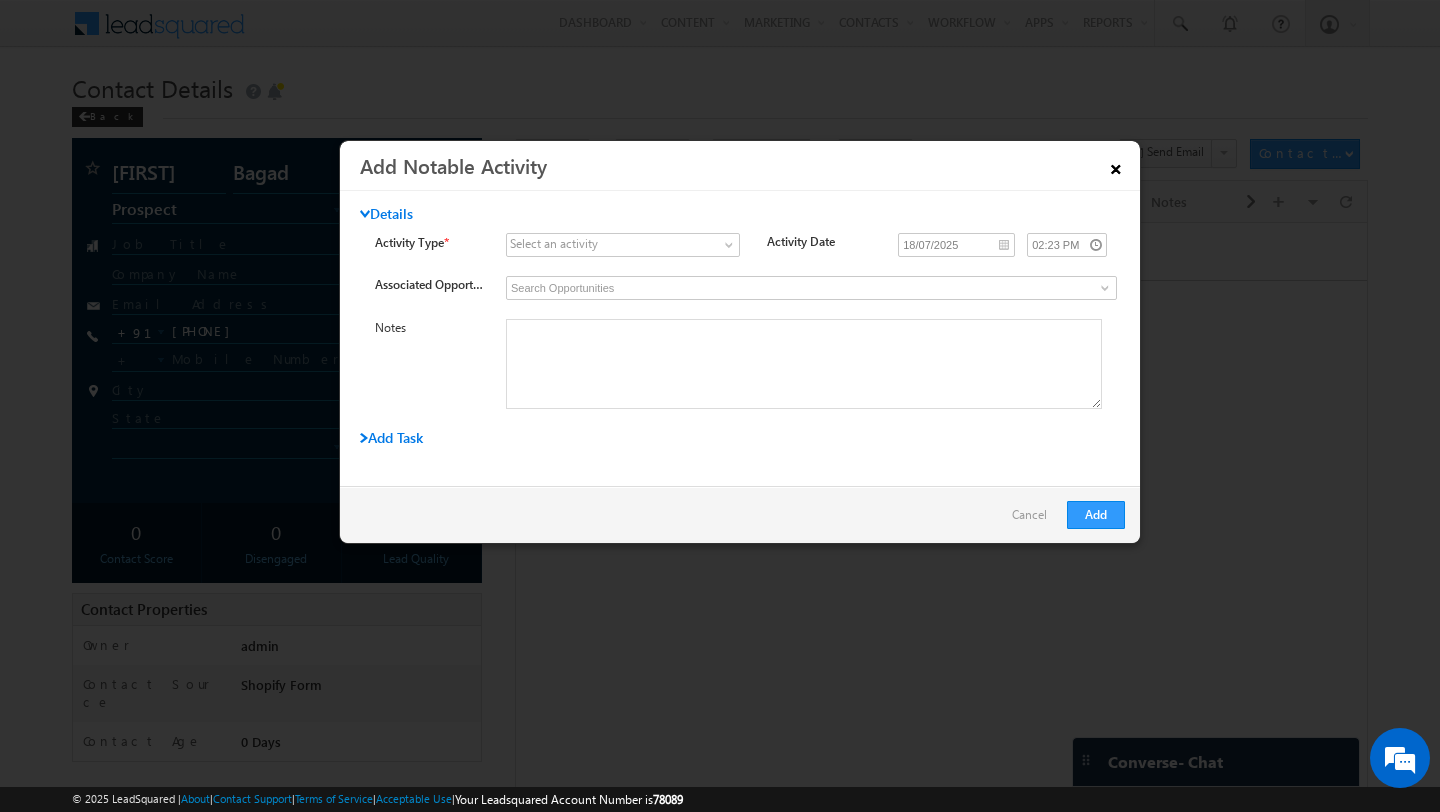 click on "×" at bounding box center (1116, 165) 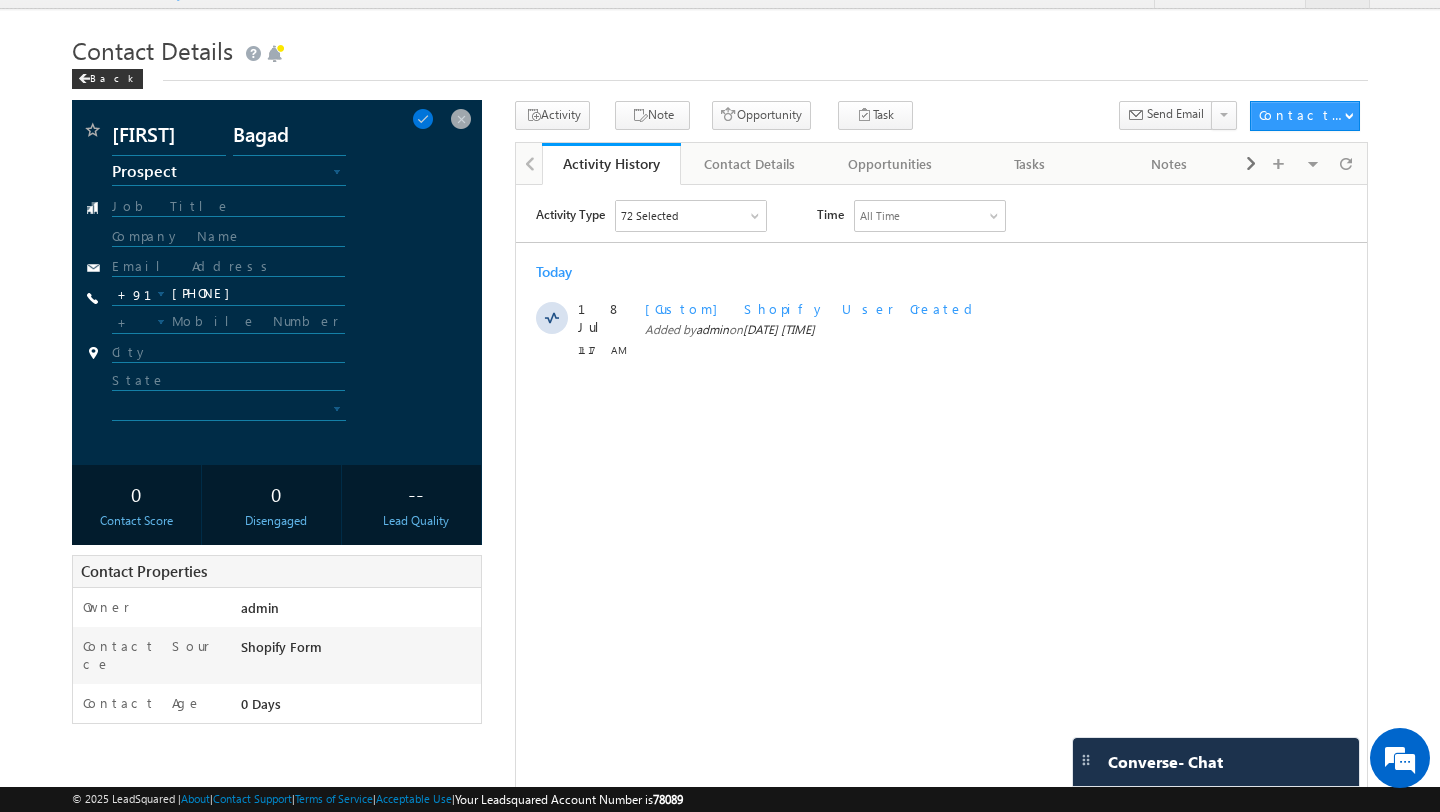 scroll, scrollTop: 0, scrollLeft: 0, axis: both 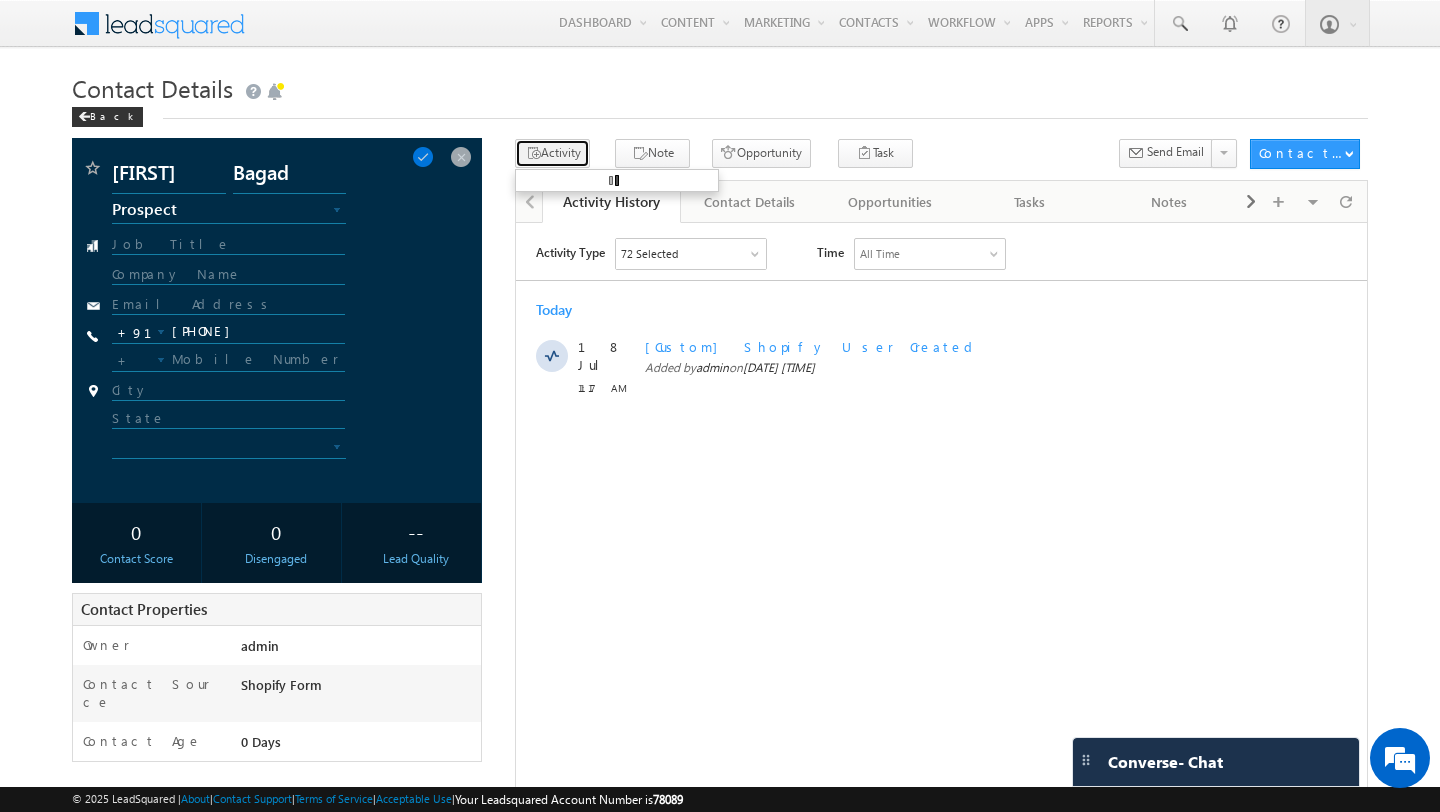 click on "Activity" at bounding box center [552, 153] 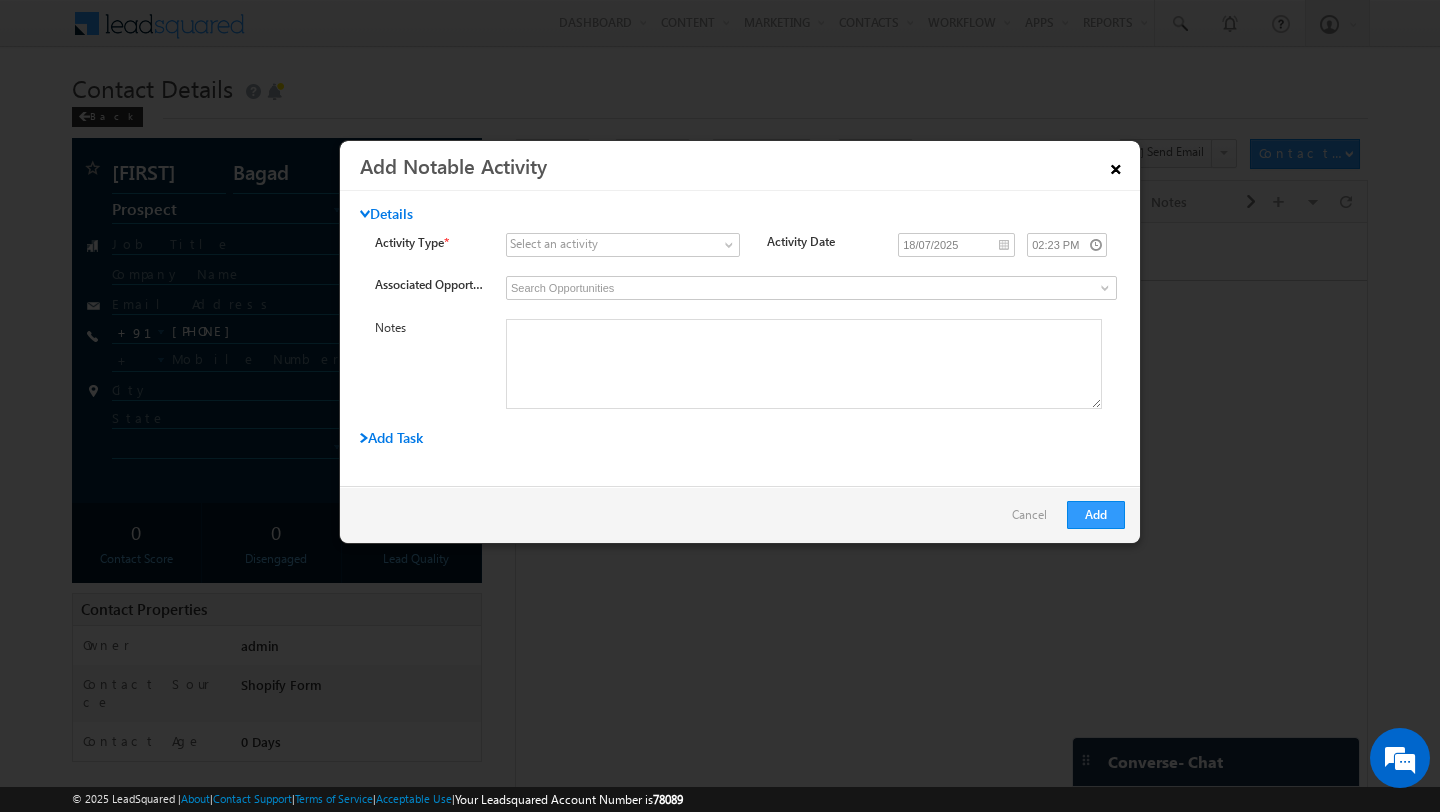 click on "×" at bounding box center [1116, 165] 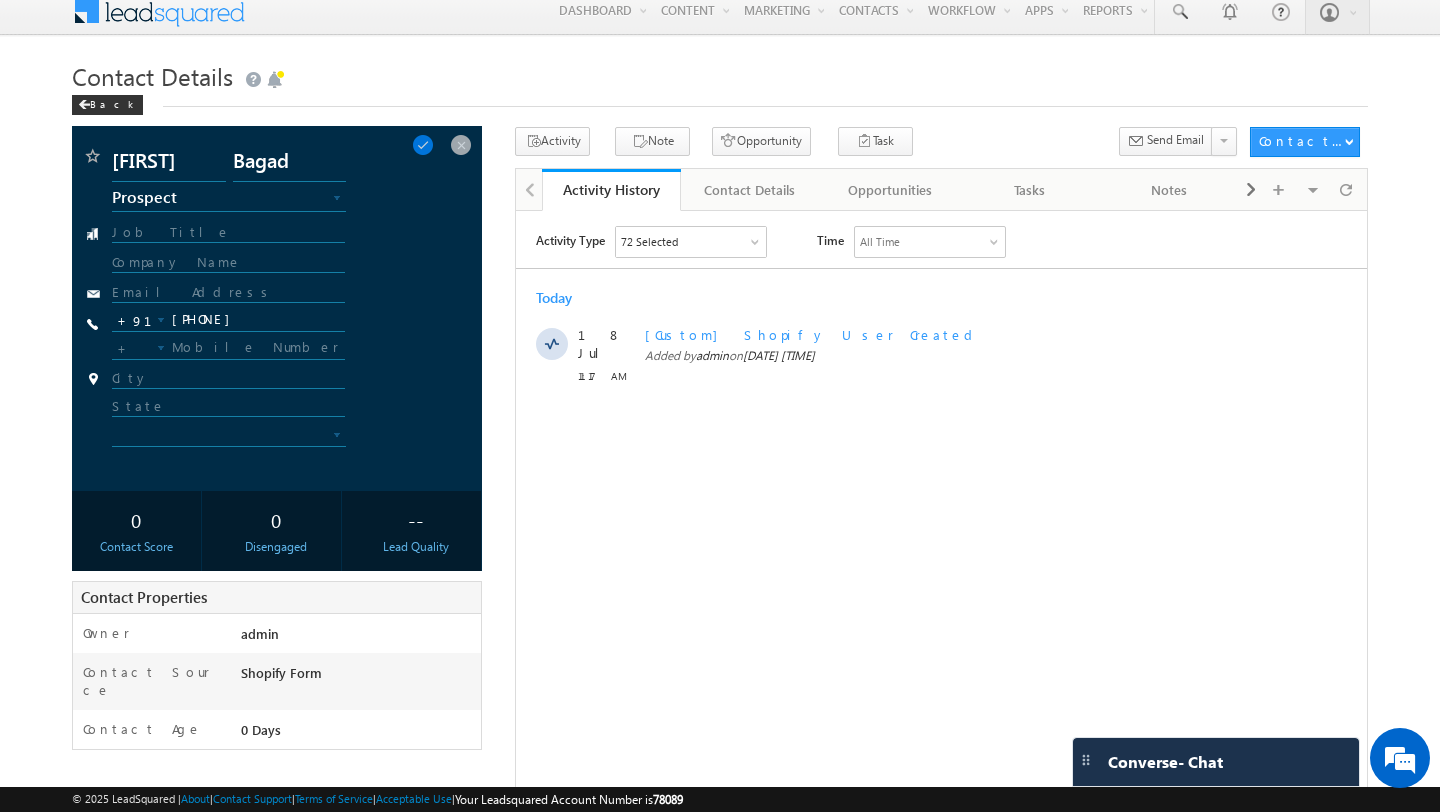 scroll, scrollTop: 0, scrollLeft: 0, axis: both 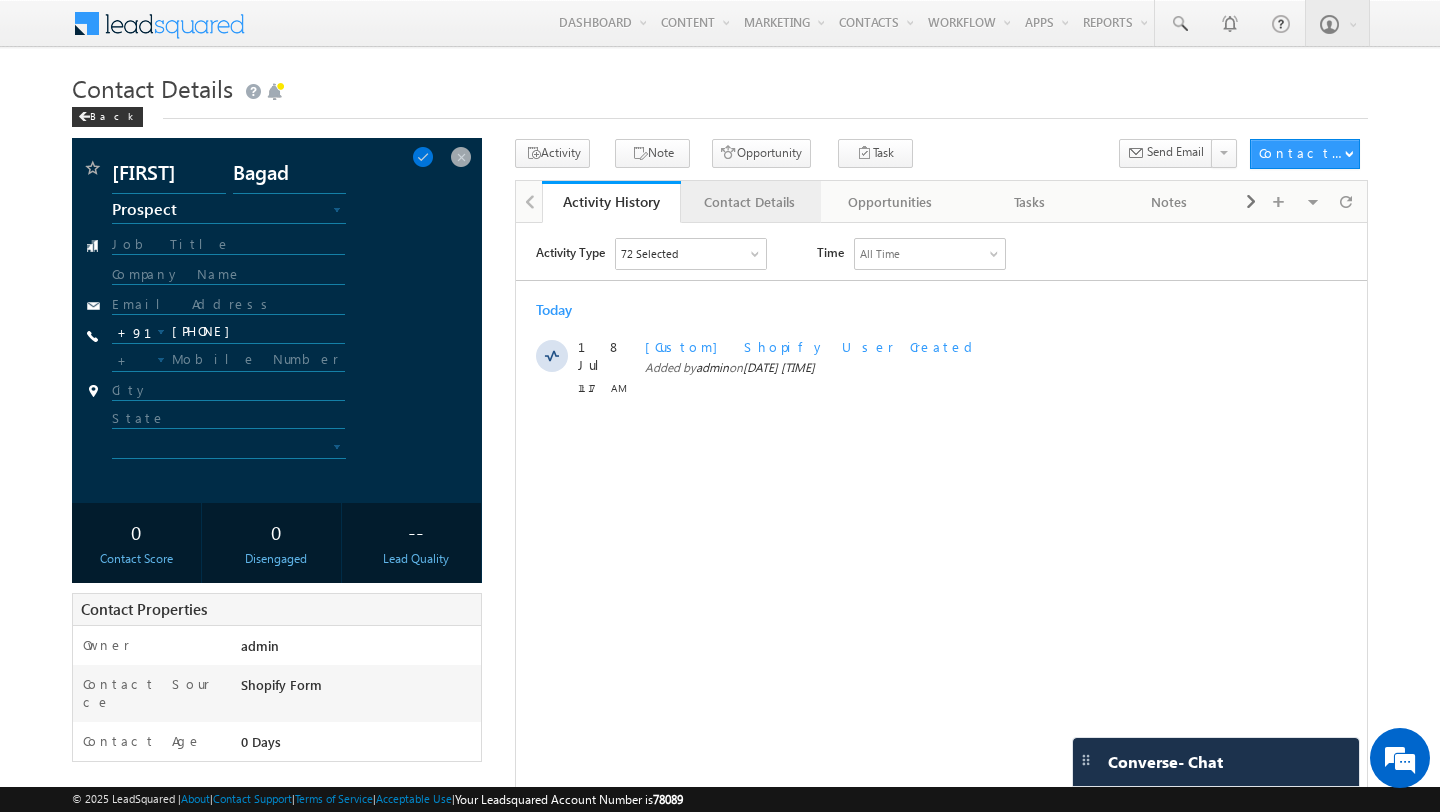 click on "Contact Details" at bounding box center [750, 202] 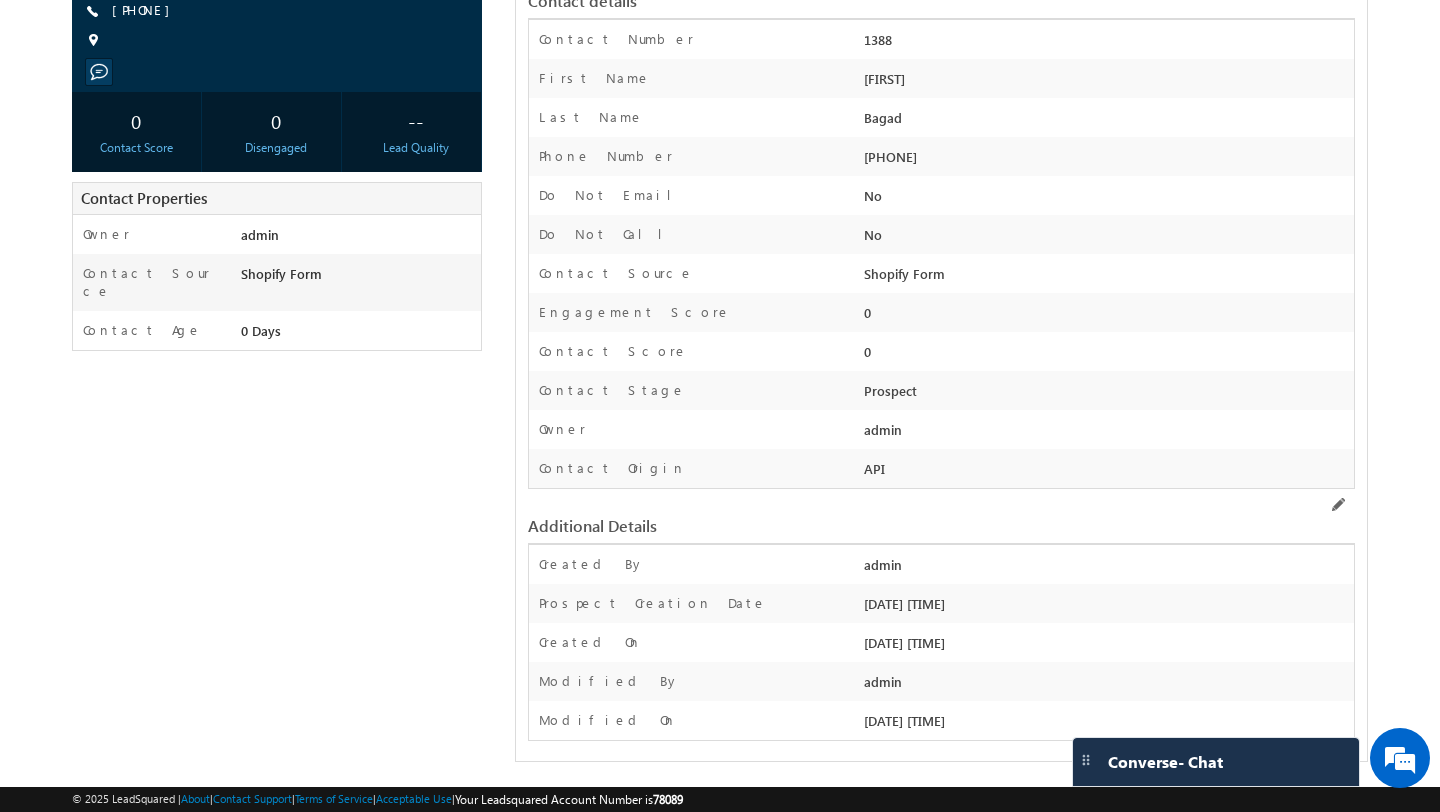 scroll, scrollTop: 0, scrollLeft: 0, axis: both 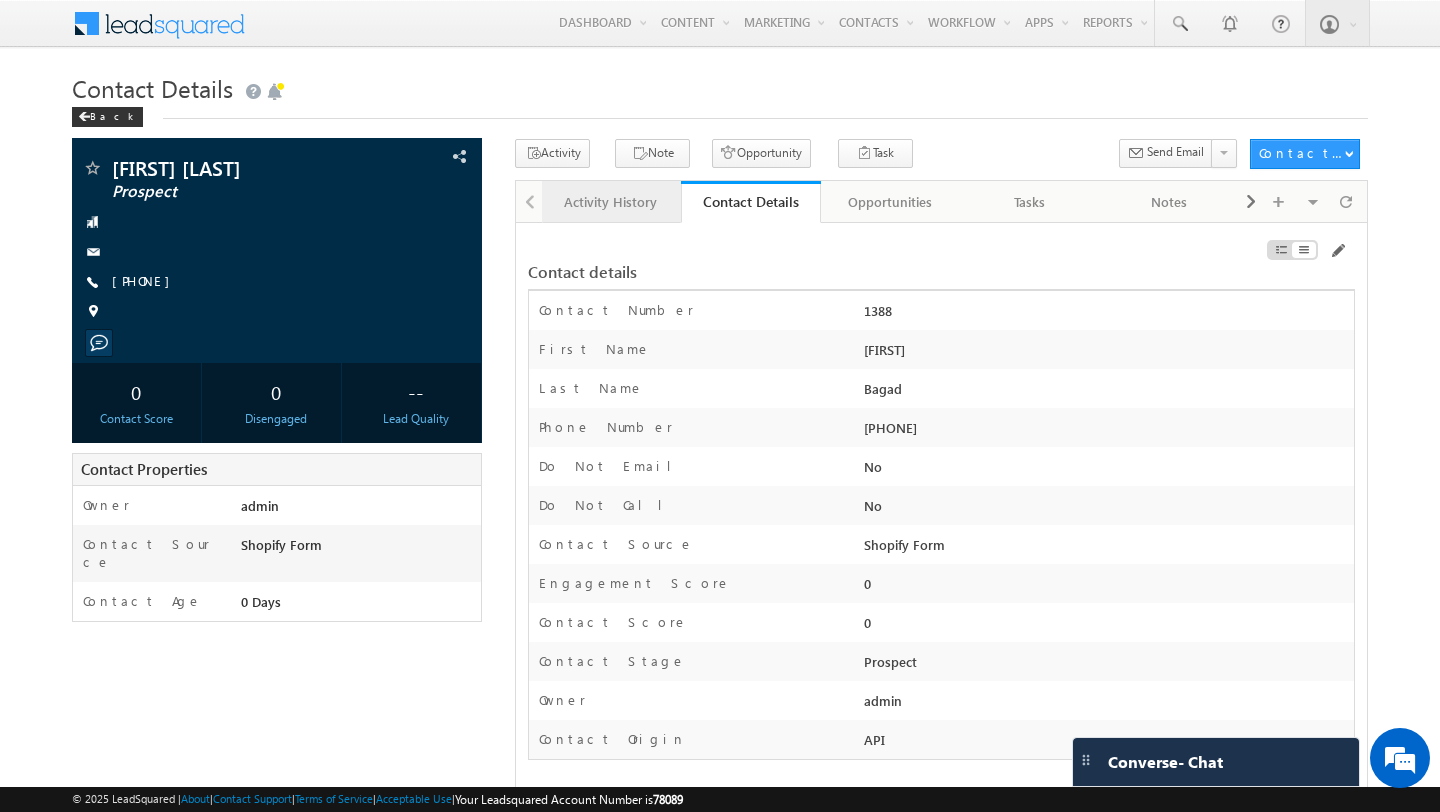 click on "Activity History" at bounding box center (611, 202) 